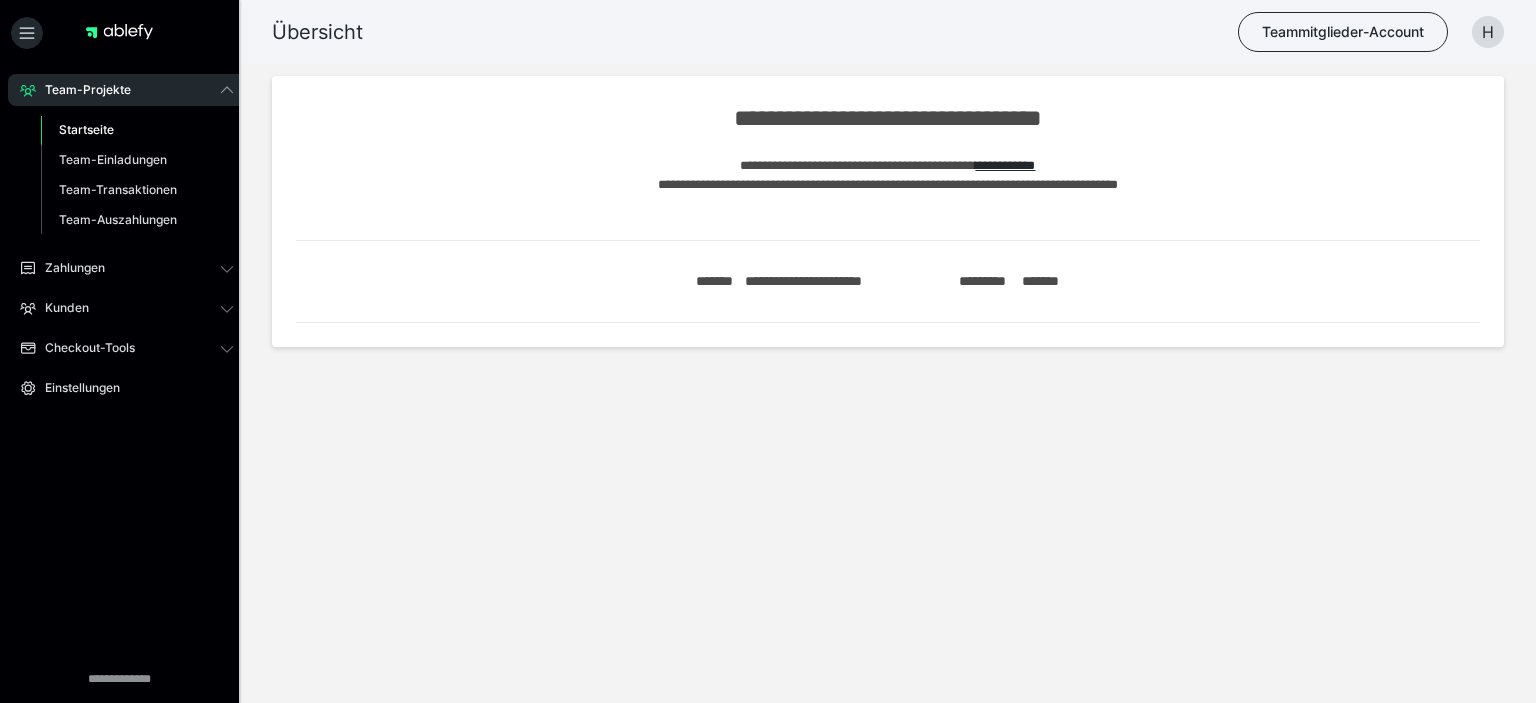 scroll, scrollTop: 0, scrollLeft: 0, axis: both 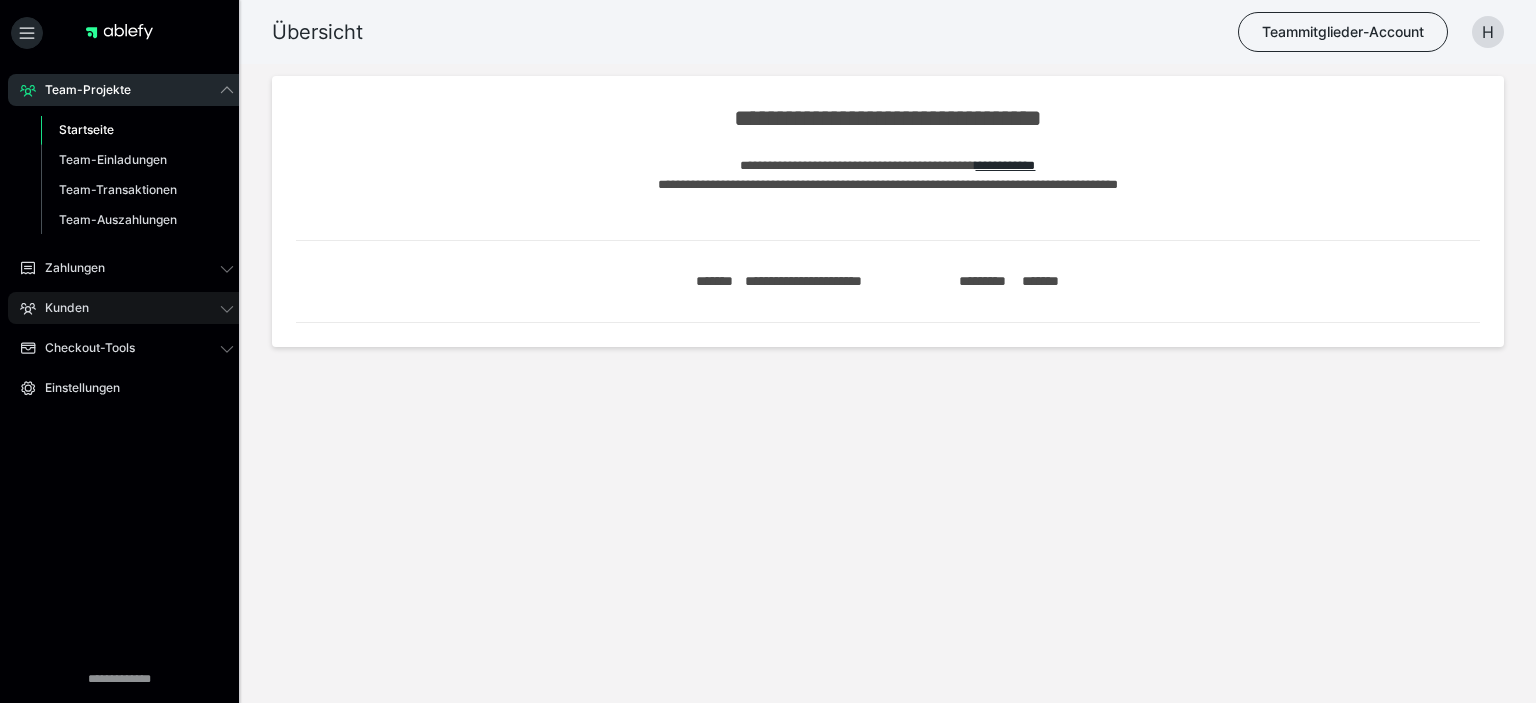 click on "Kunden" at bounding box center (60, 308) 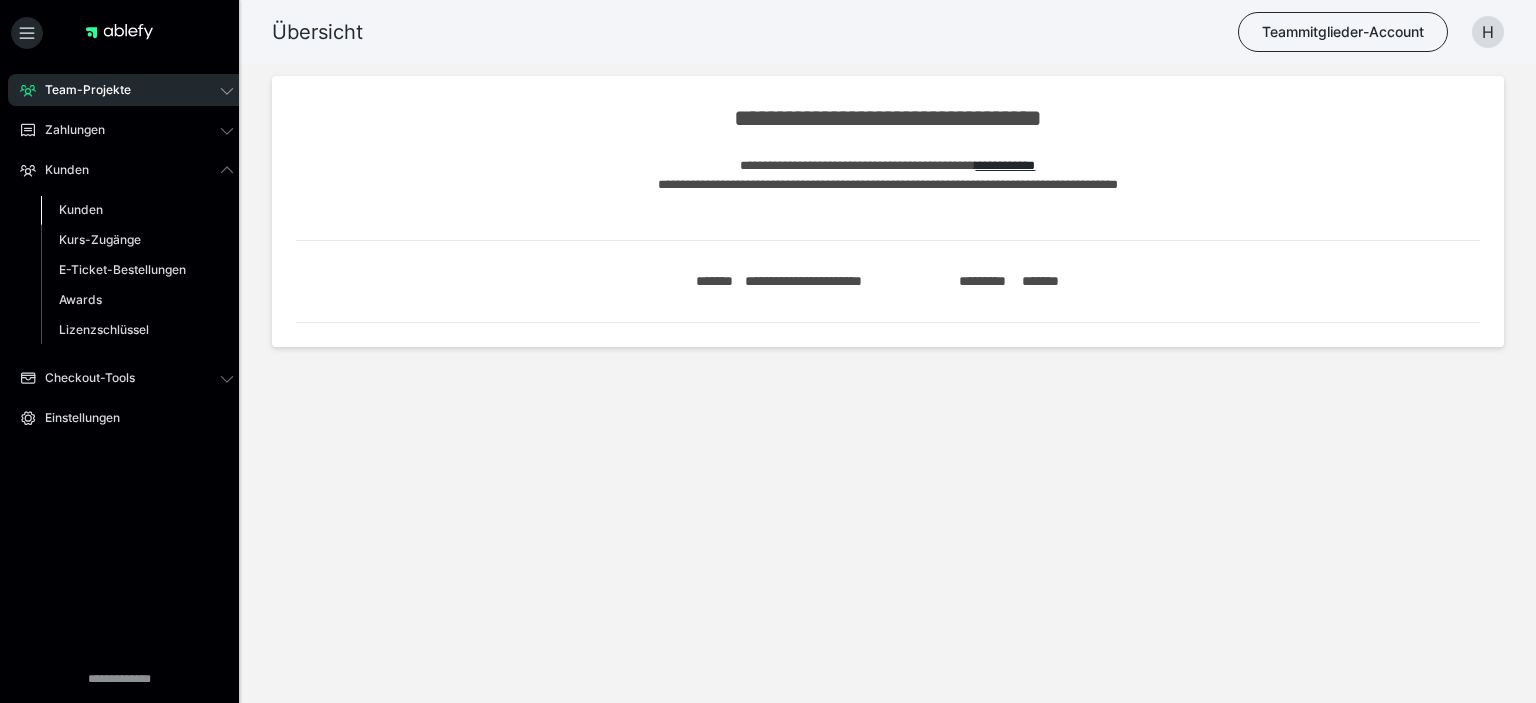 click on "Kunden" at bounding box center (81, 209) 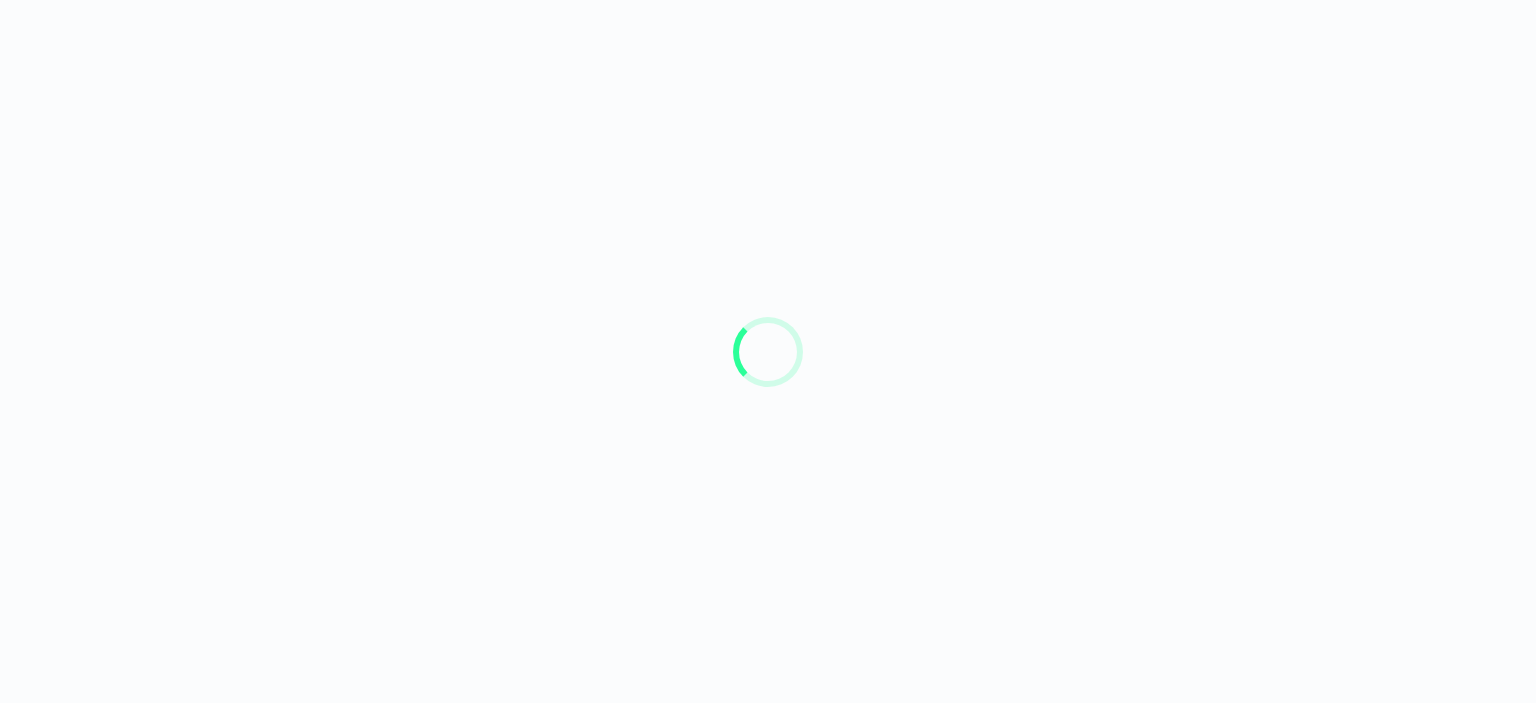 scroll, scrollTop: 0, scrollLeft: 0, axis: both 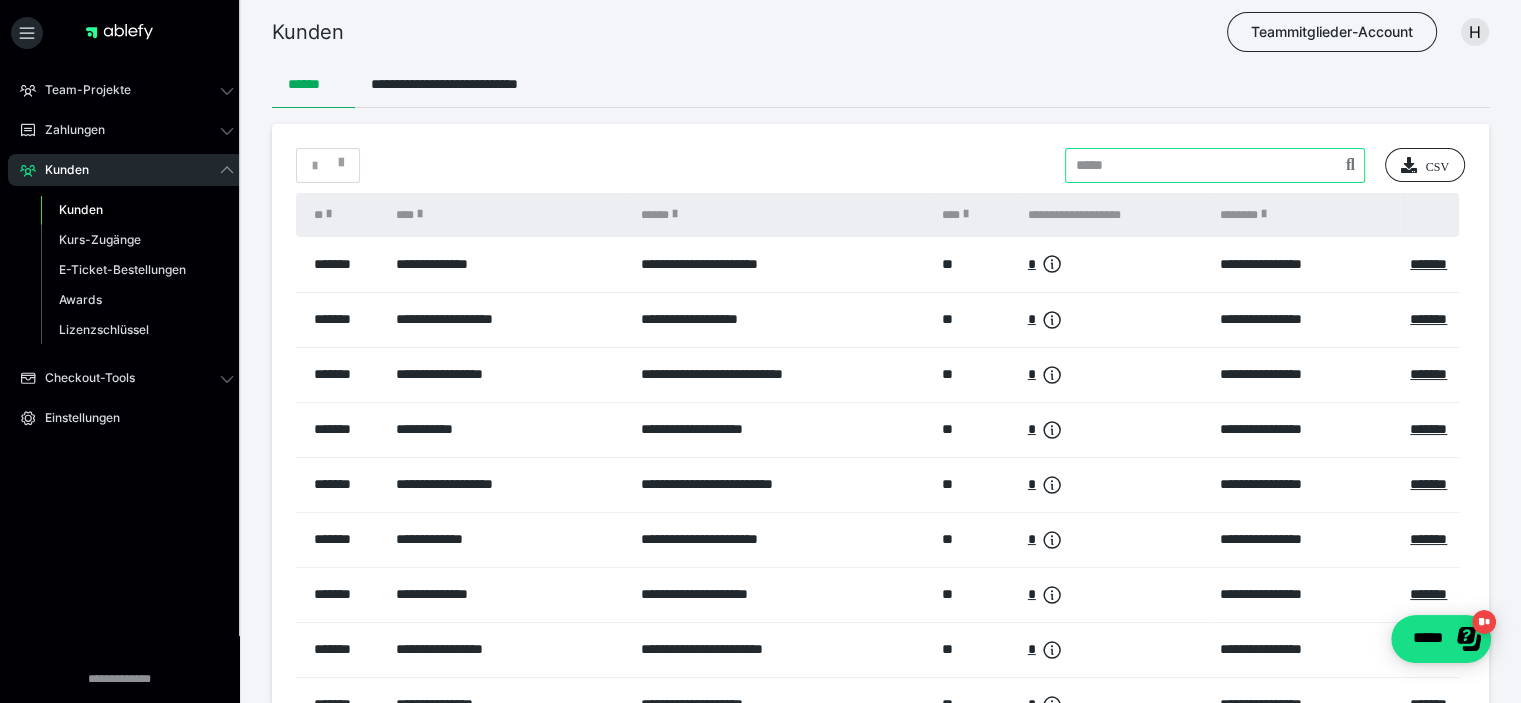 click at bounding box center [1215, 165] 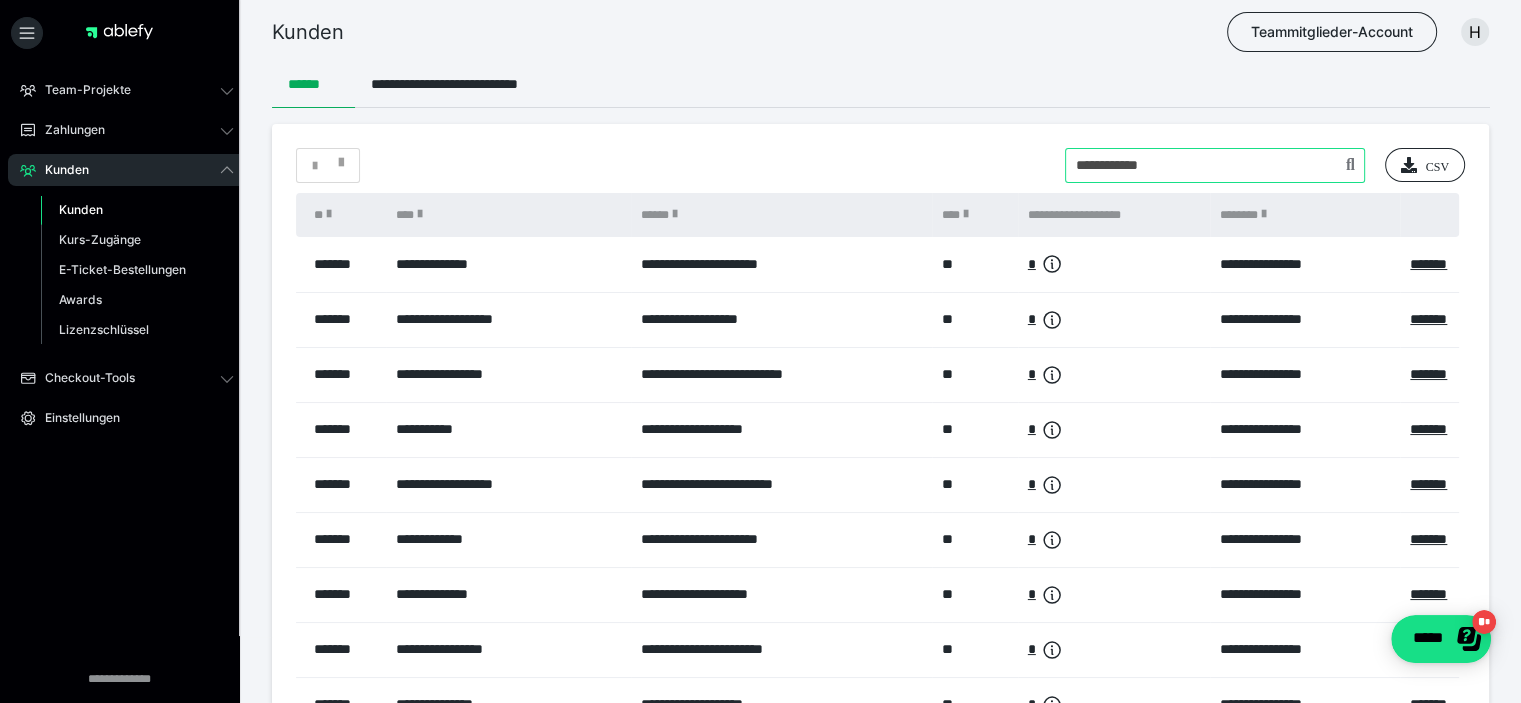 type on "**********" 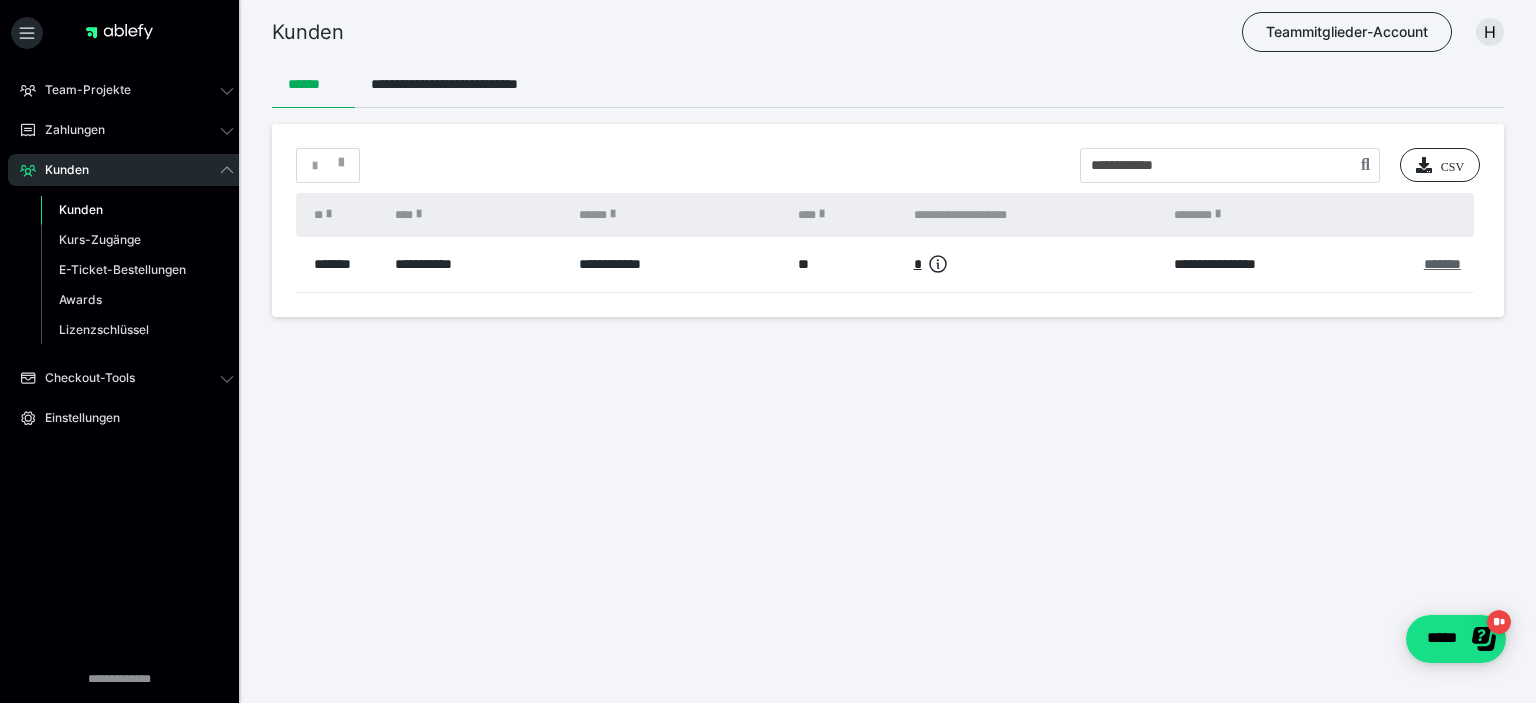click on "*******" at bounding box center (1442, 264) 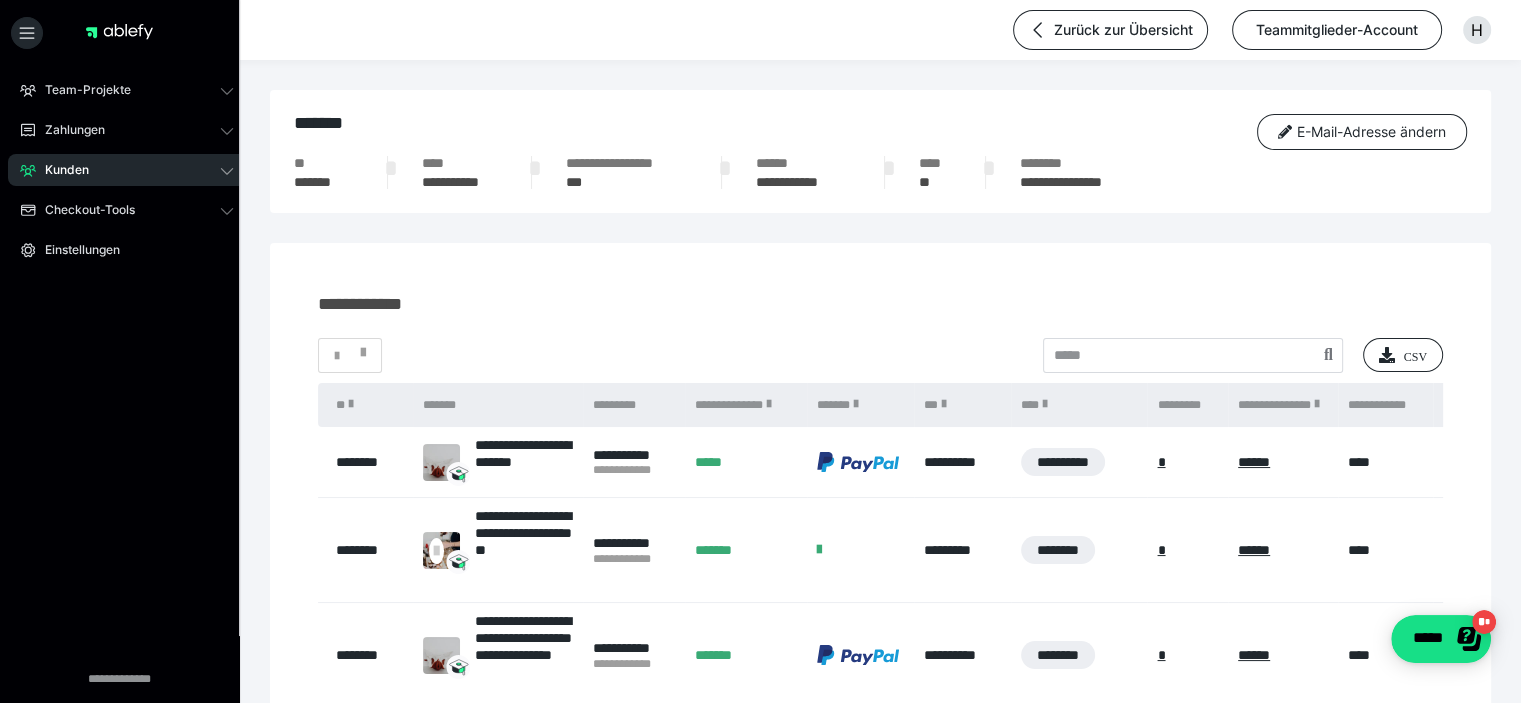 scroll, scrollTop: 615, scrollLeft: 0, axis: vertical 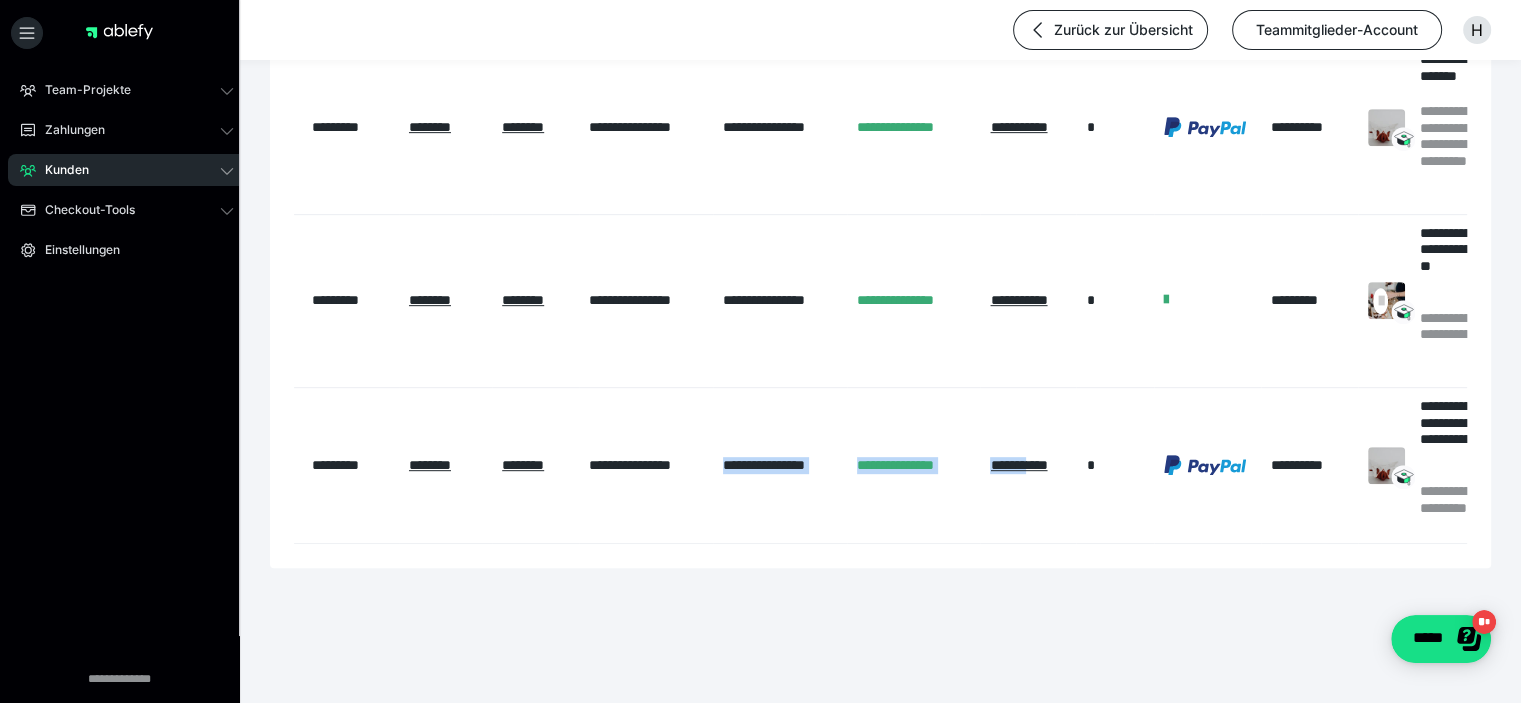 drag, startPoint x: 719, startPoint y: 544, endPoint x: 1036, endPoint y: 535, distance: 317.12775 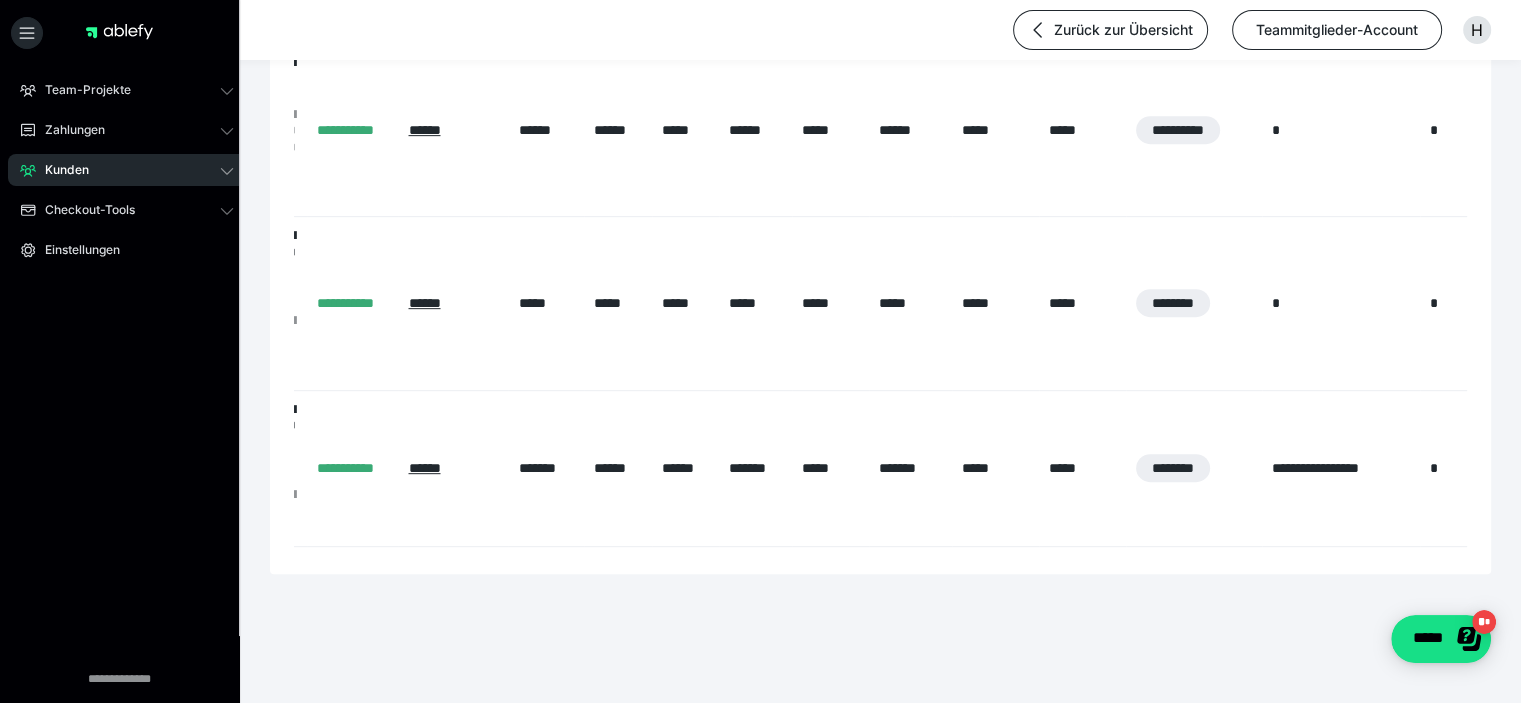 scroll, scrollTop: 0, scrollLeft: 1591, axis: horizontal 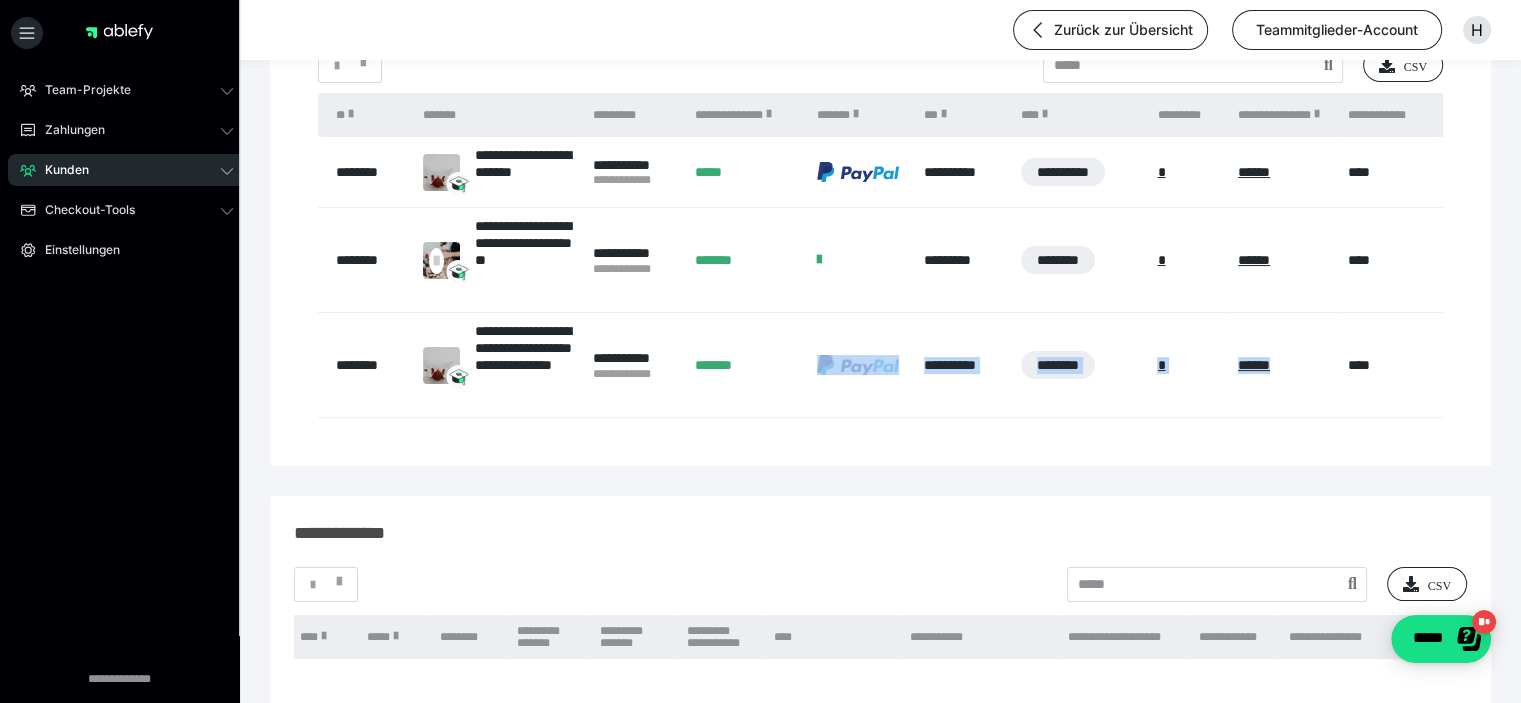 drag, startPoint x: 907, startPoint y: 415, endPoint x: 1288, endPoint y: 415, distance: 381 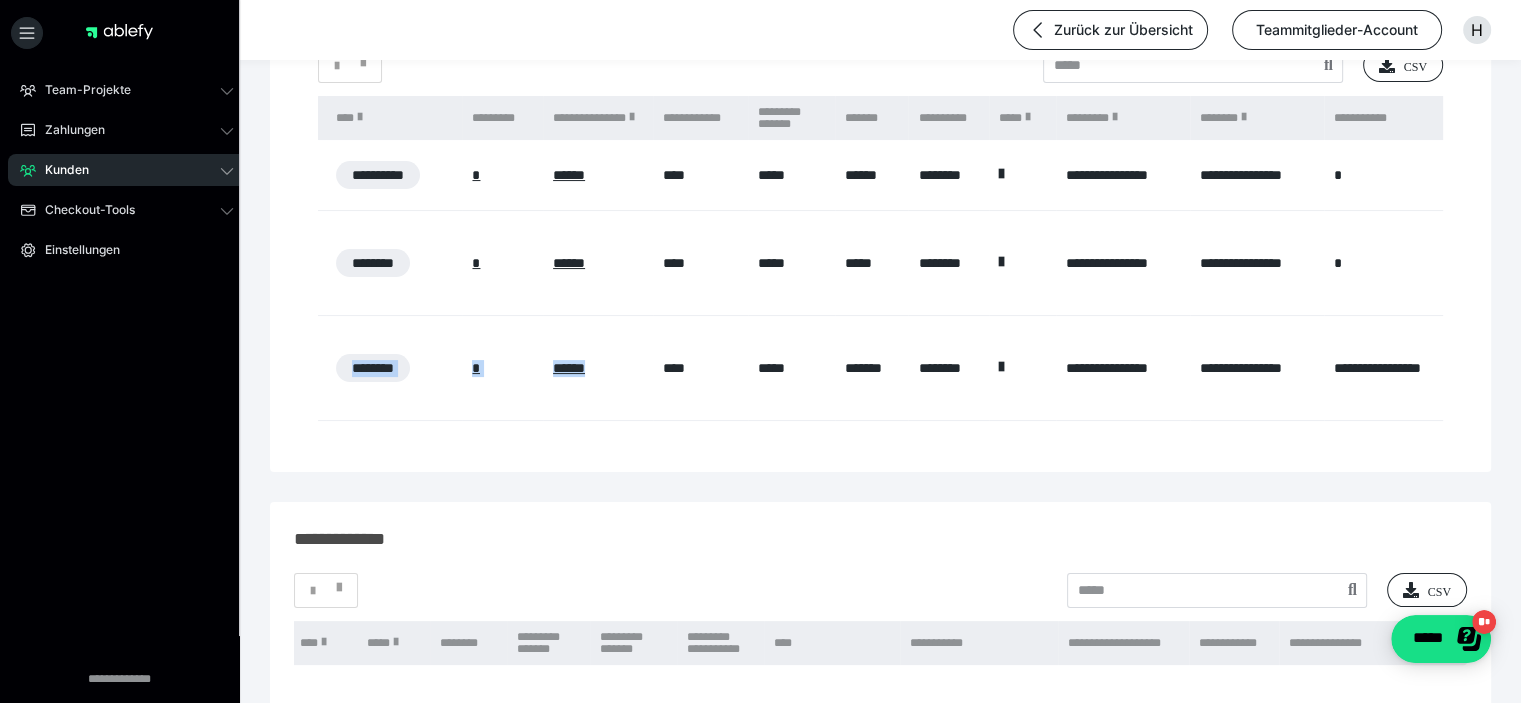 scroll, scrollTop: 0, scrollLeft: 796, axis: horizontal 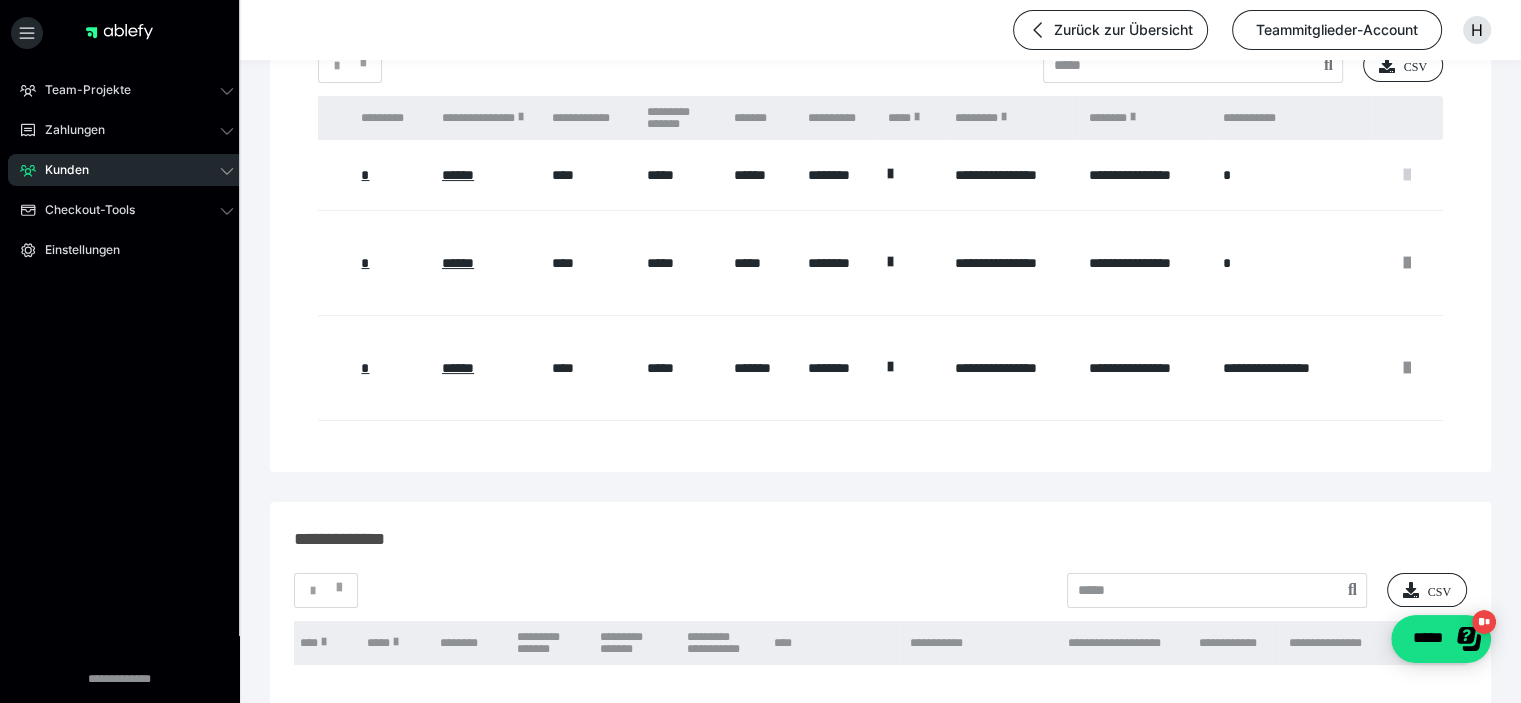 click at bounding box center [1407, 175] 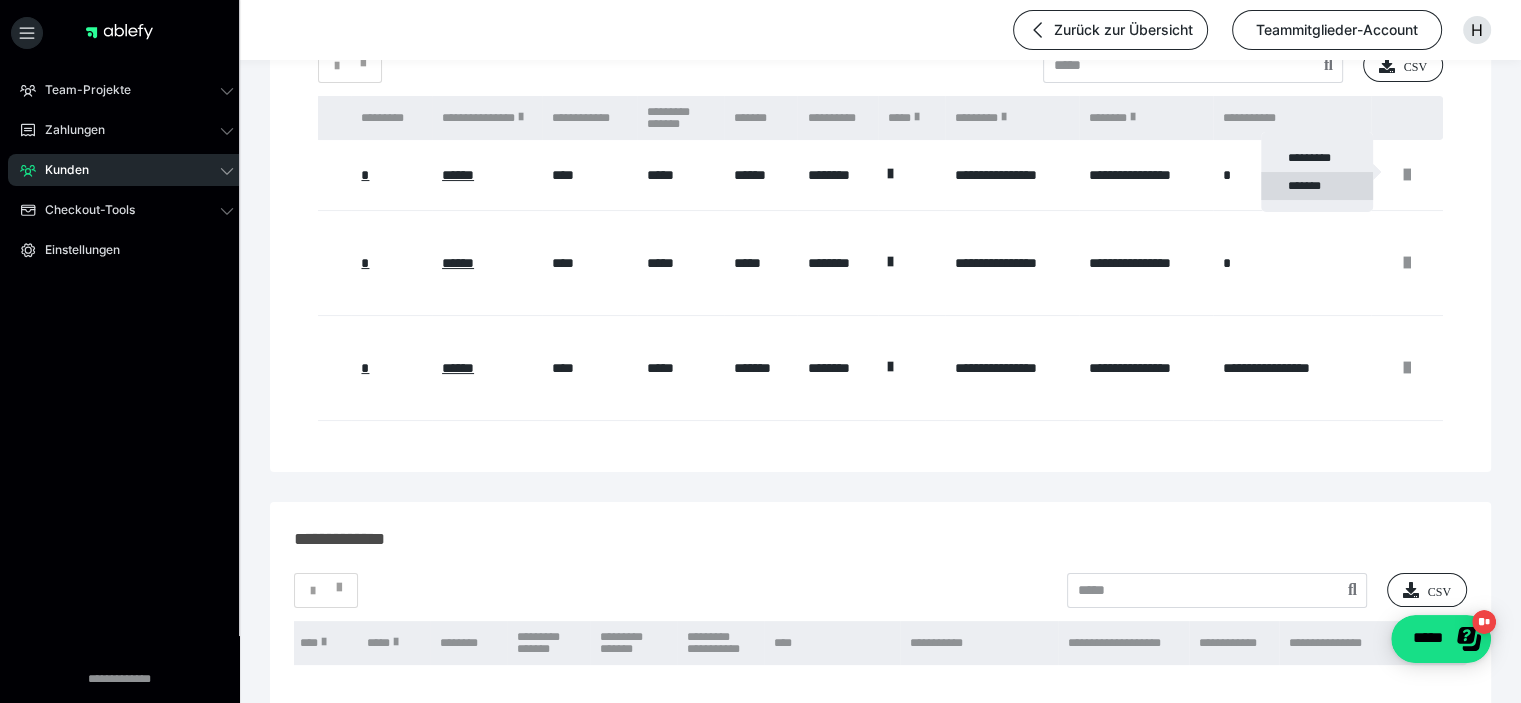 click on "*******" at bounding box center [1317, 186] 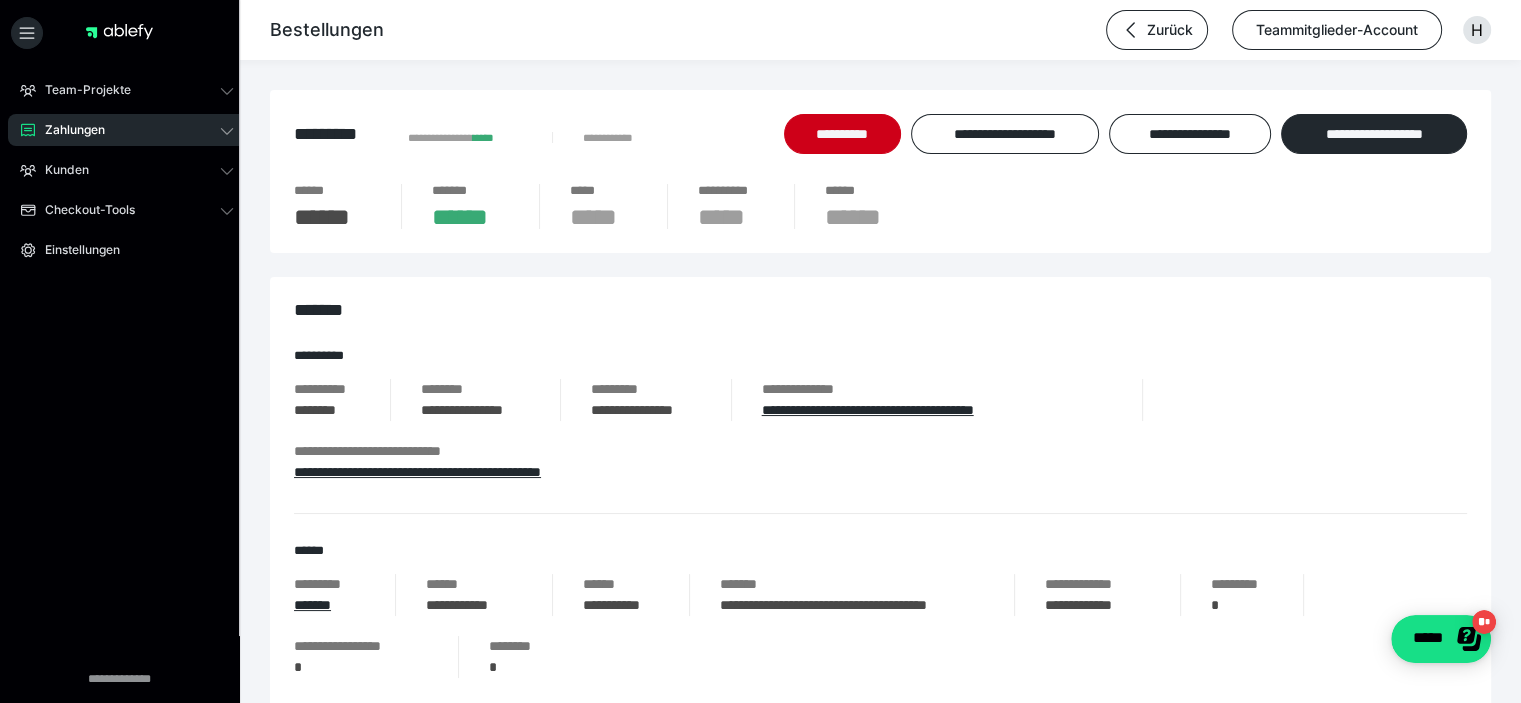 scroll, scrollTop: 615, scrollLeft: 0, axis: vertical 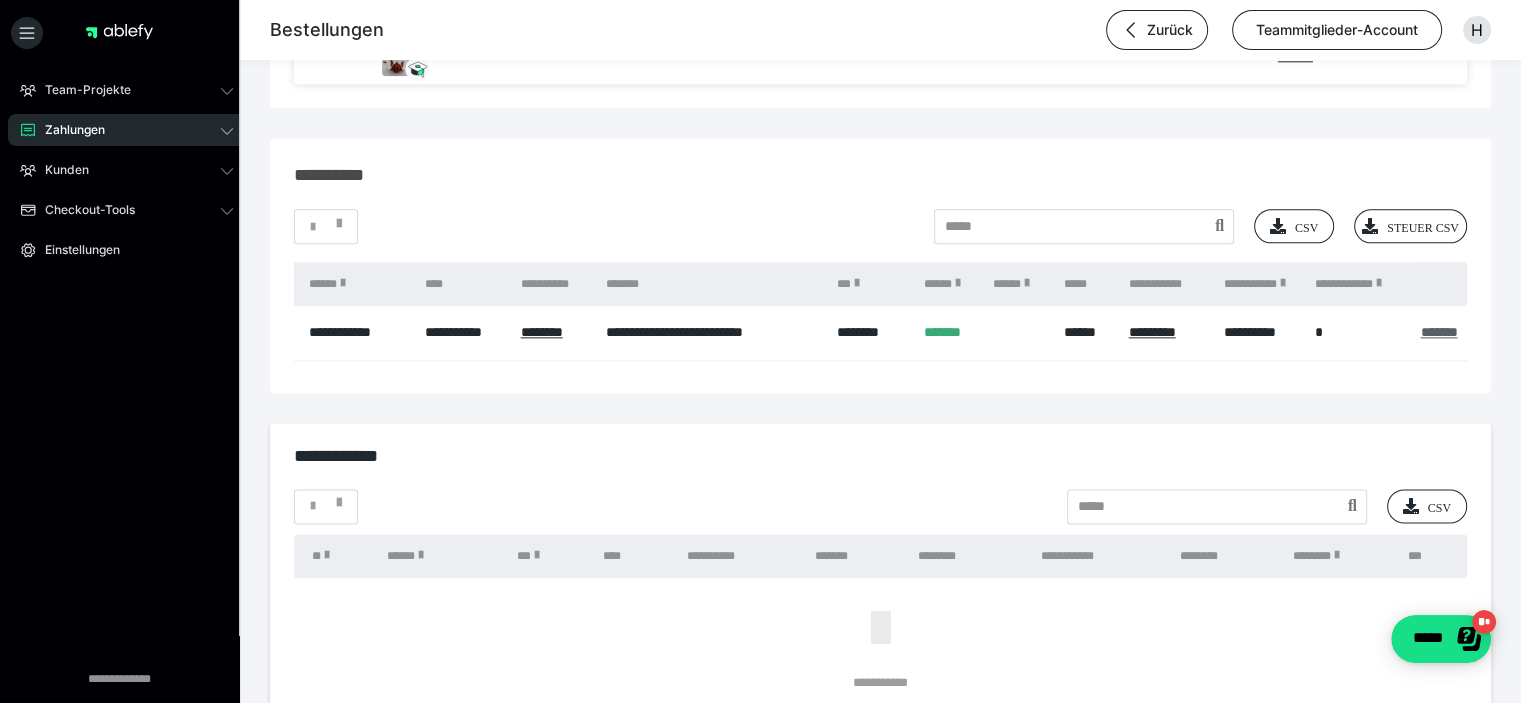 click on "*******" at bounding box center (1438, 332) 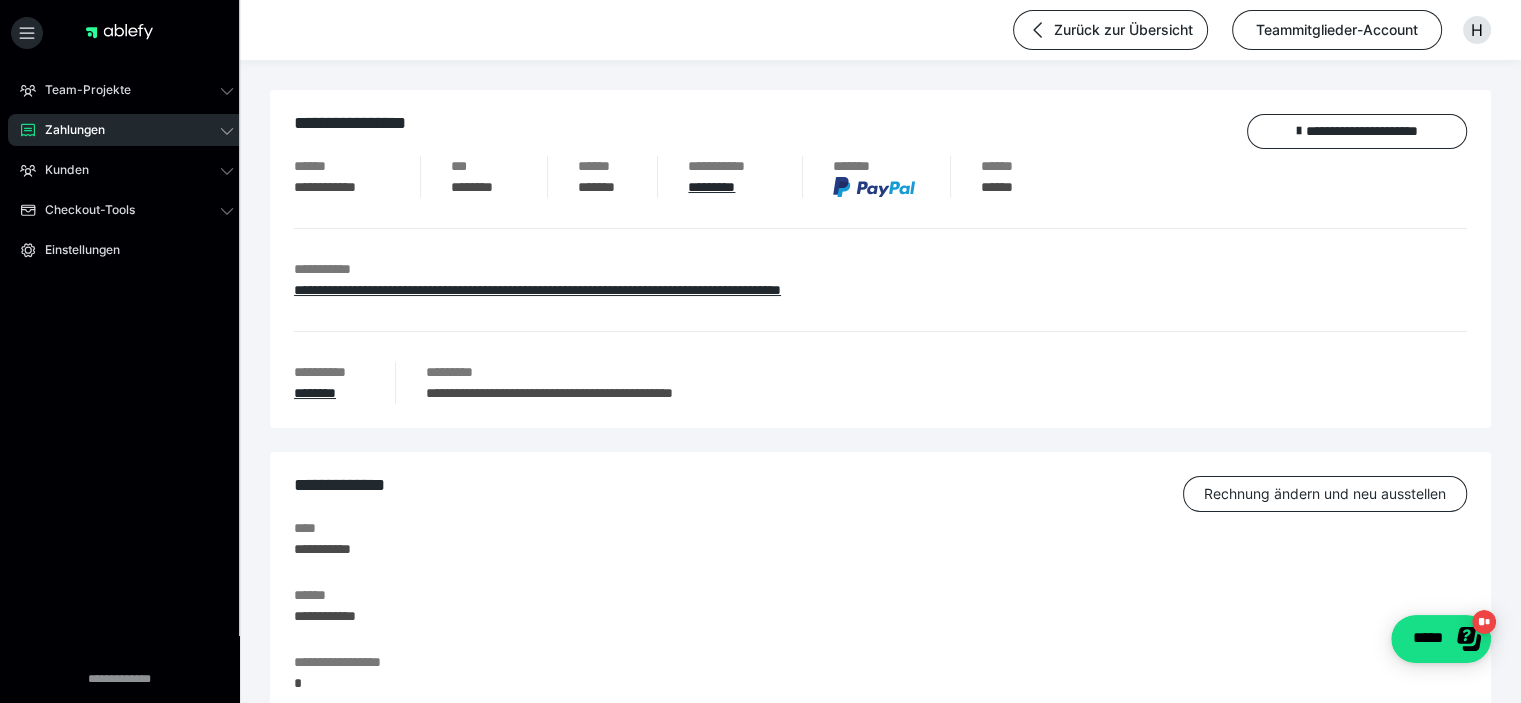 scroll, scrollTop: 361, scrollLeft: 0, axis: vertical 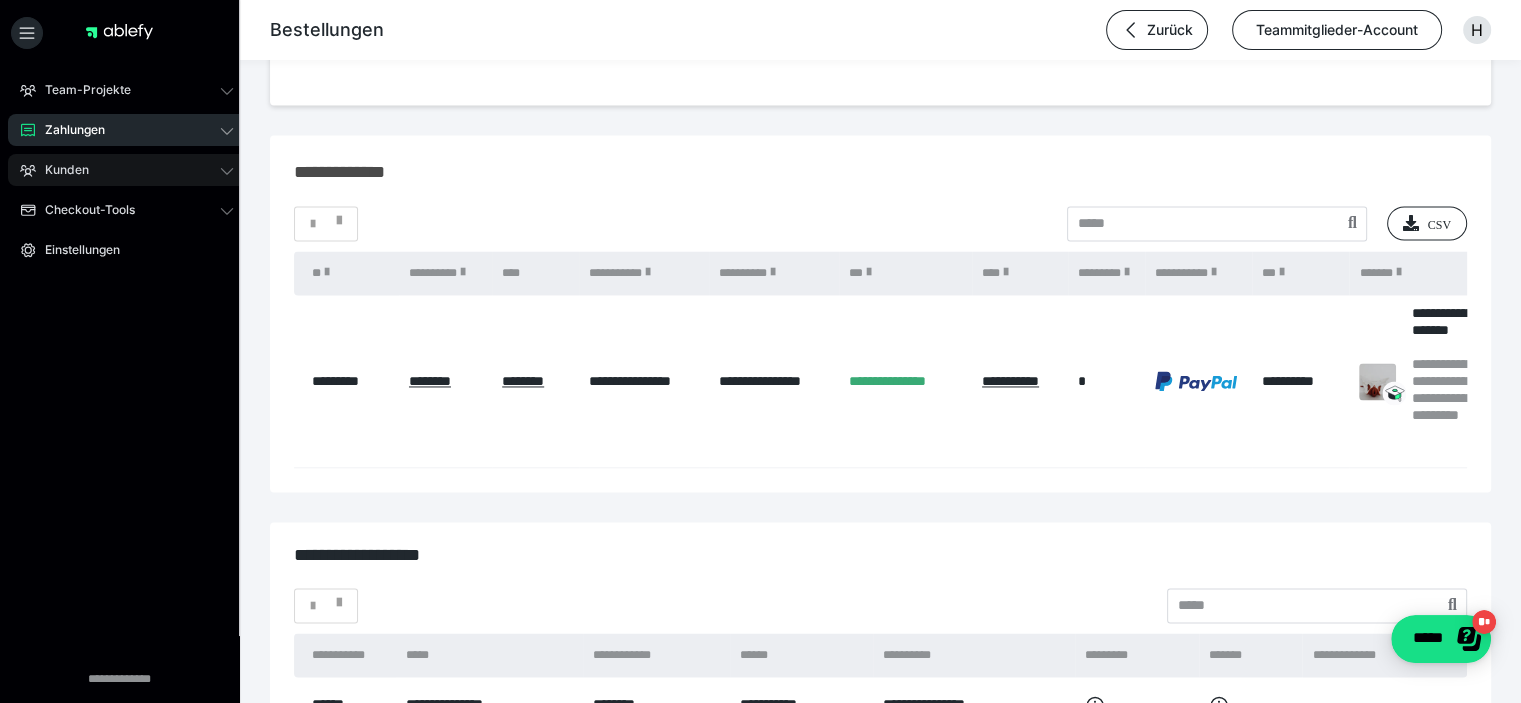 click on "Kunden" at bounding box center [60, 170] 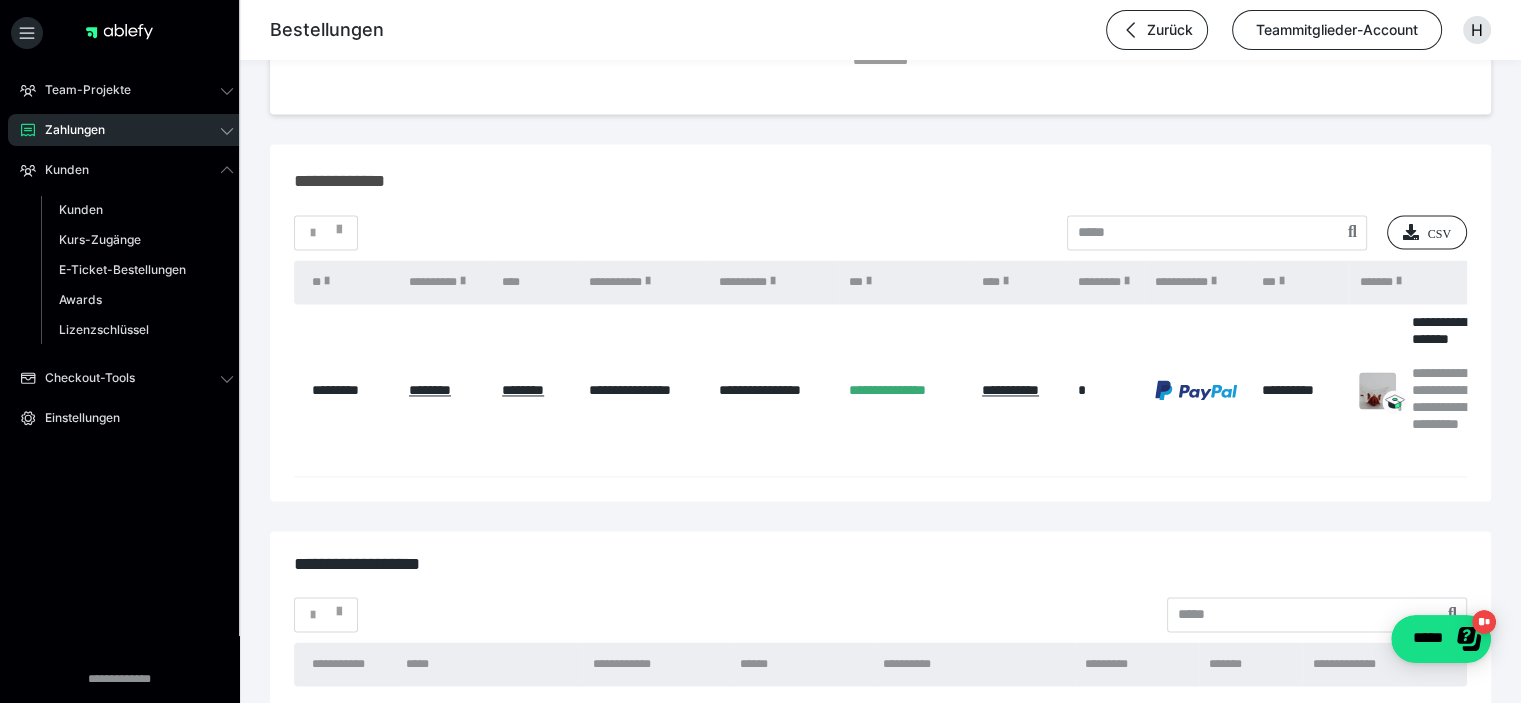scroll, scrollTop: 2452, scrollLeft: 0, axis: vertical 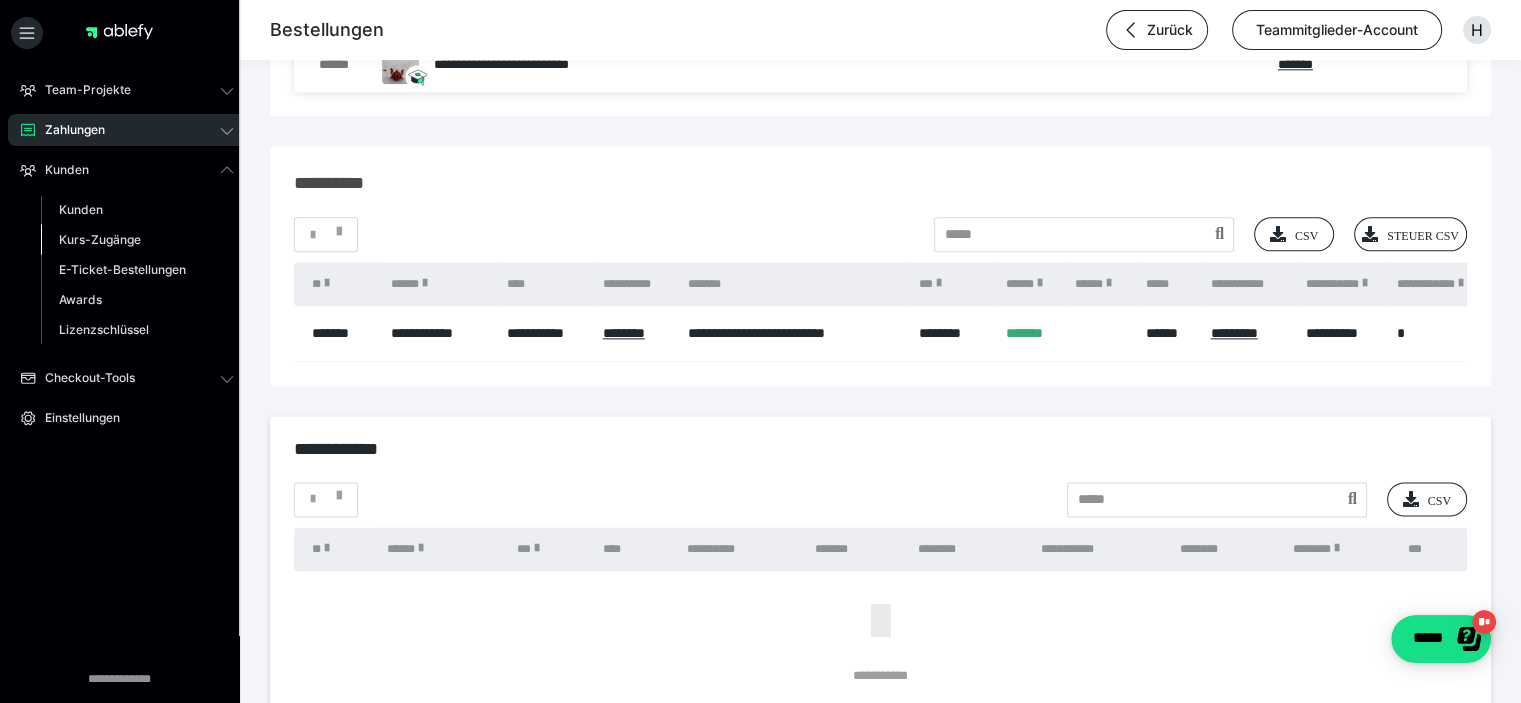 click on "Kurs-Zugänge" at bounding box center (100, 239) 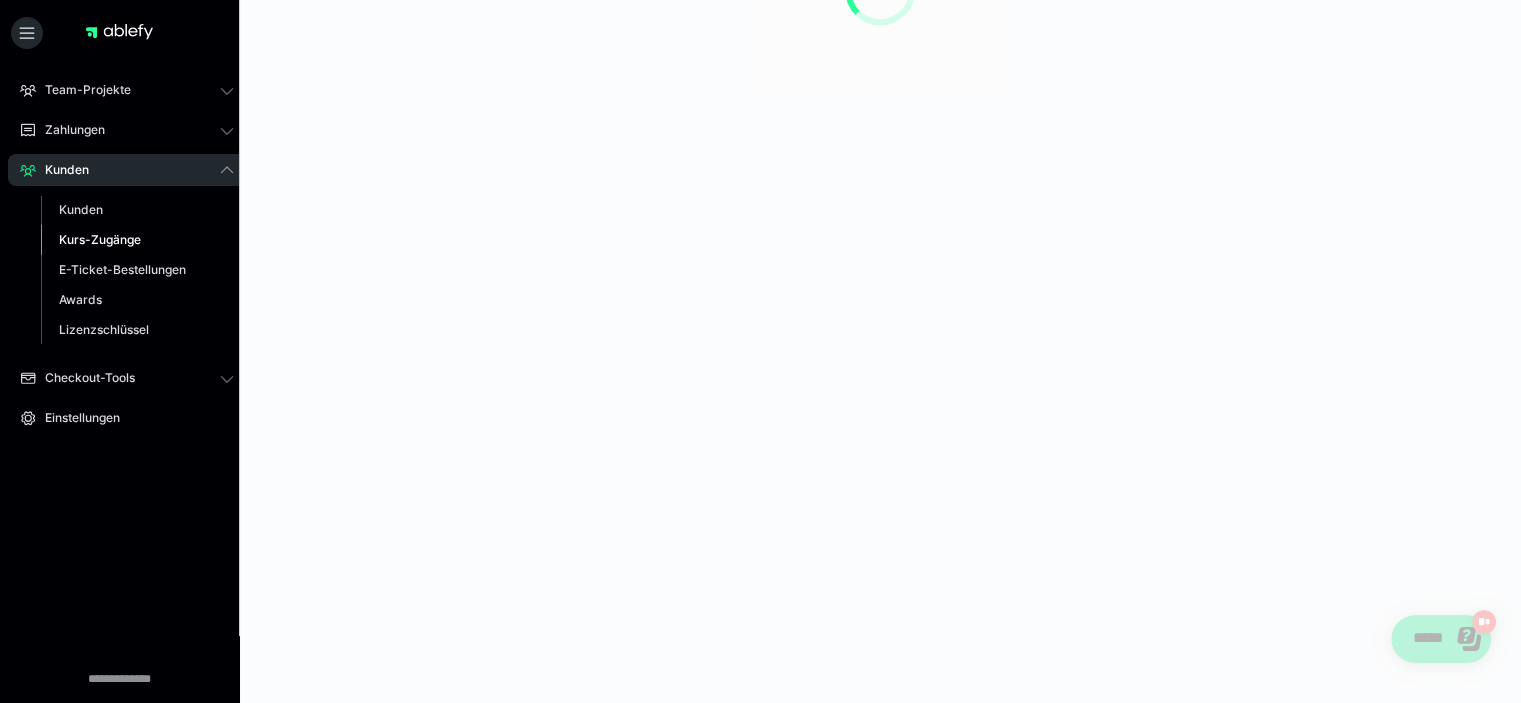 scroll, scrollTop: 0, scrollLeft: 0, axis: both 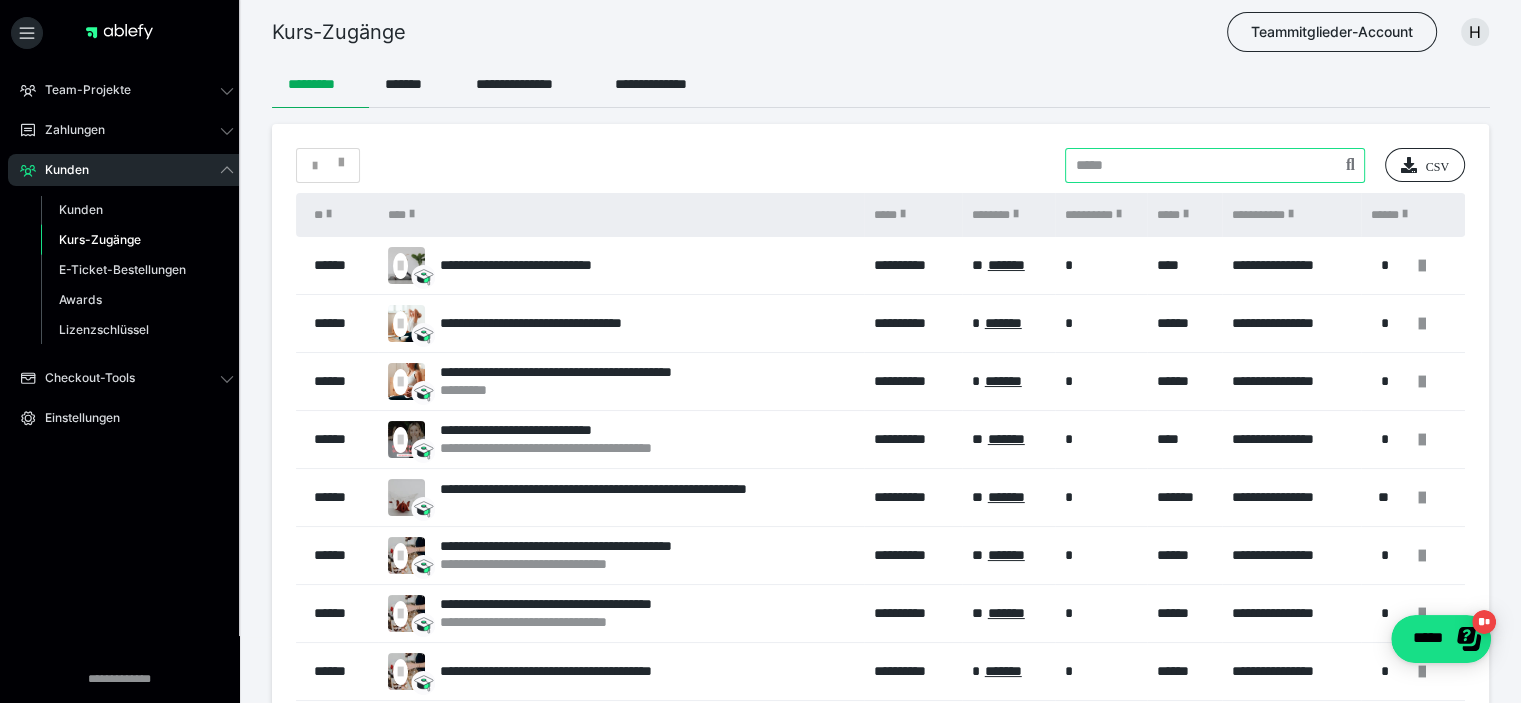 click at bounding box center (1215, 165) 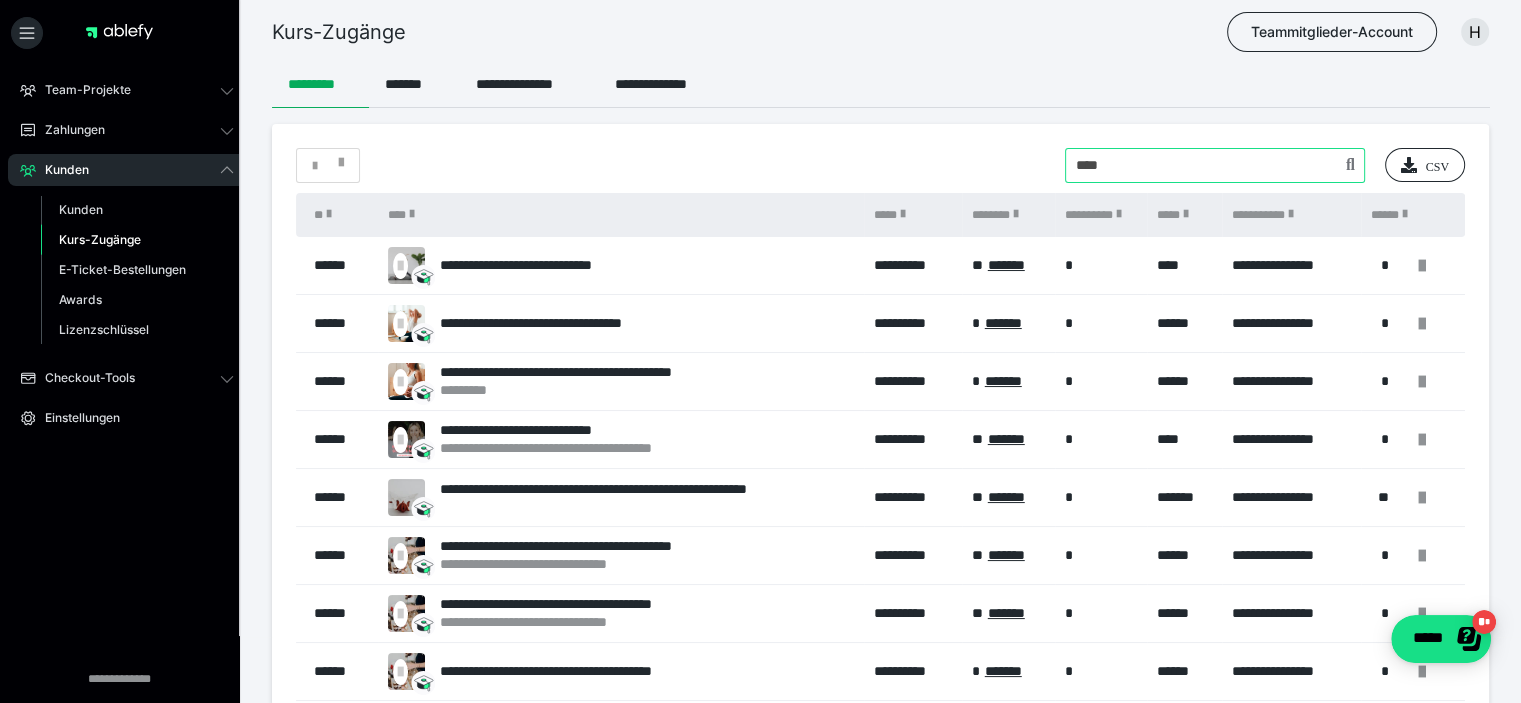type on "****" 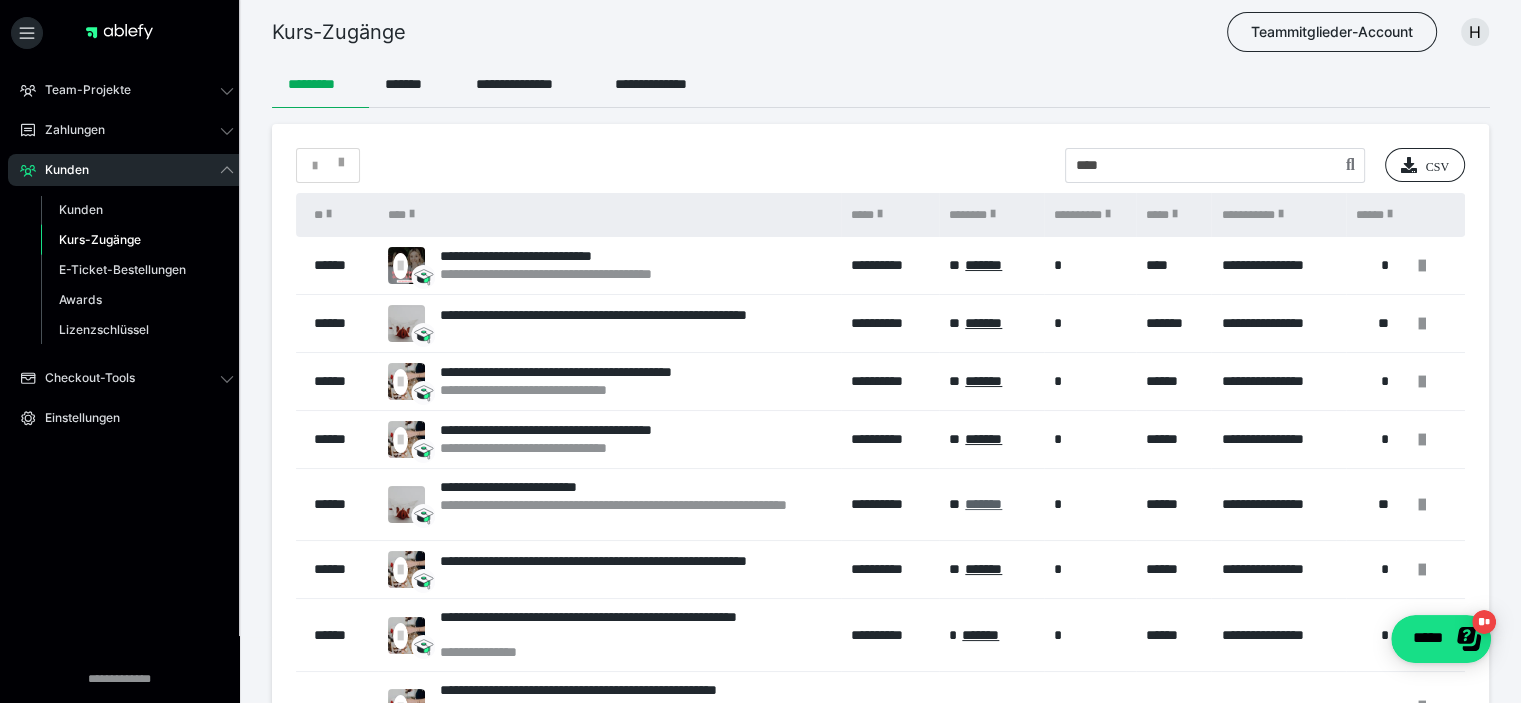 click on "*******" at bounding box center (983, 504) 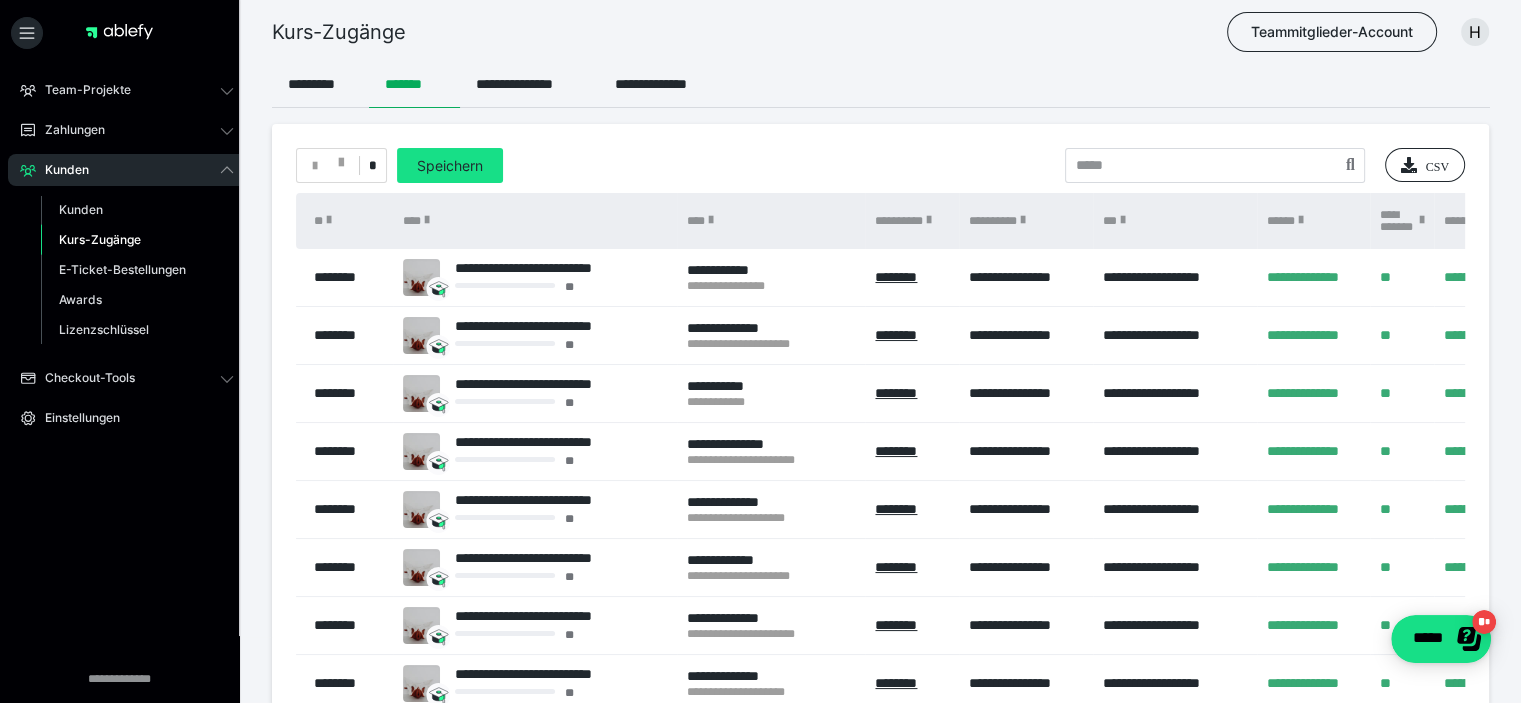 scroll, scrollTop: 354, scrollLeft: 0, axis: vertical 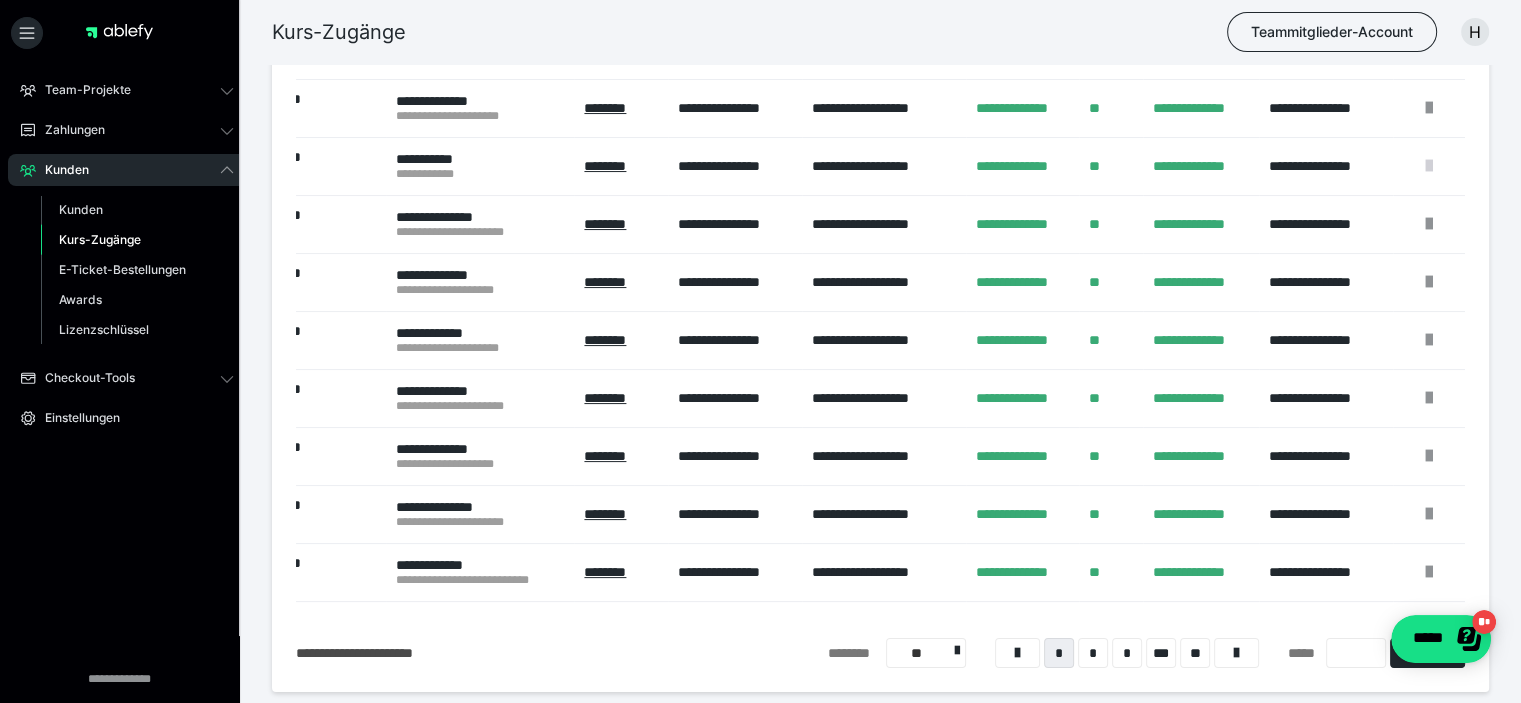 click at bounding box center (1429, 166) 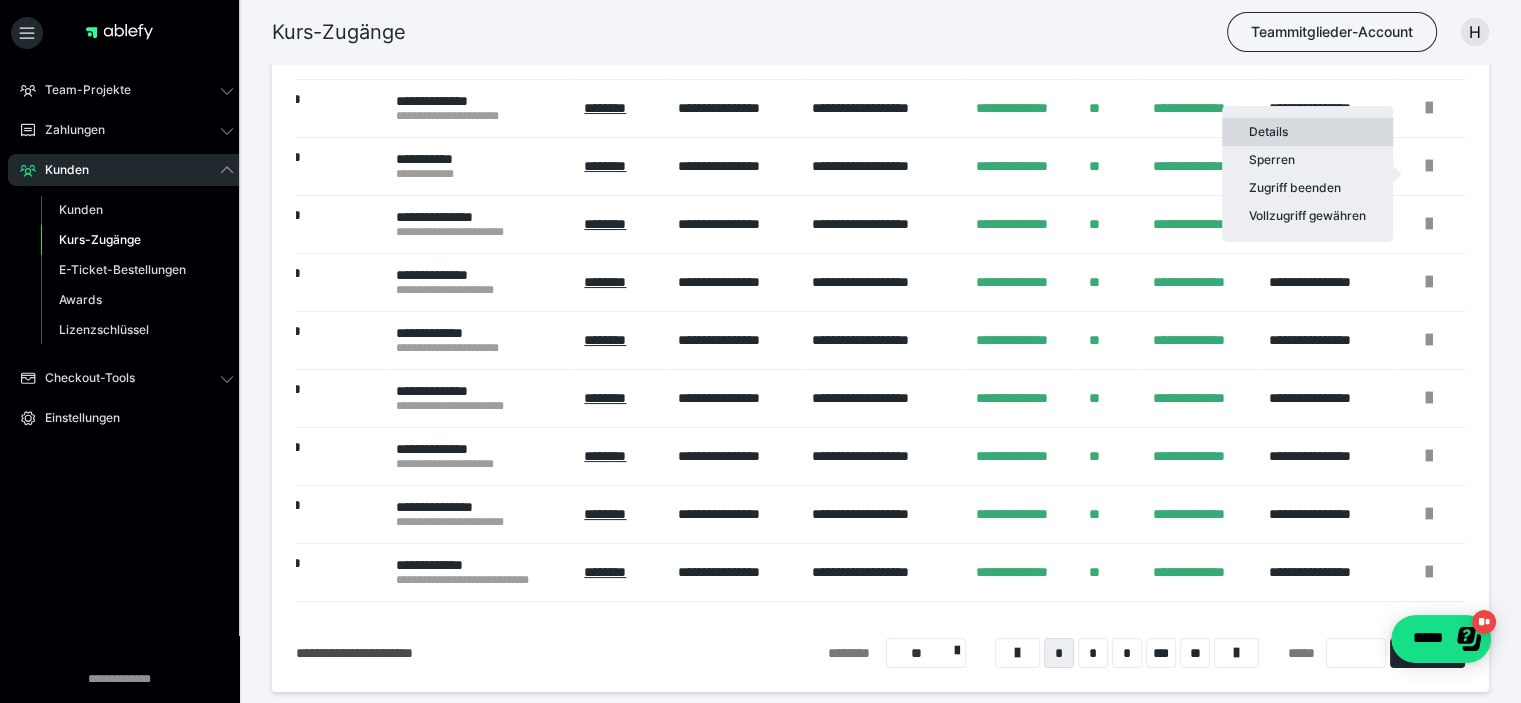 click on "Details" at bounding box center (1307, 132) 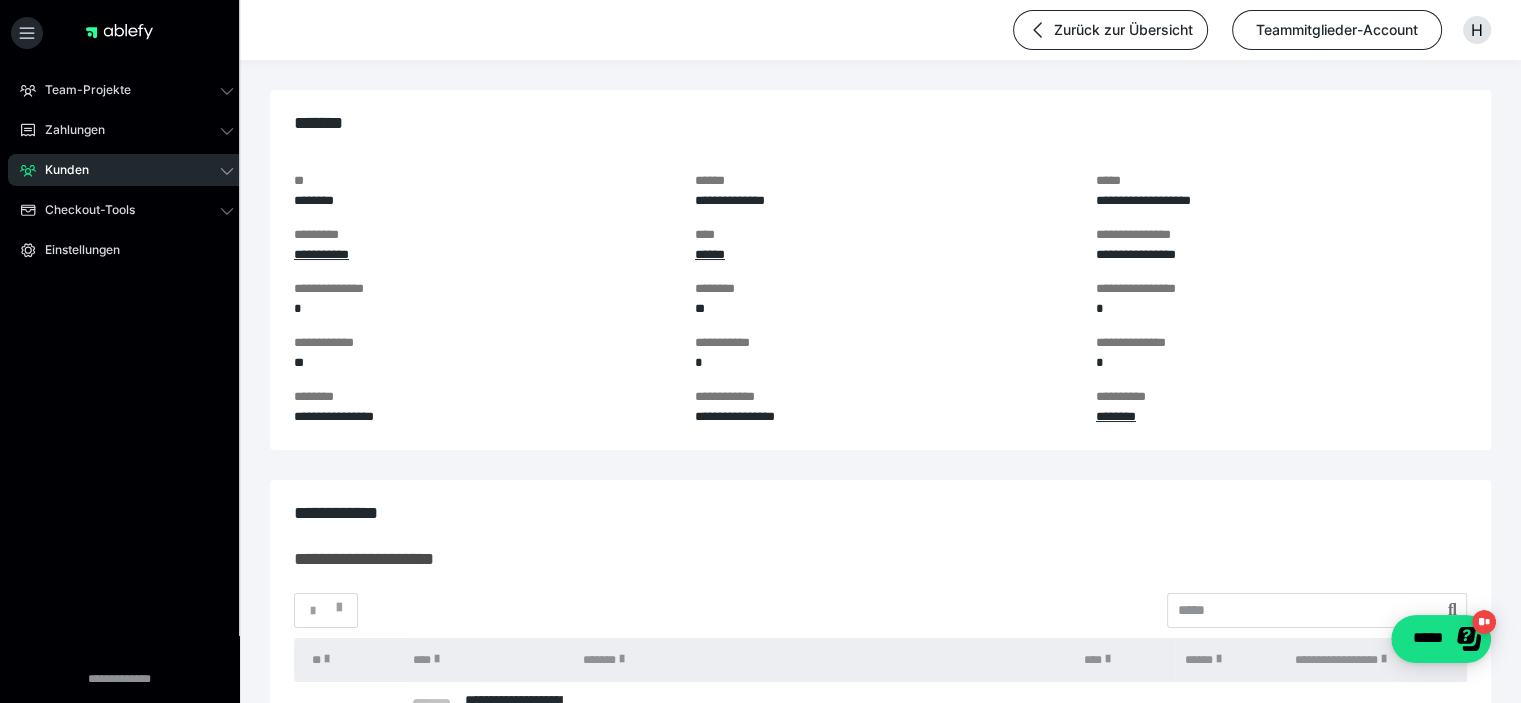 scroll, scrollTop: 615, scrollLeft: 0, axis: vertical 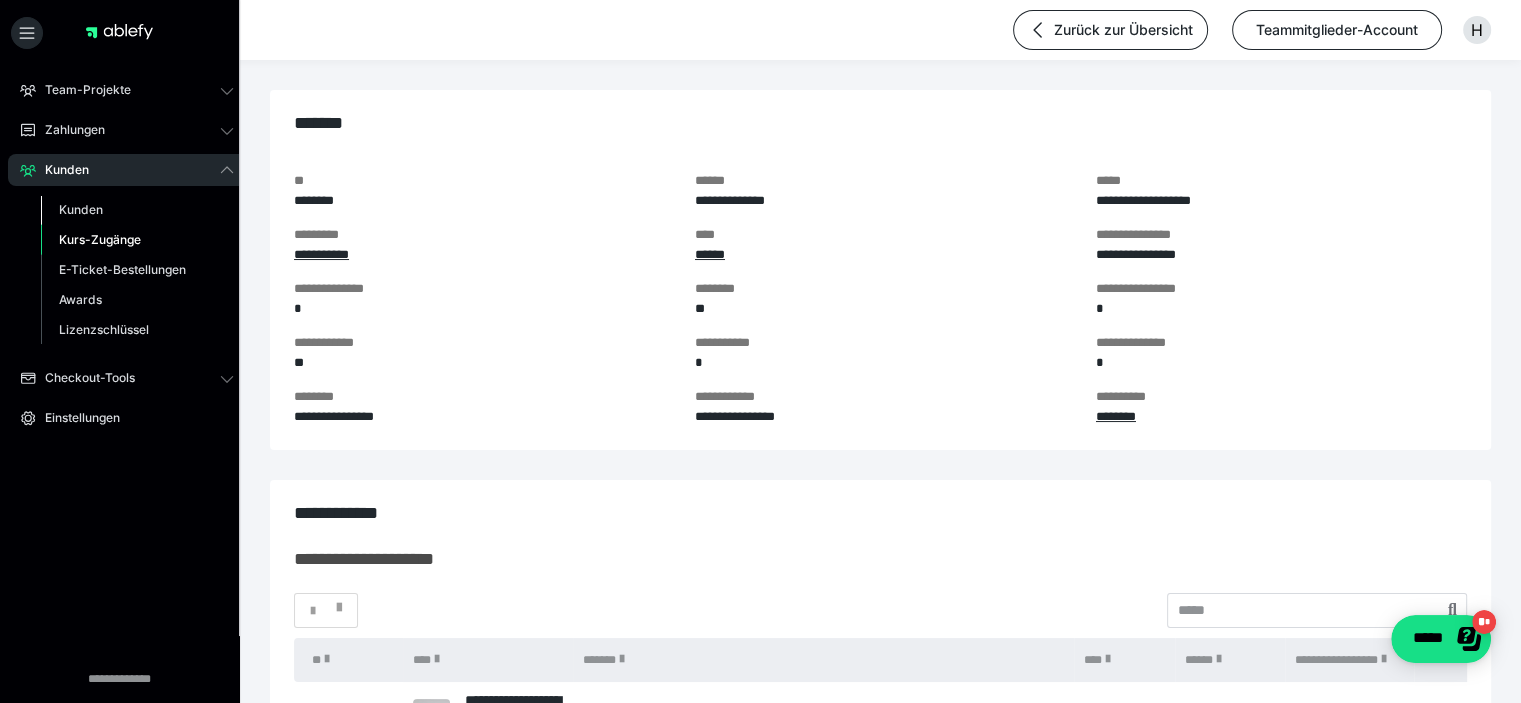 click on "Kunden" at bounding box center [81, 209] 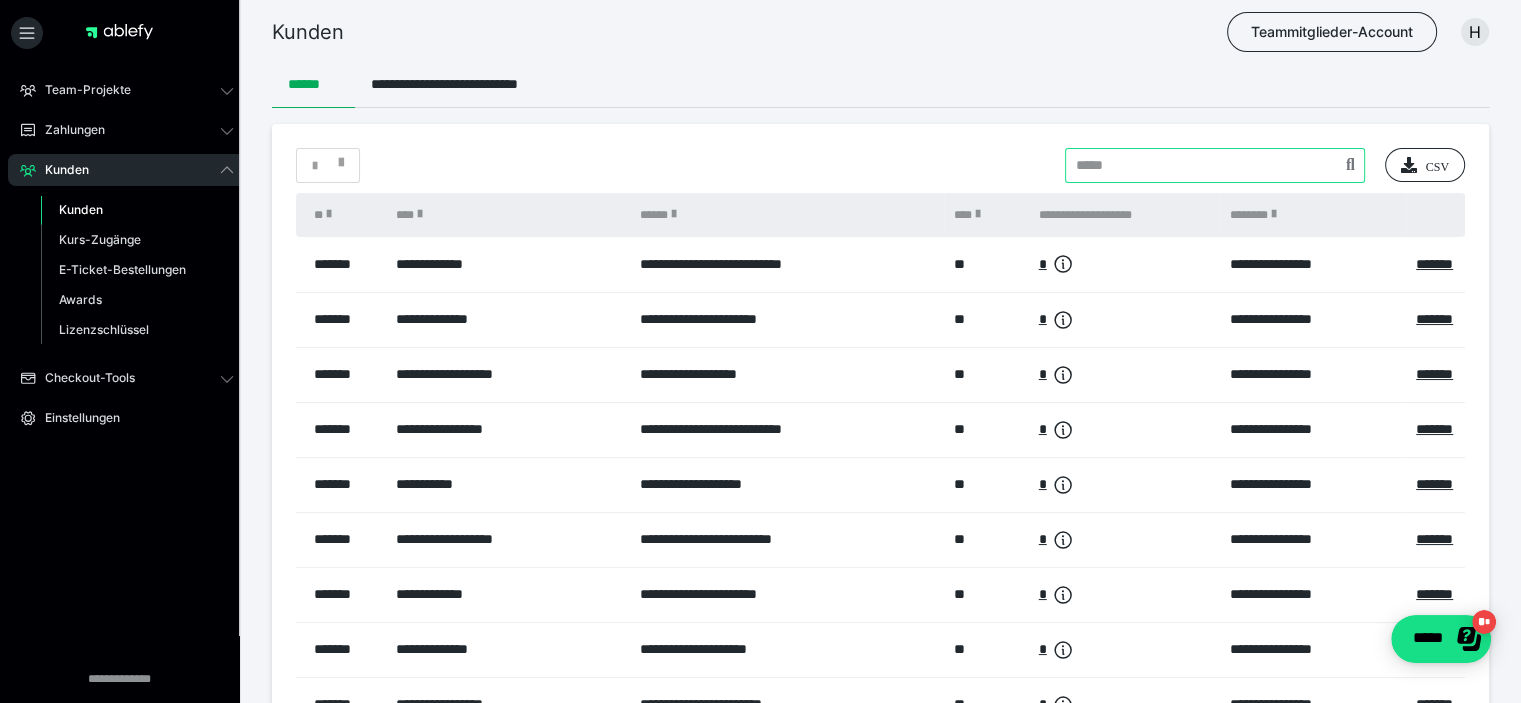 click at bounding box center (1215, 165) 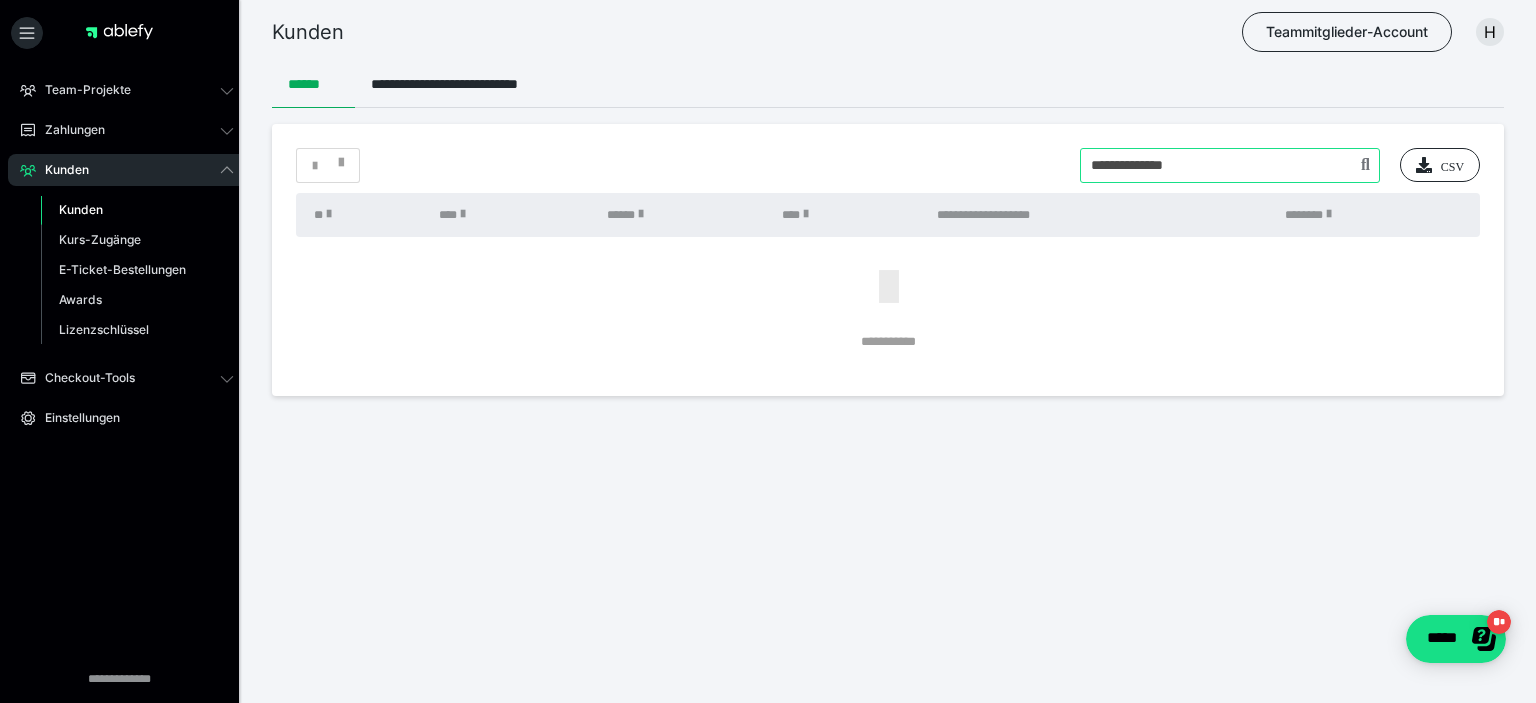 click at bounding box center (1230, 165) 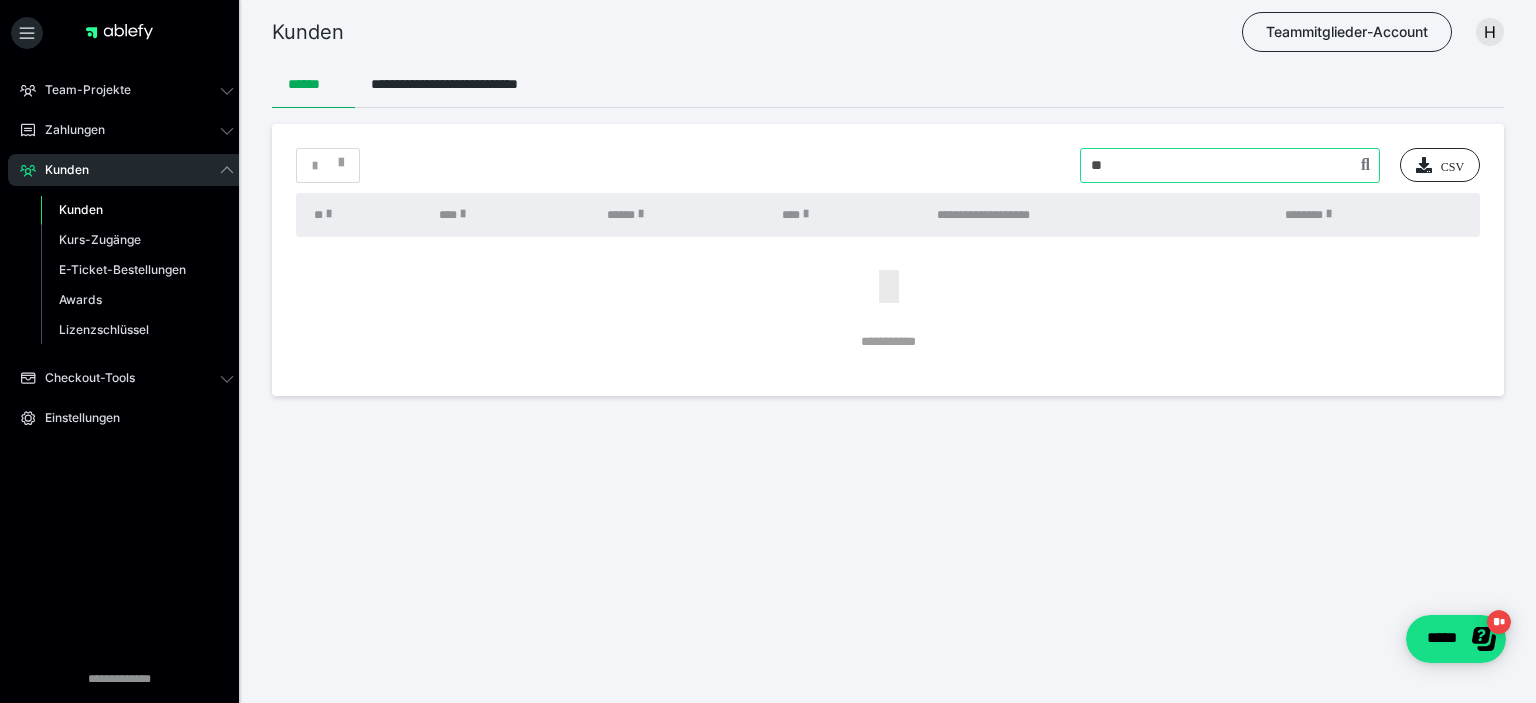 type on "*" 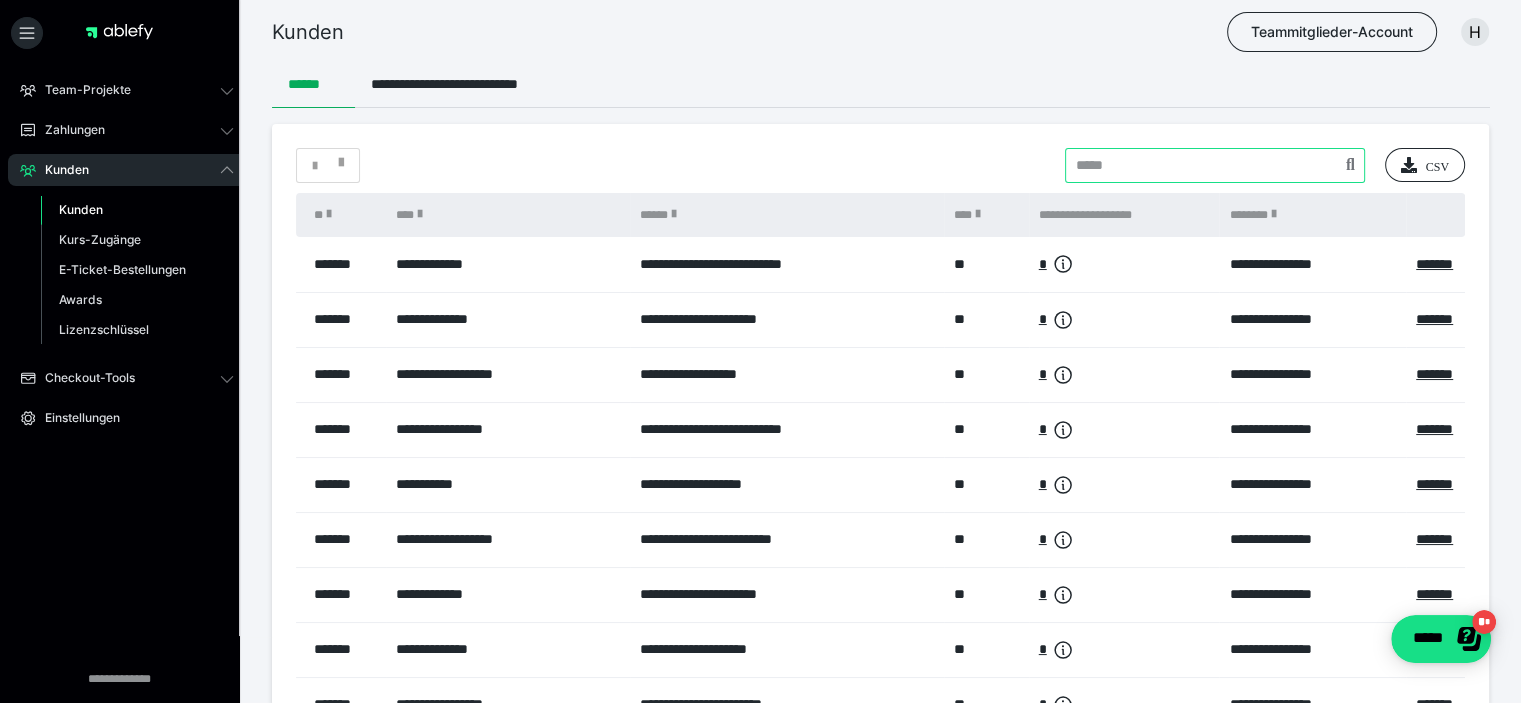 click at bounding box center (1215, 165) 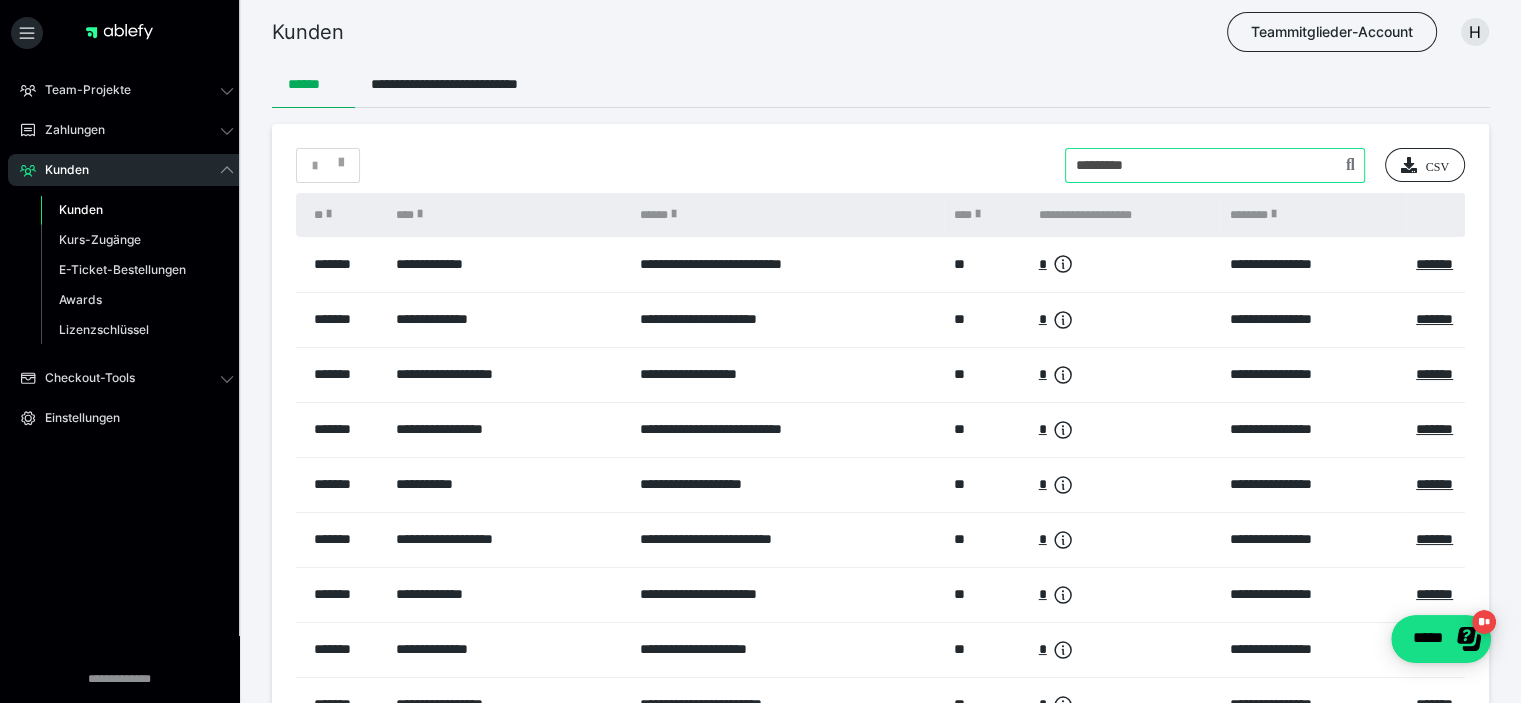 type on "*********" 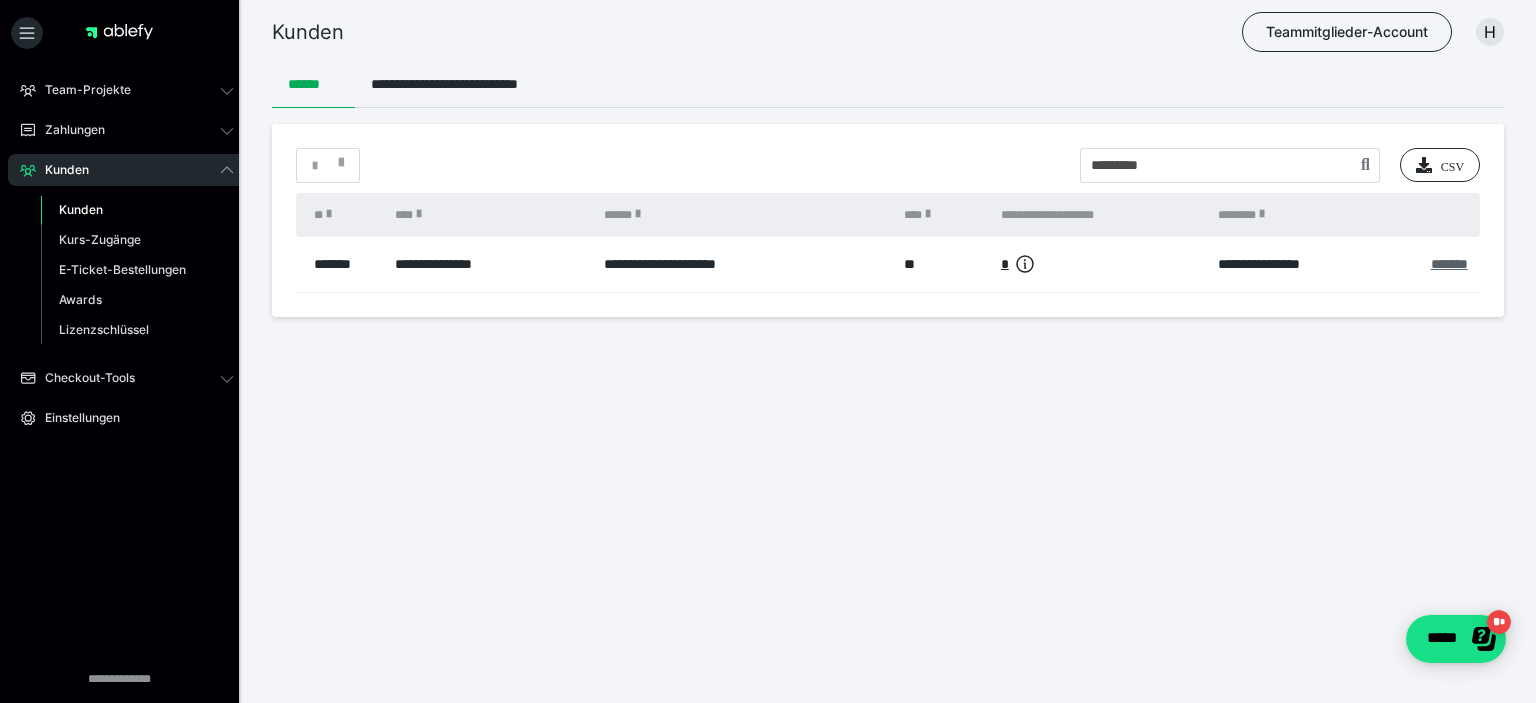 click on "*******" at bounding box center [1449, 264] 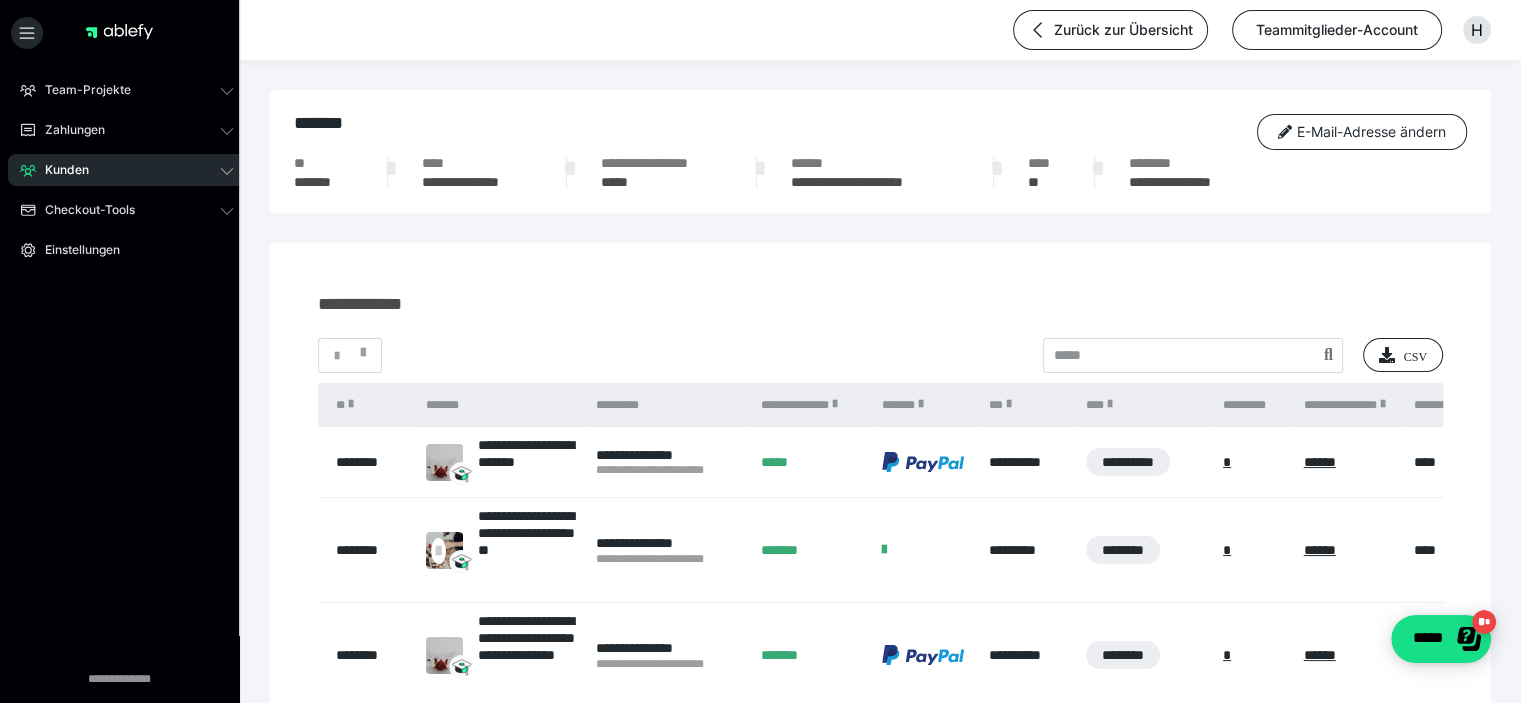 scroll, scrollTop: 615, scrollLeft: 0, axis: vertical 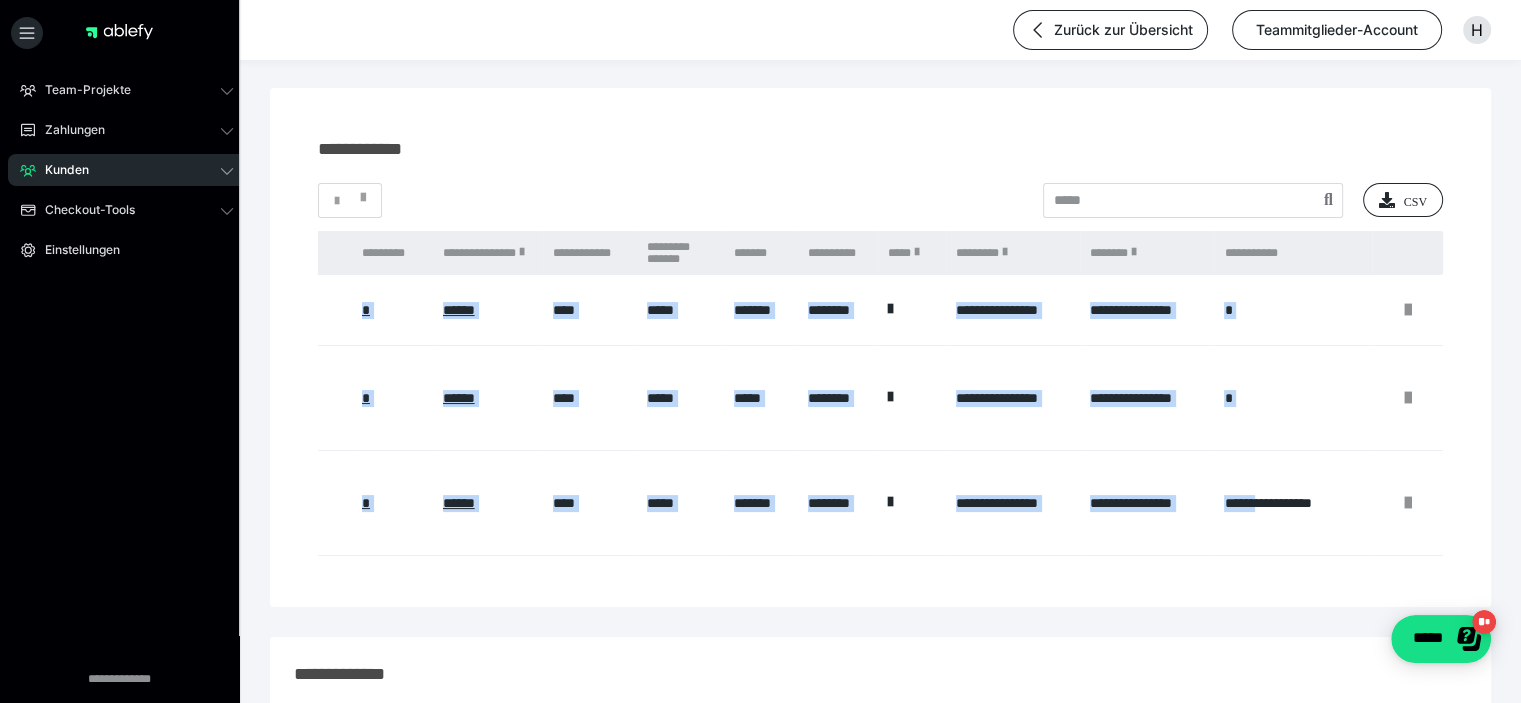 drag, startPoint x: 1275, startPoint y: 550, endPoint x: 1228, endPoint y: 559, distance: 47.853943 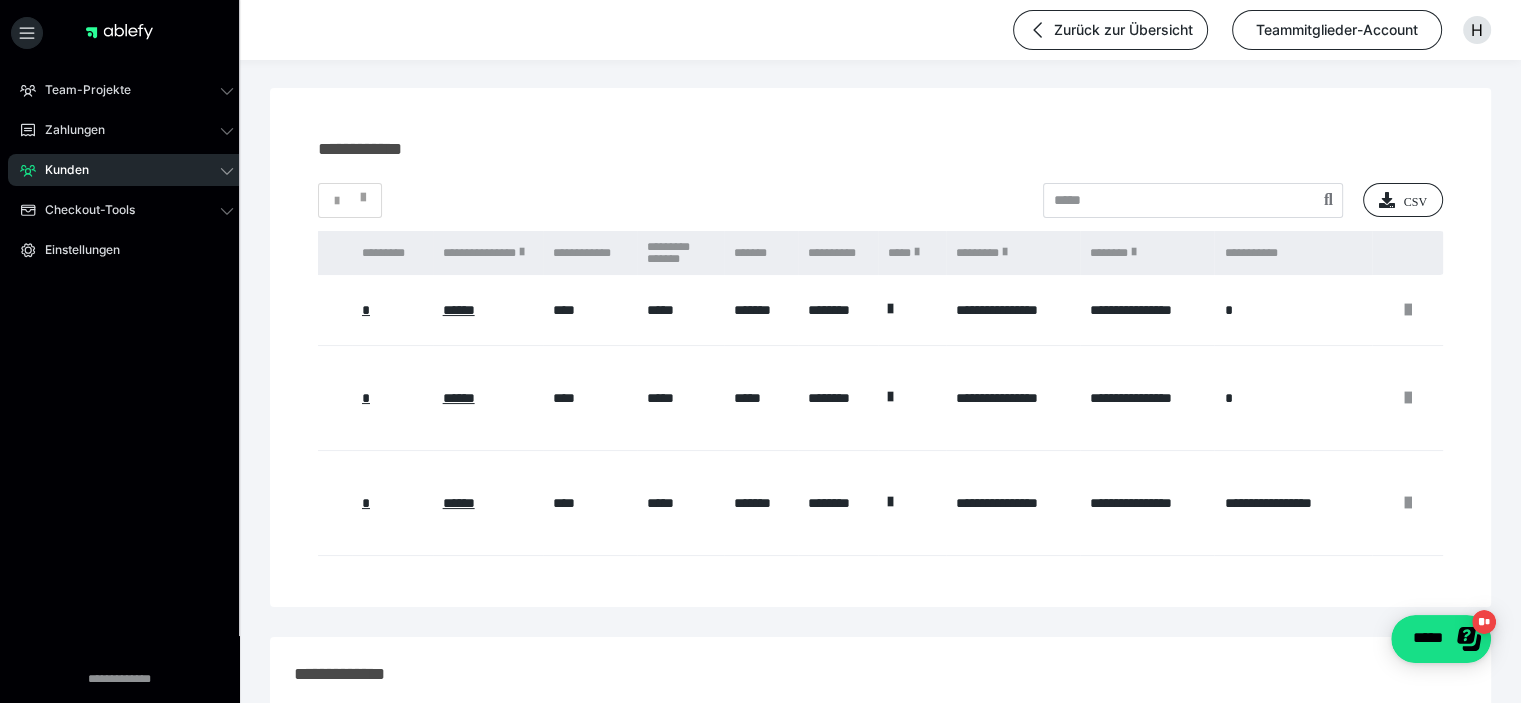 click on "*******" at bounding box center [761, 503] 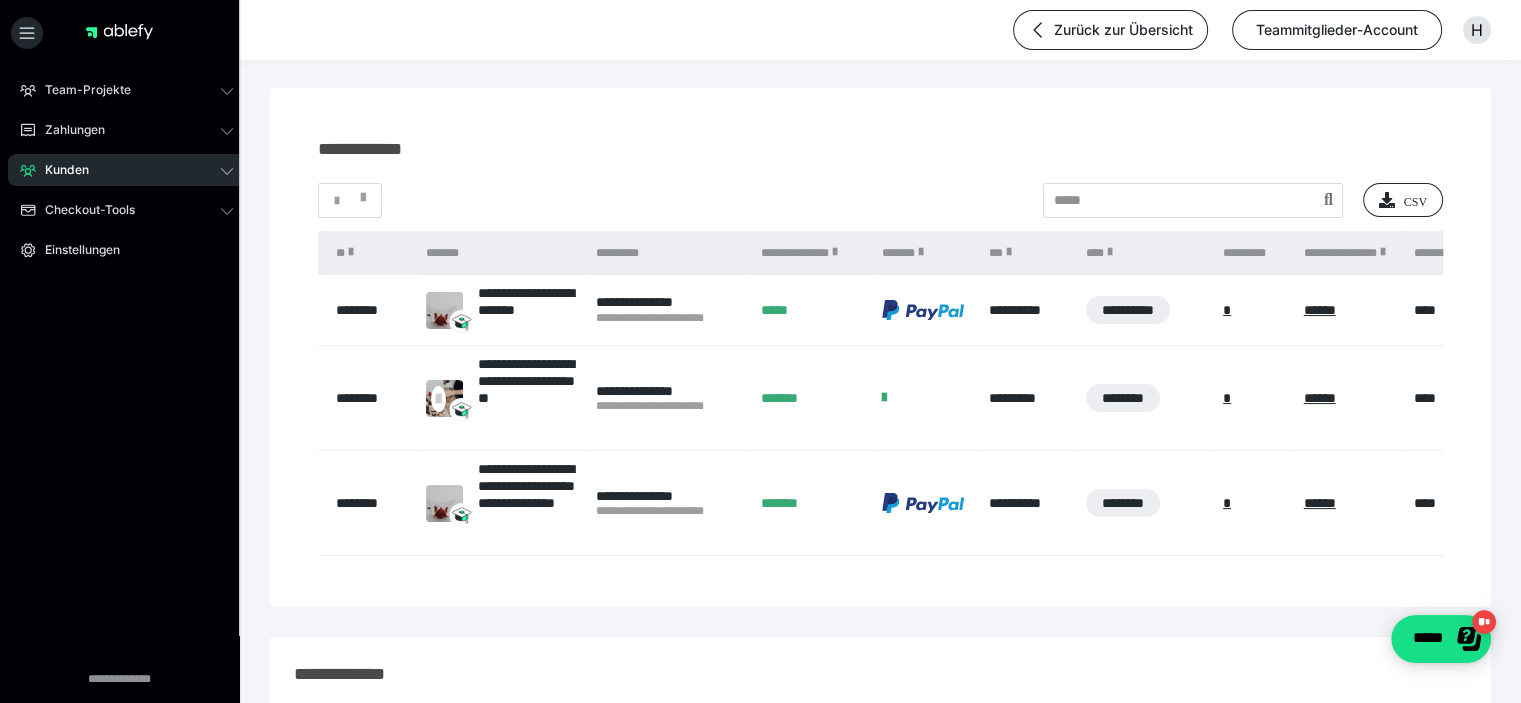 click on "Kunden" at bounding box center (60, 170) 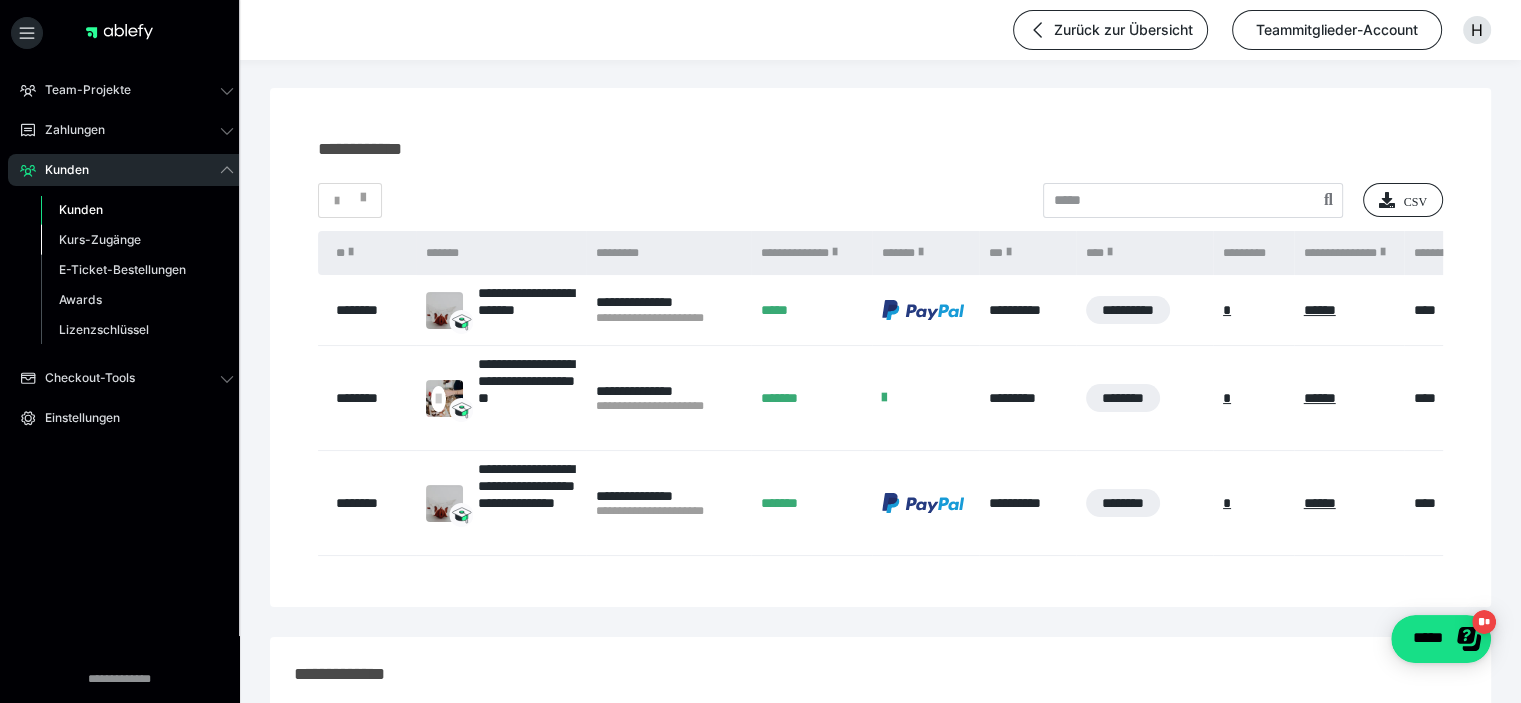 click on "Kurs-Zugänge" at bounding box center [100, 239] 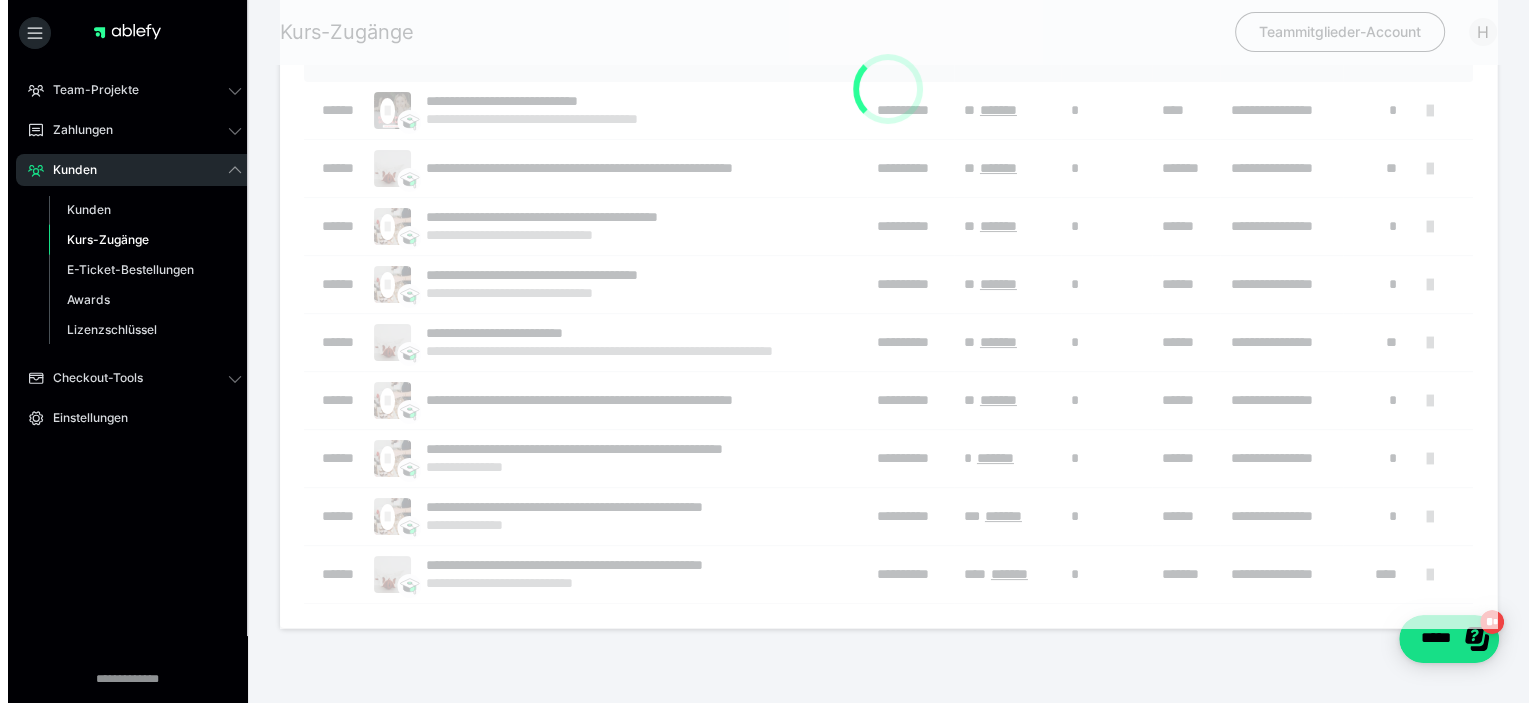 scroll, scrollTop: 0, scrollLeft: 0, axis: both 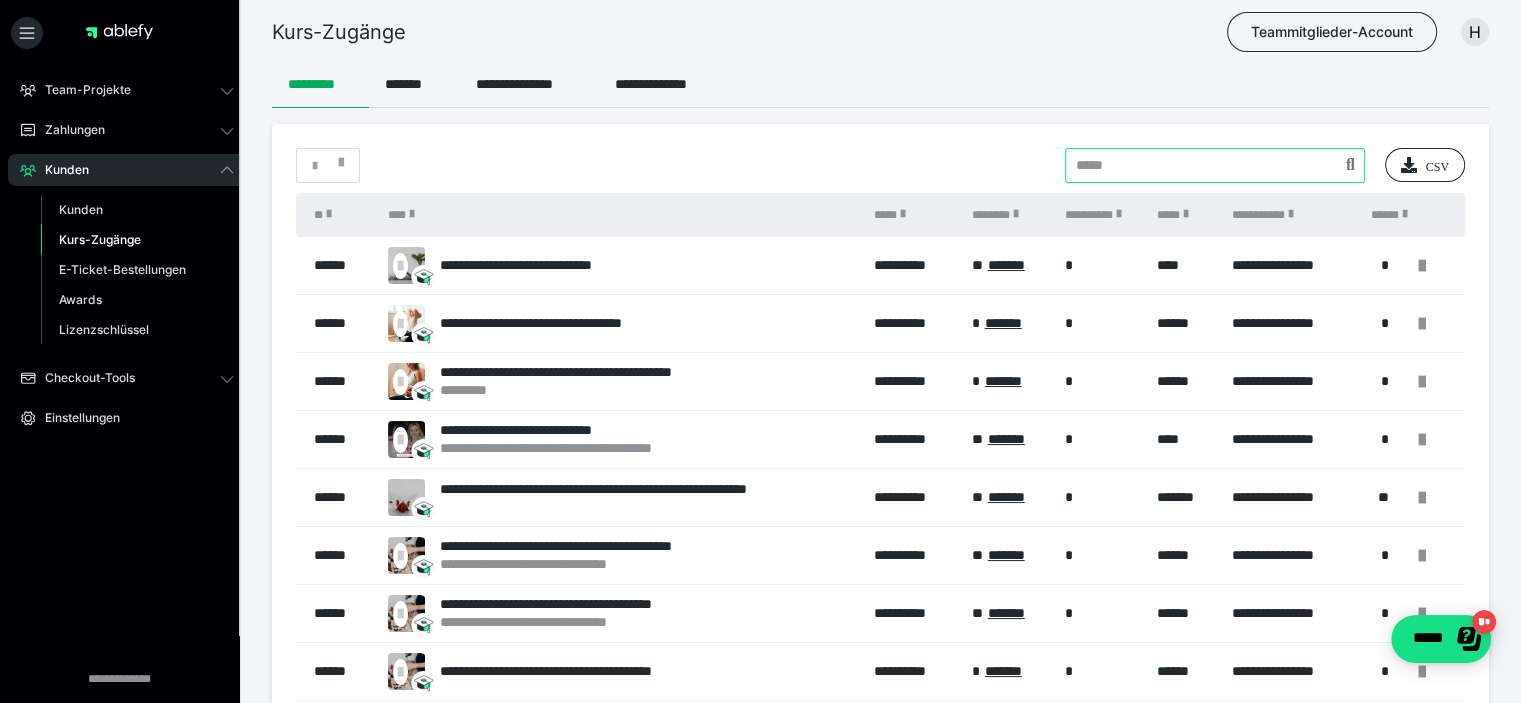 click at bounding box center (1215, 165) 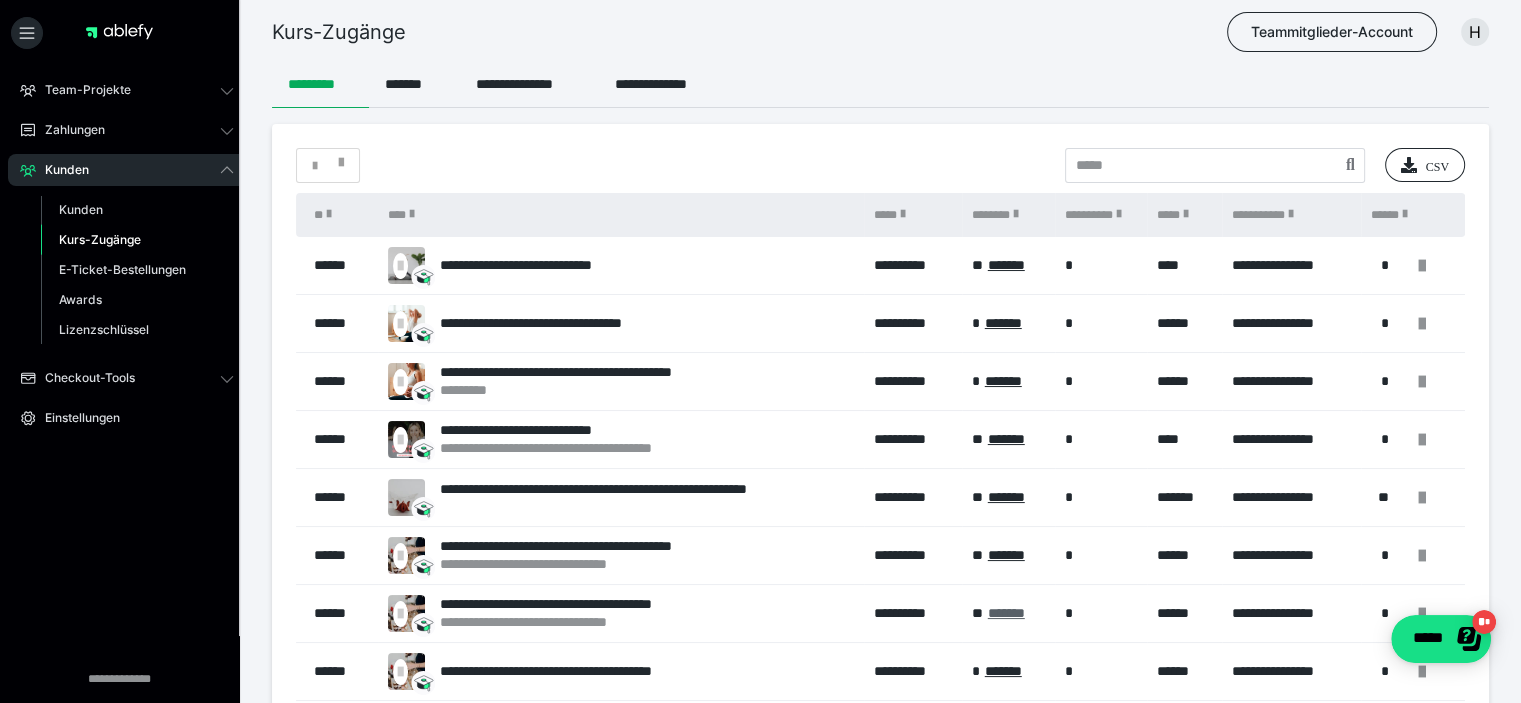 click on "*******" at bounding box center [1006, 613] 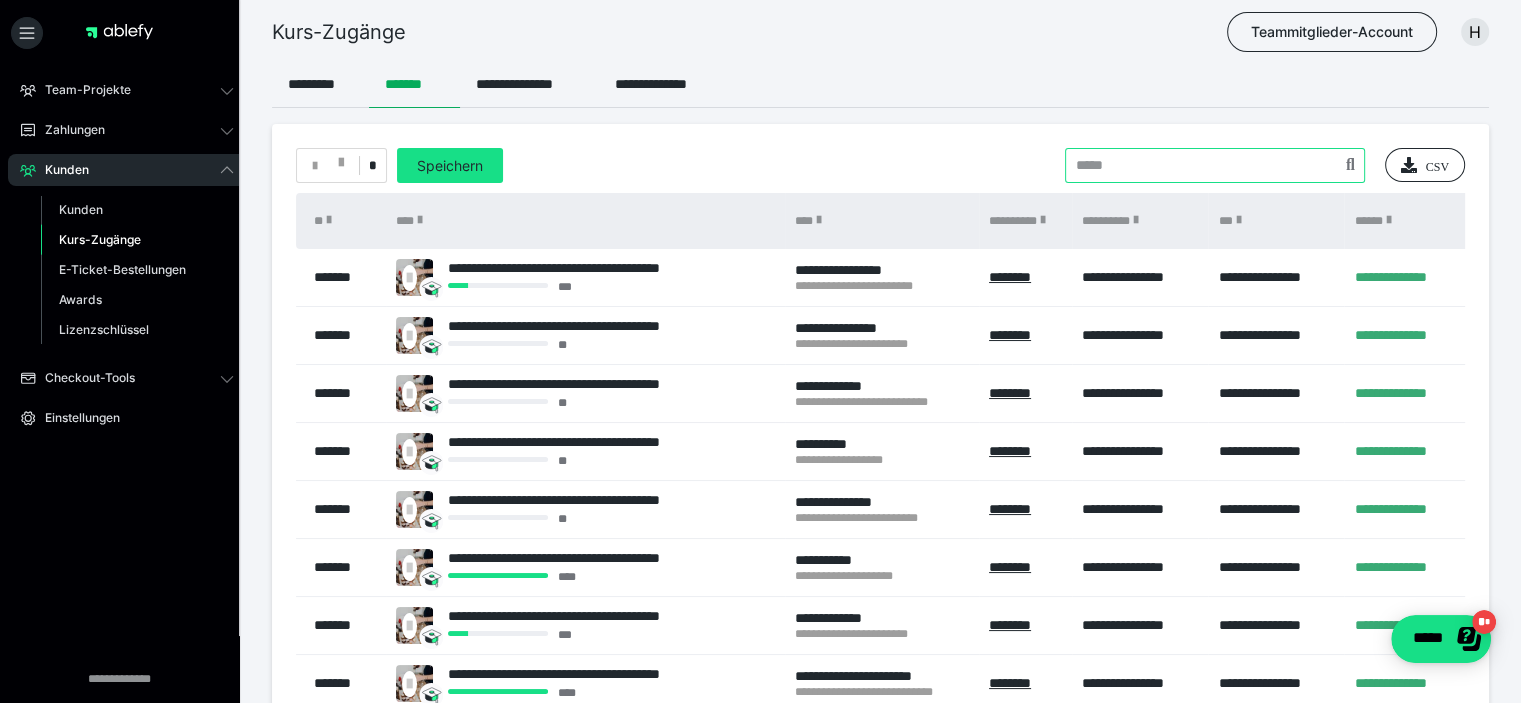 click at bounding box center (1215, 165) 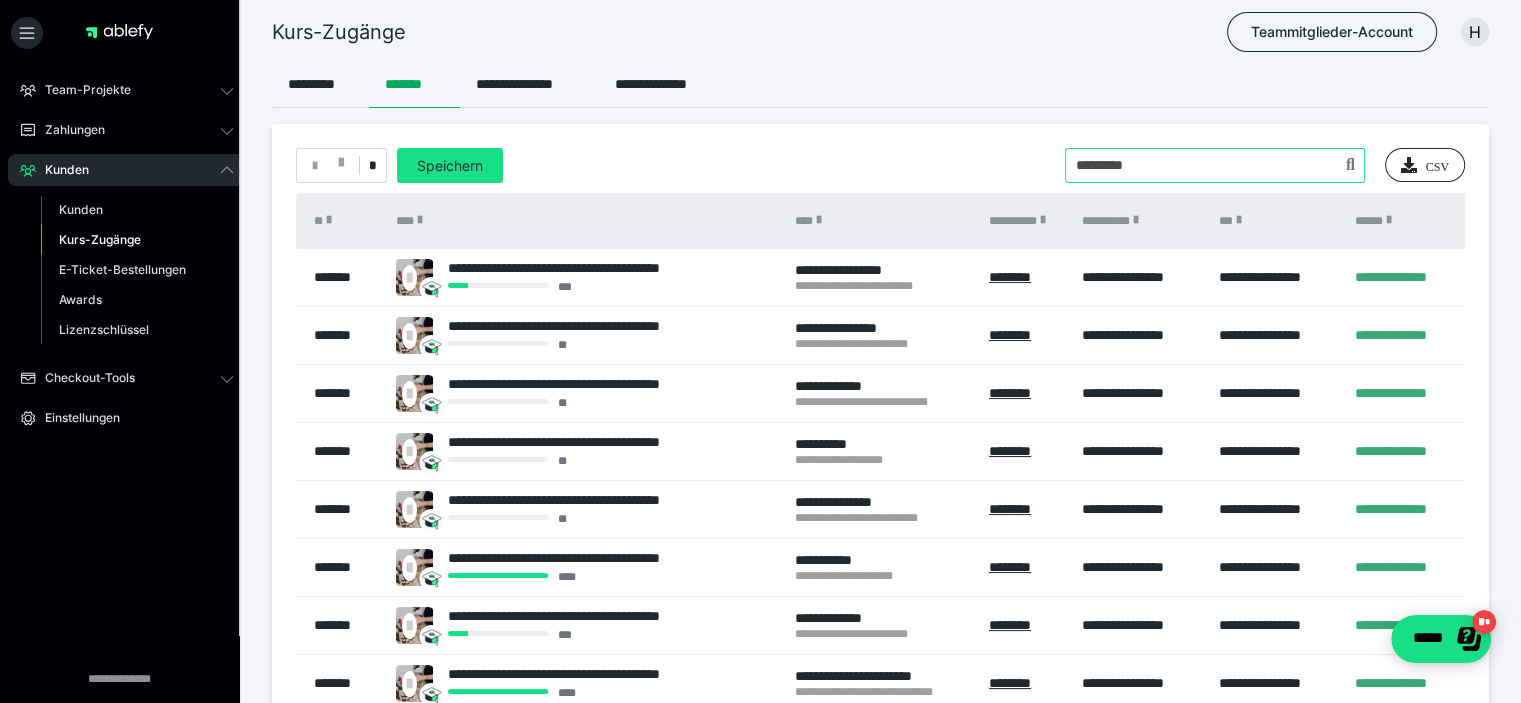 type on "*********" 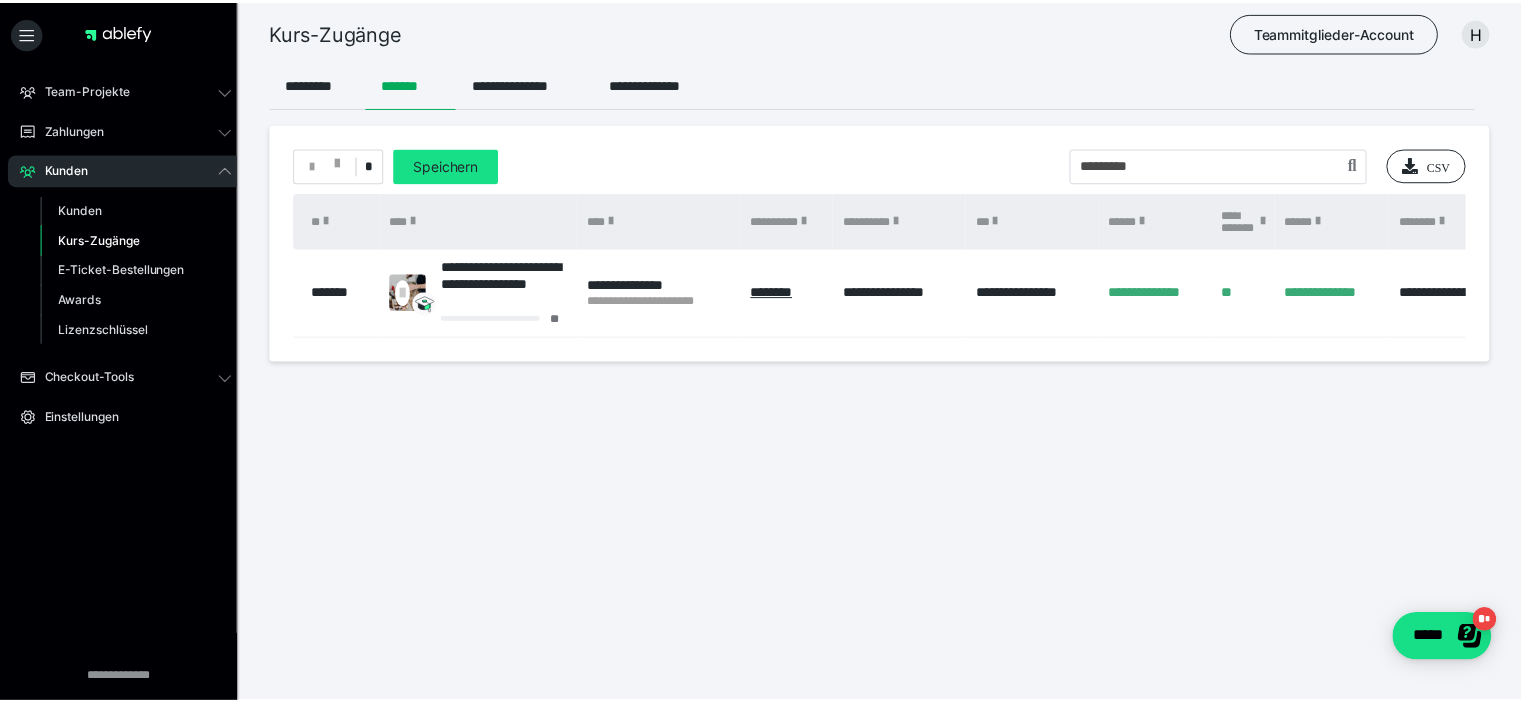 scroll, scrollTop: 0, scrollLeft: 128, axis: horizontal 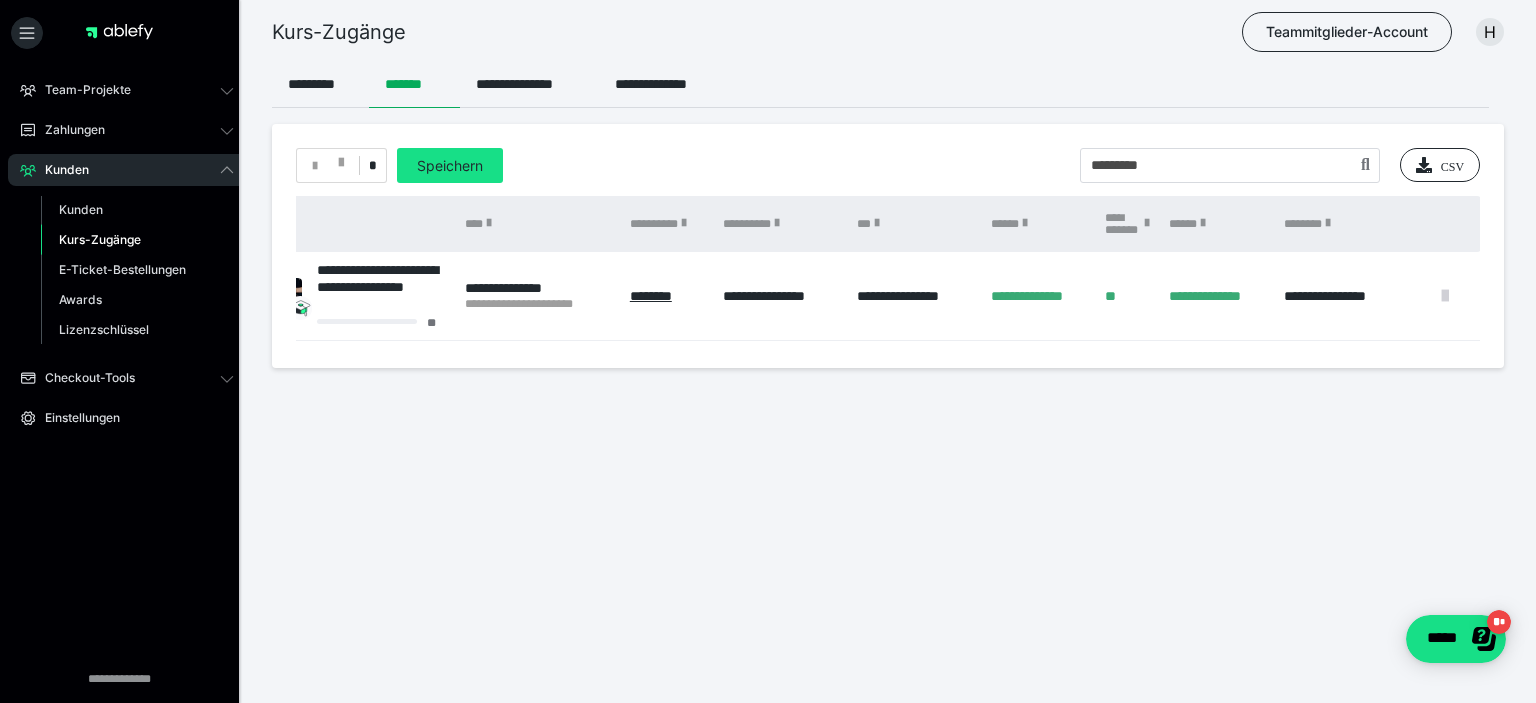 click at bounding box center (1445, 296) 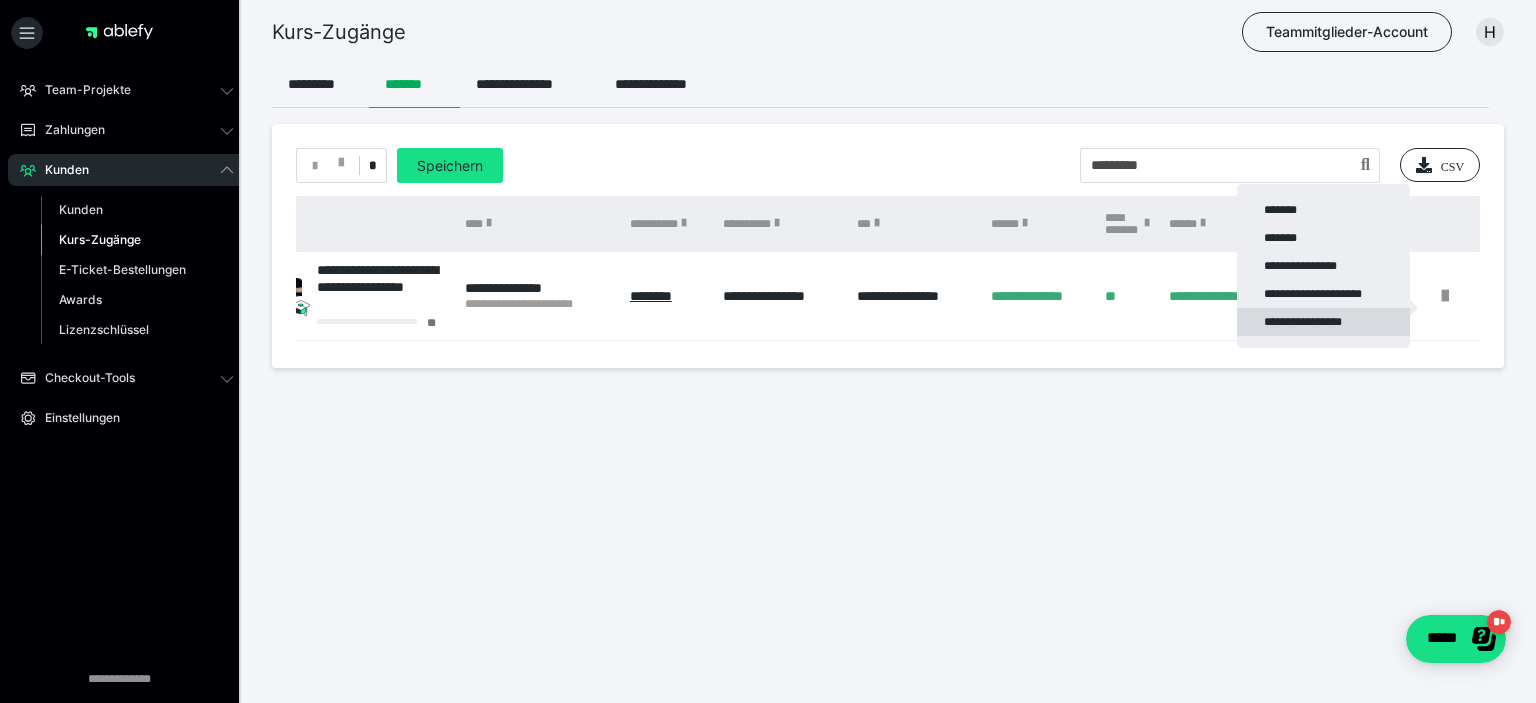 click on "**********" at bounding box center (1323, 322) 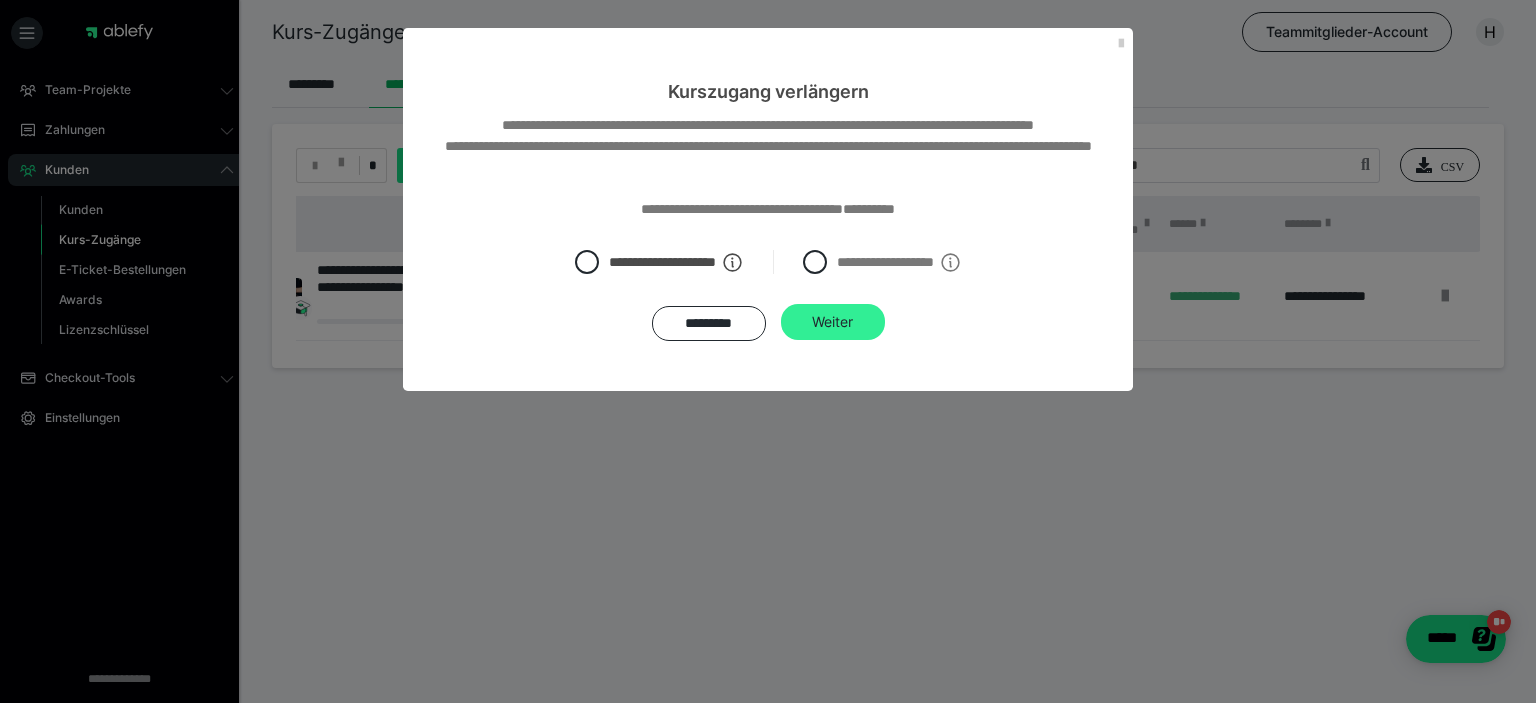 click on "Weiter" at bounding box center [833, 322] 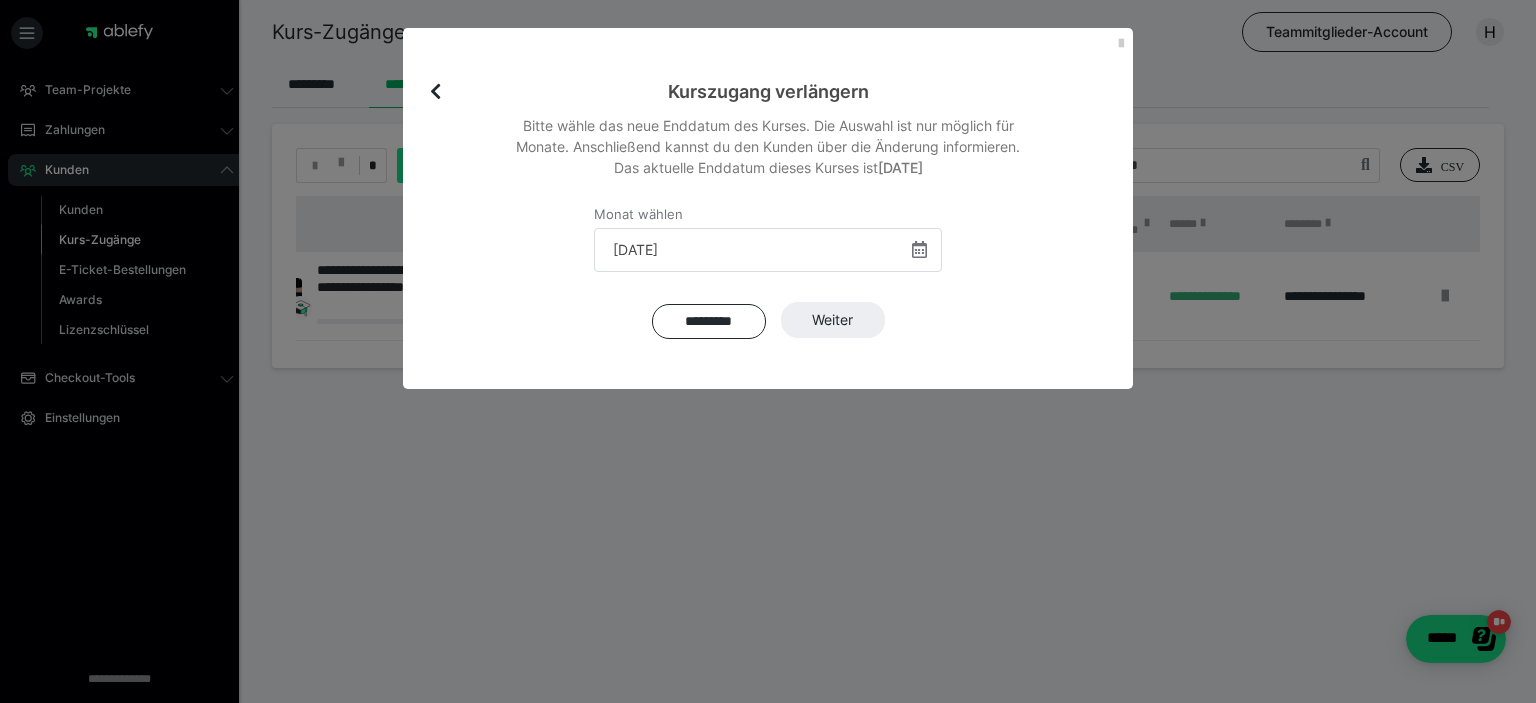 click at bounding box center (919, 249) 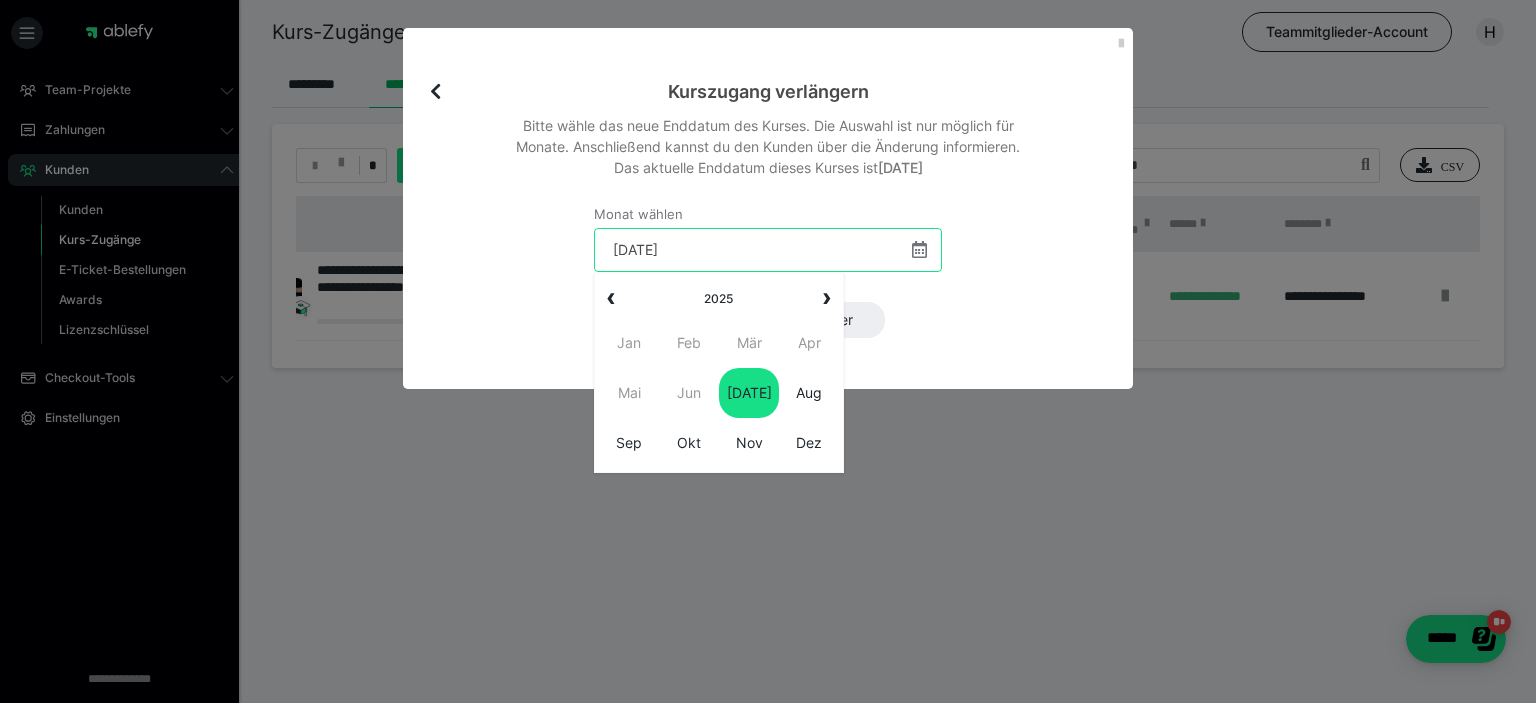 click on "13.07.2025" at bounding box center (768, 250) 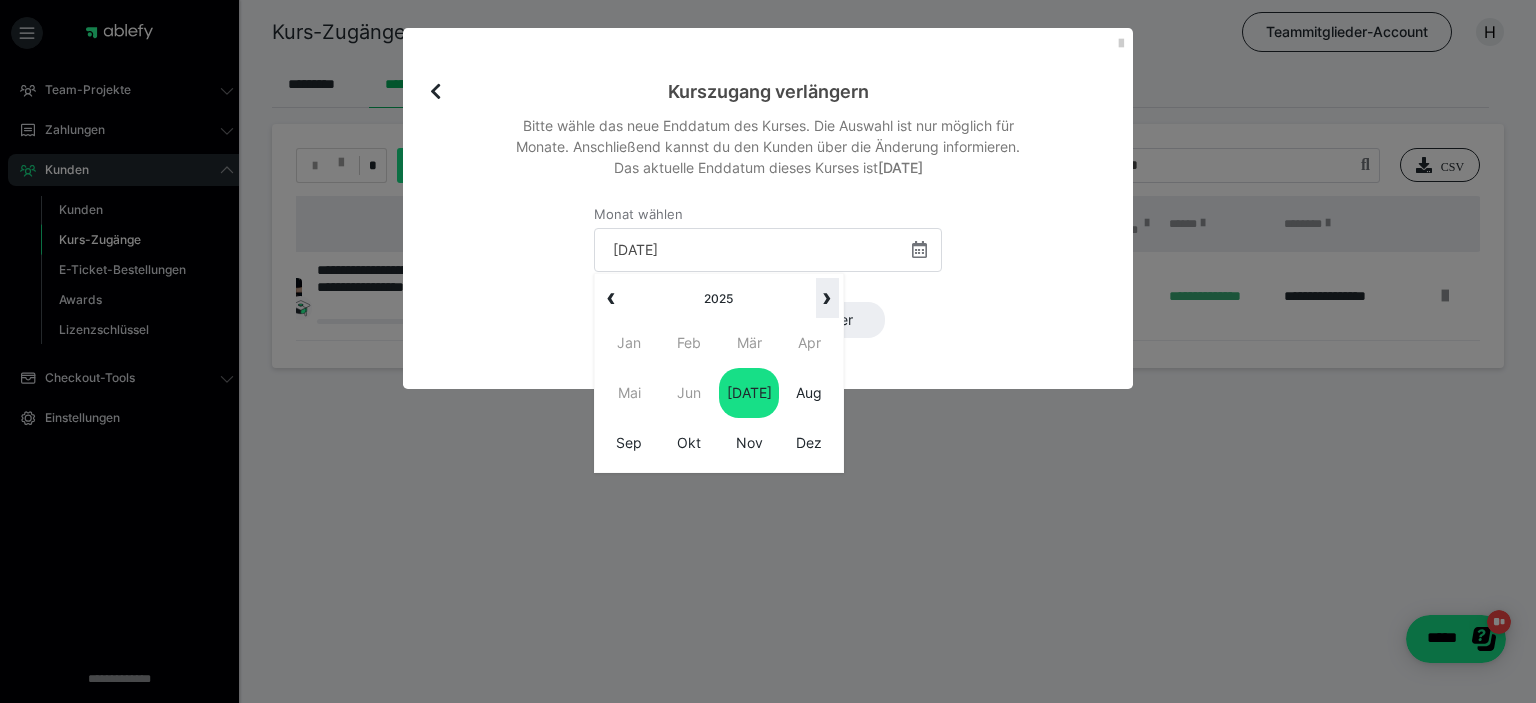 click on "›" at bounding box center (827, 298) 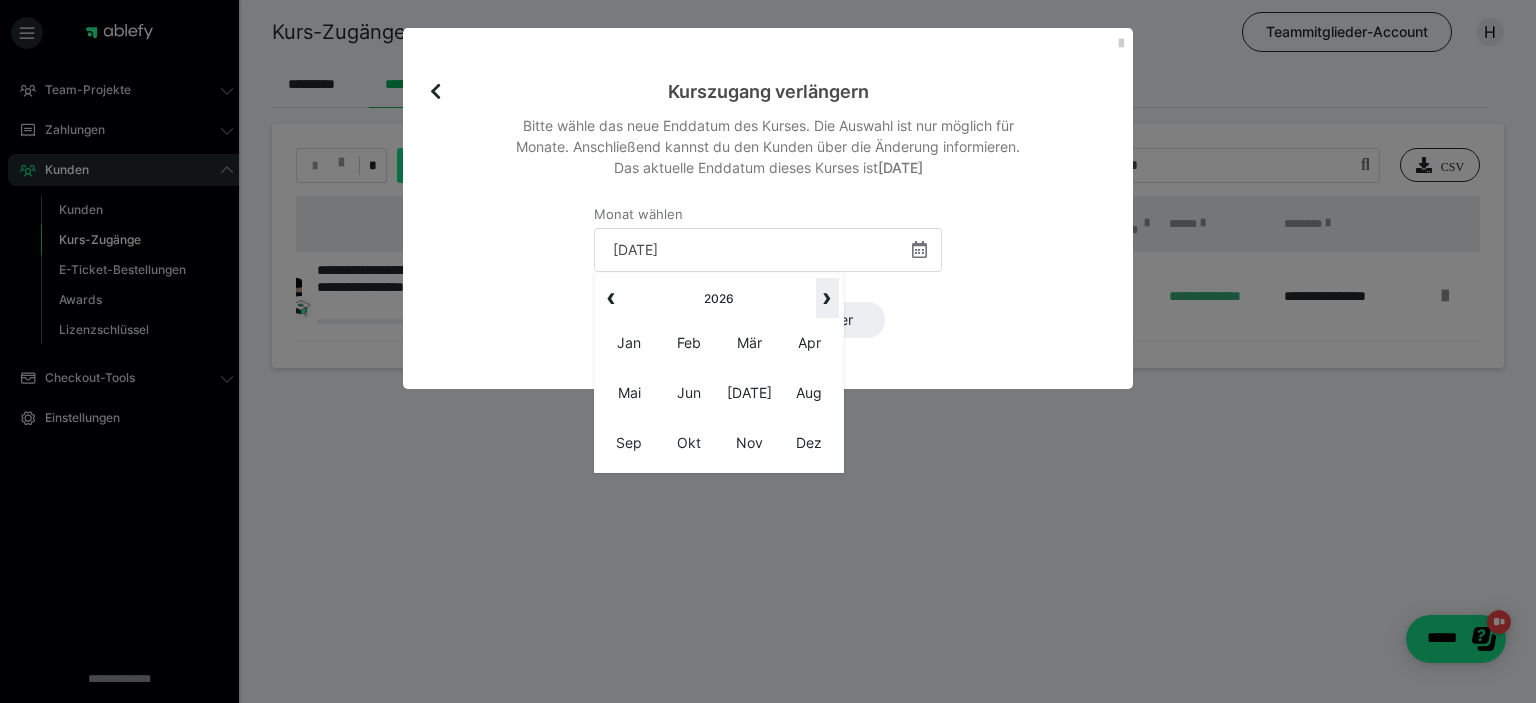 click on "›" at bounding box center (827, 298) 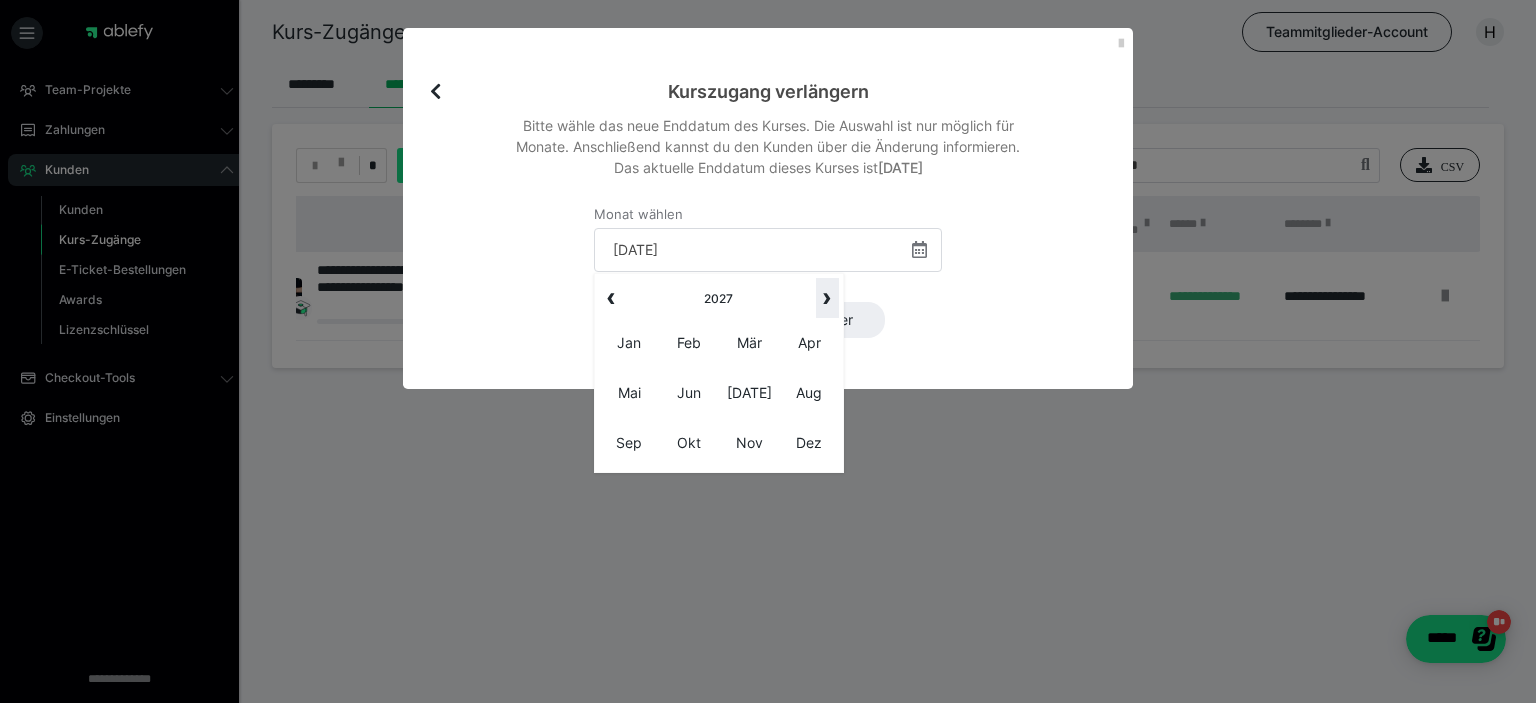 click on "›" at bounding box center (827, 298) 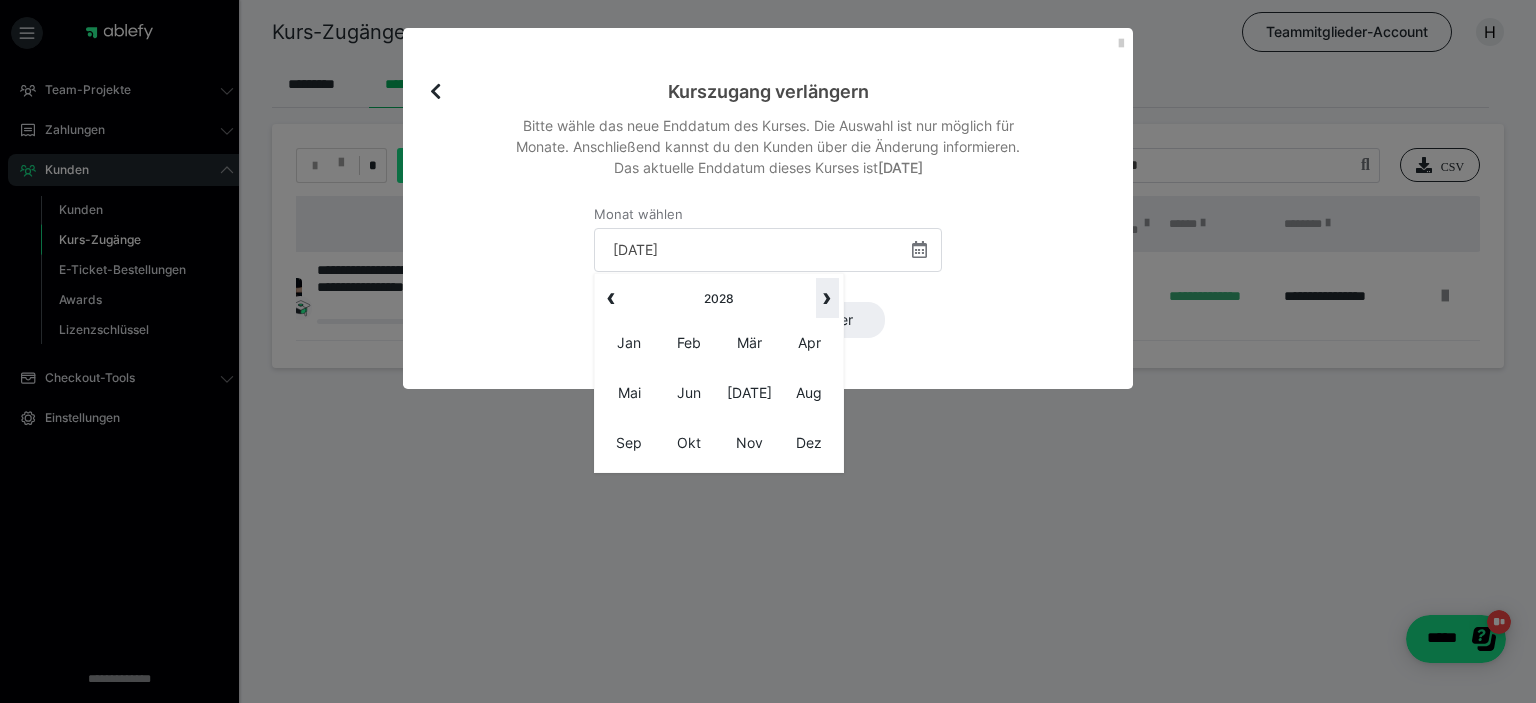 click on "›" at bounding box center [827, 298] 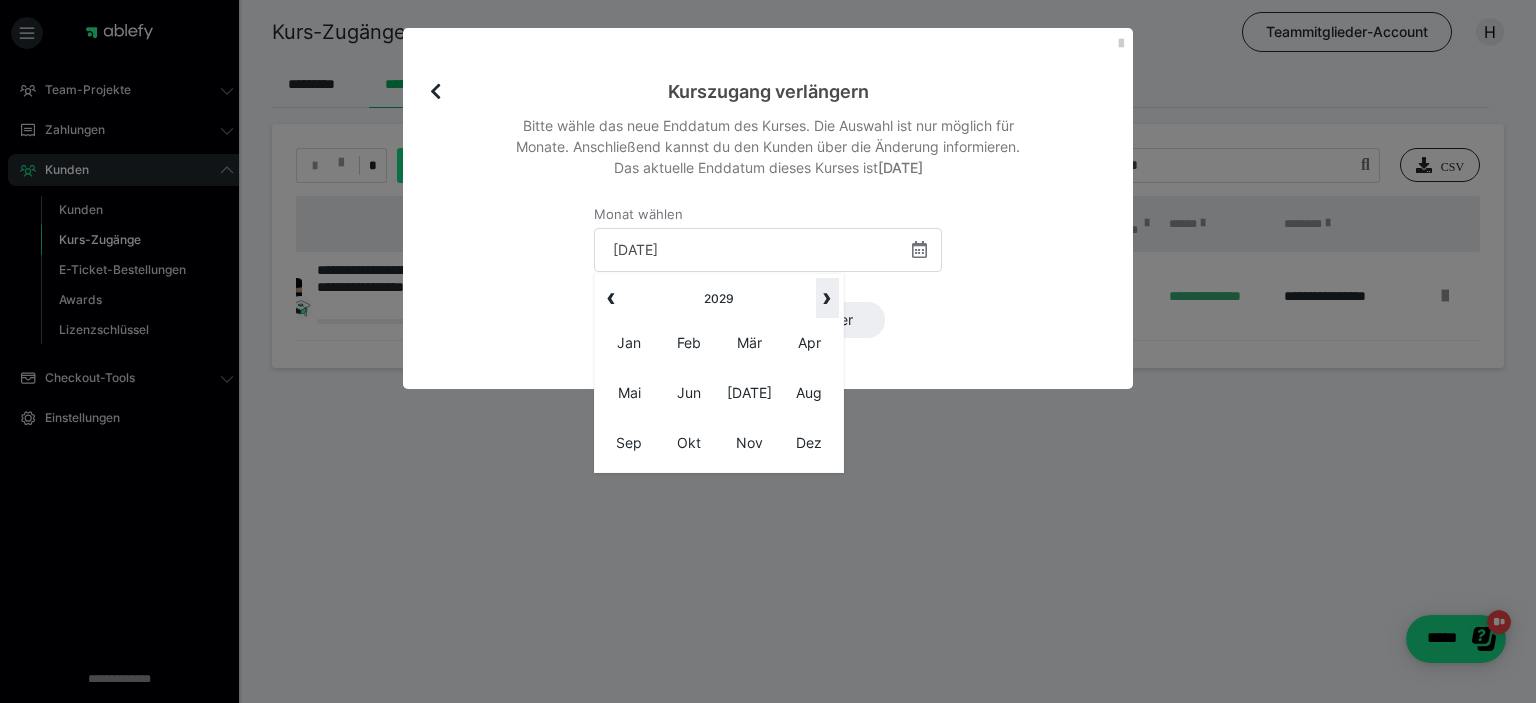click on "›" at bounding box center (827, 298) 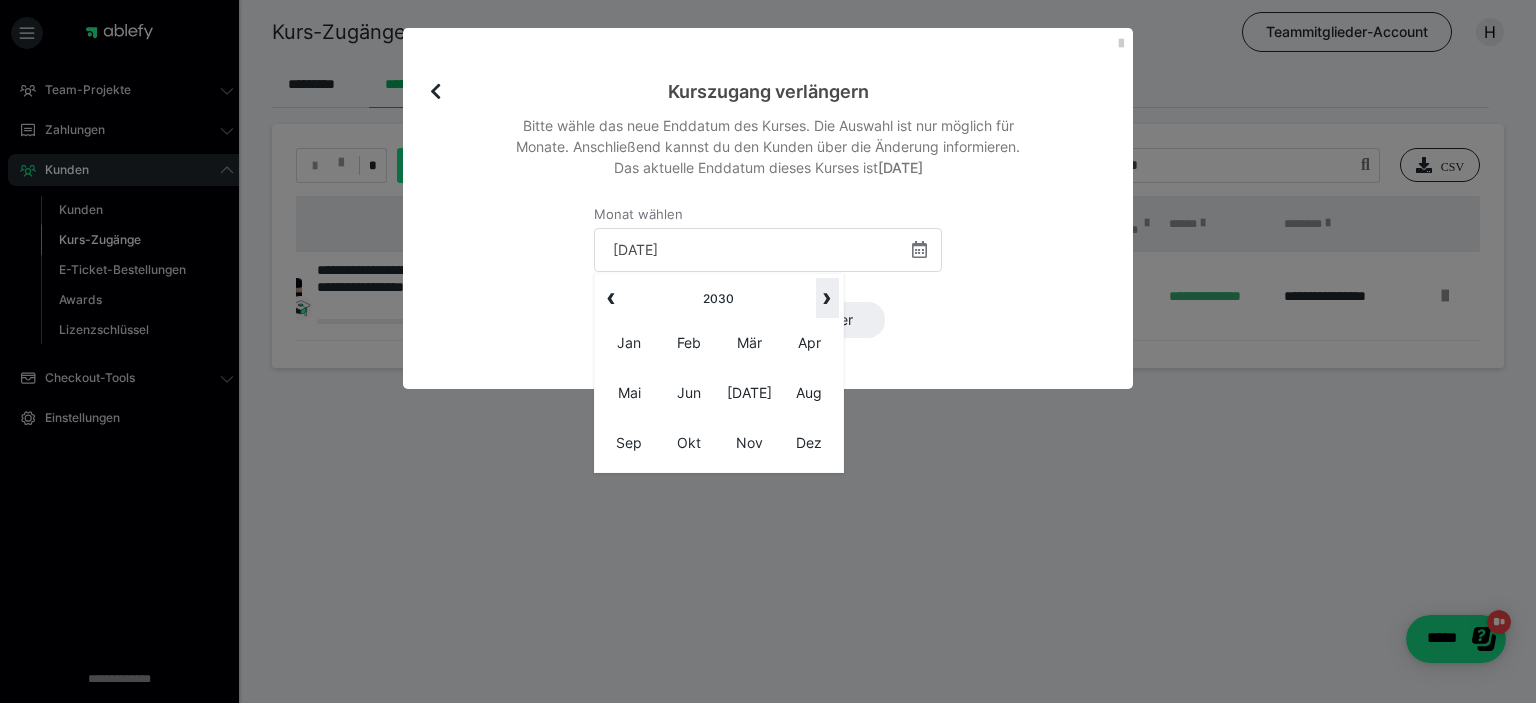click on "›" at bounding box center [827, 298] 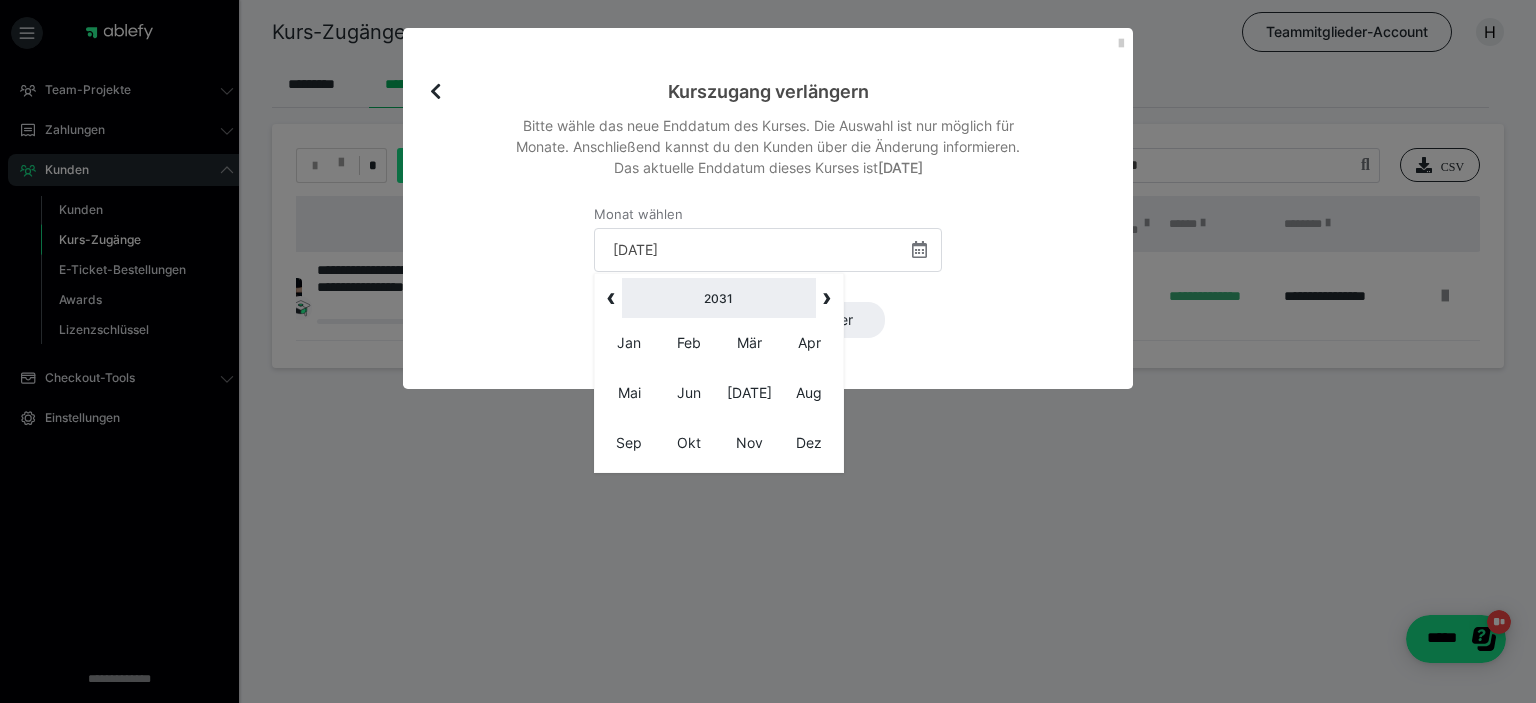 click on "2031" at bounding box center (719, 298) 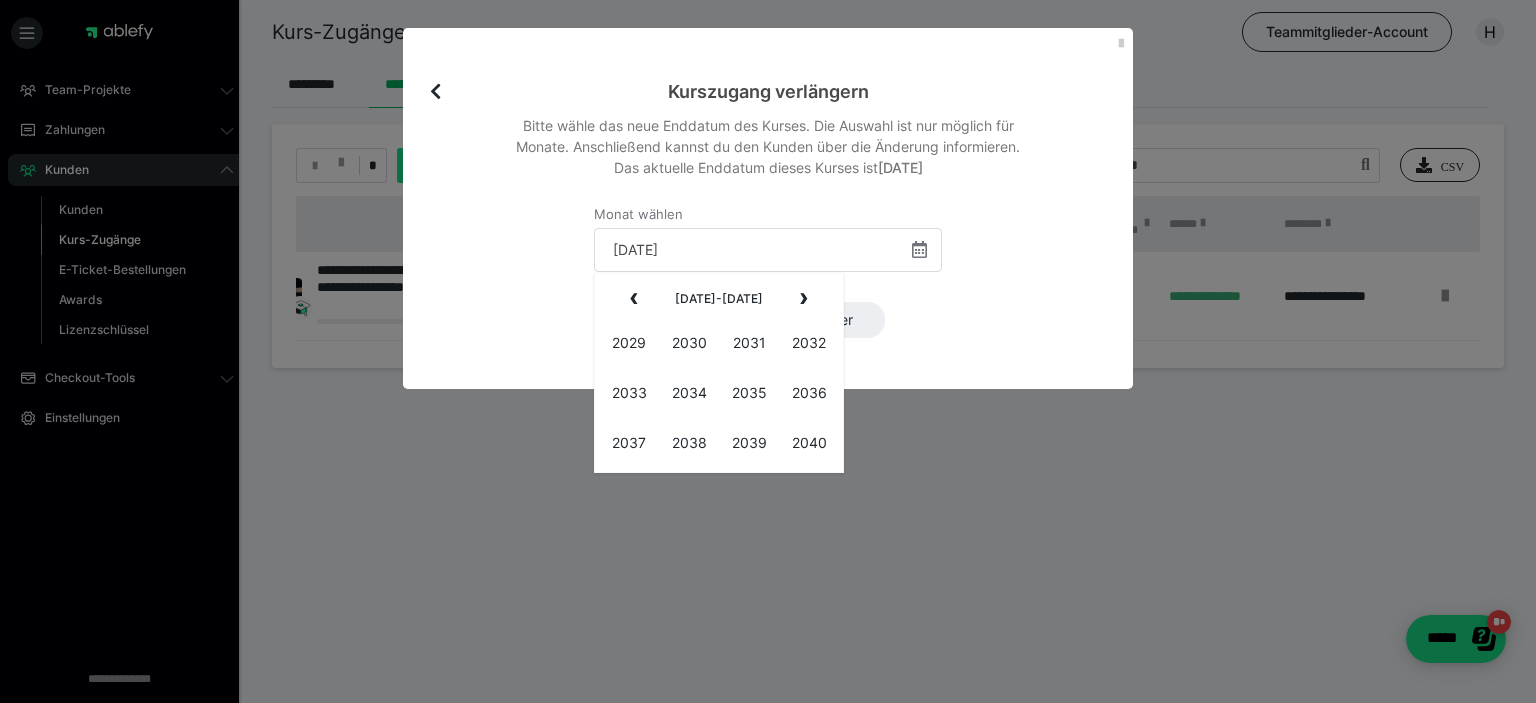 click on "‹" at bounding box center [634, 298] 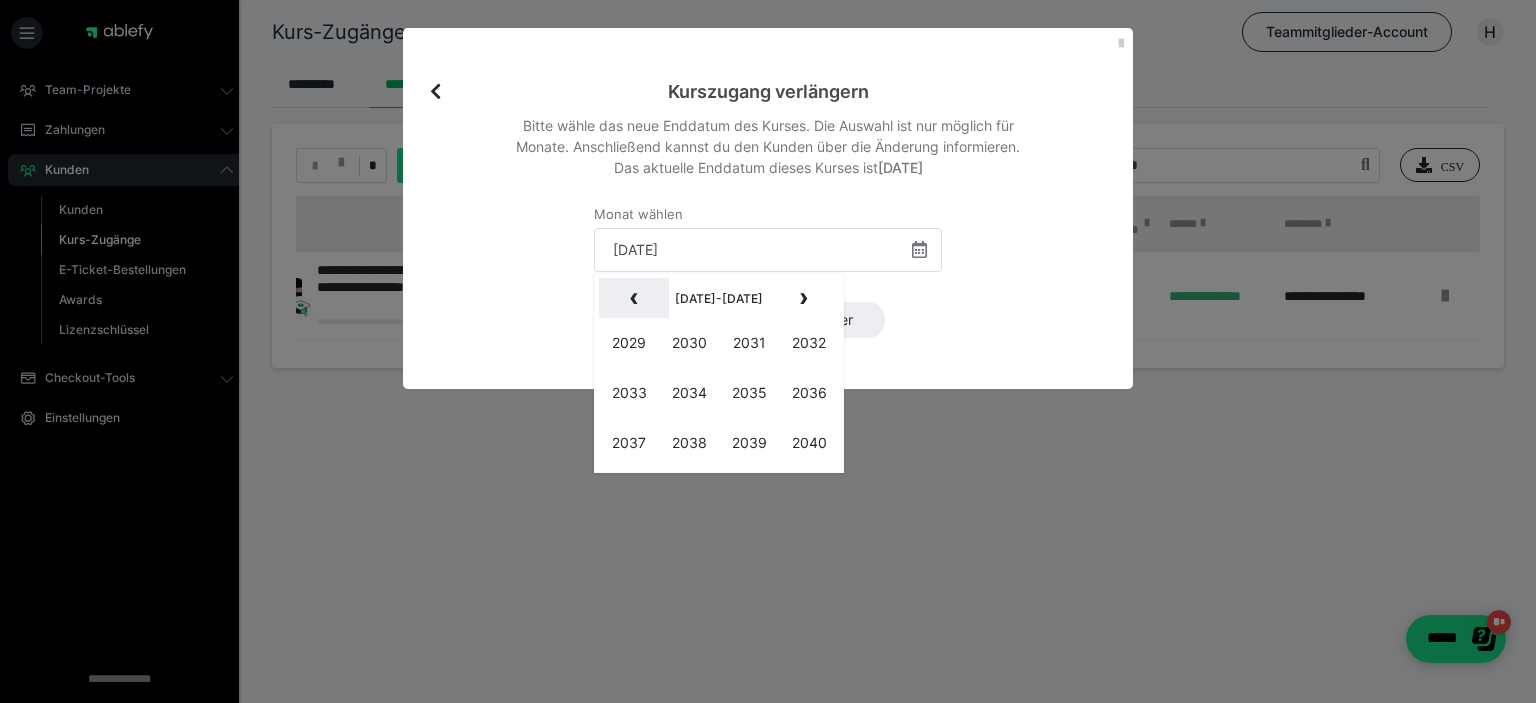 drag, startPoint x: 638, startPoint y: 295, endPoint x: 651, endPoint y: 294, distance: 13.038404 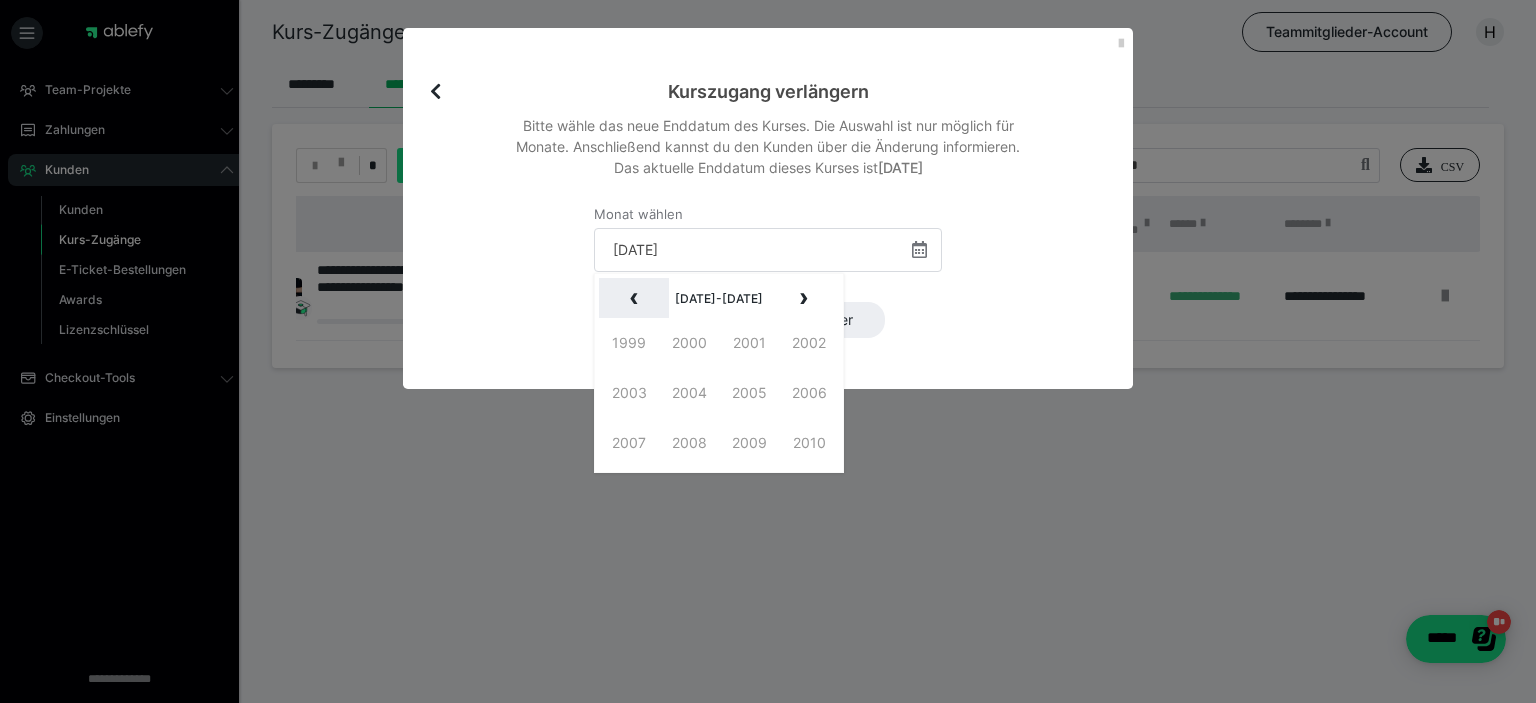 click on "‹" at bounding box center [634, 298] 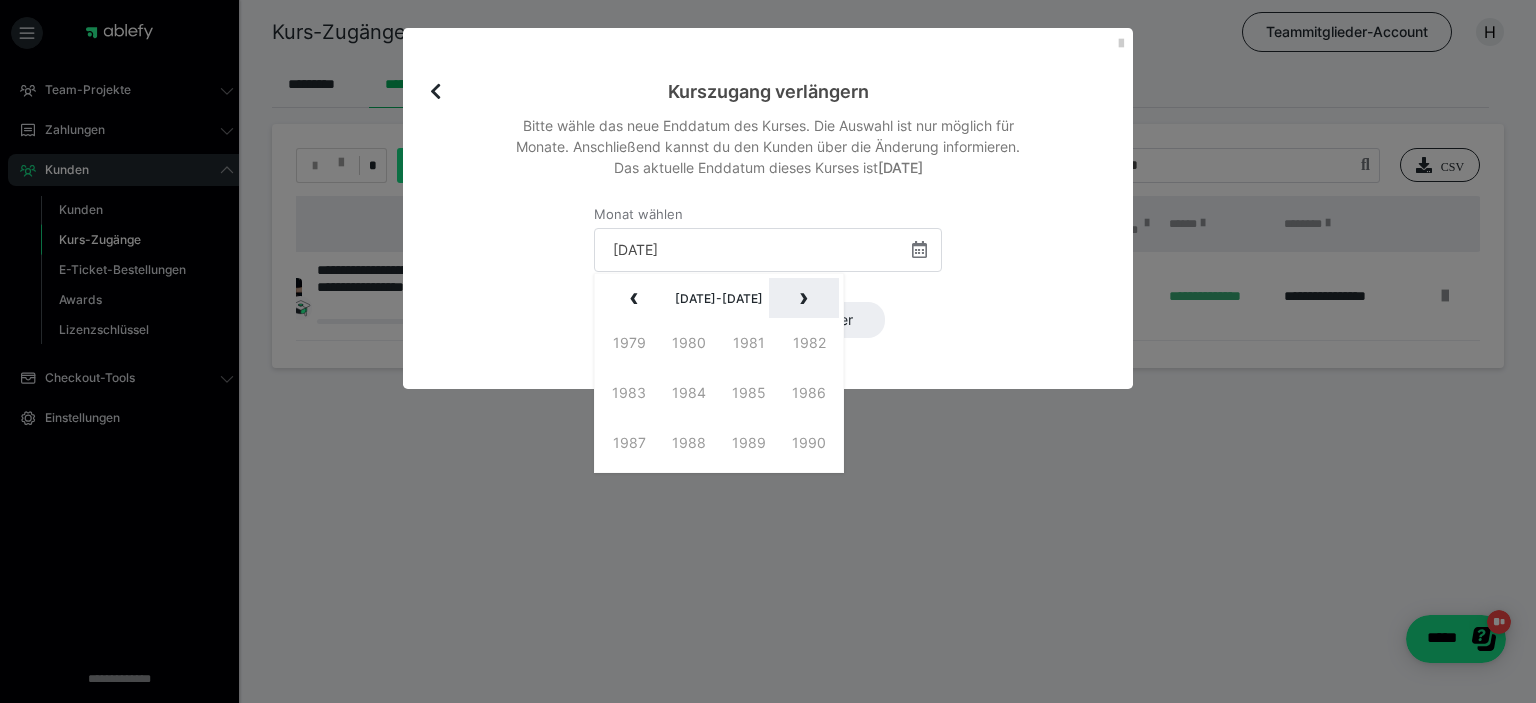 click on "›" at bounding box center (804, 298) 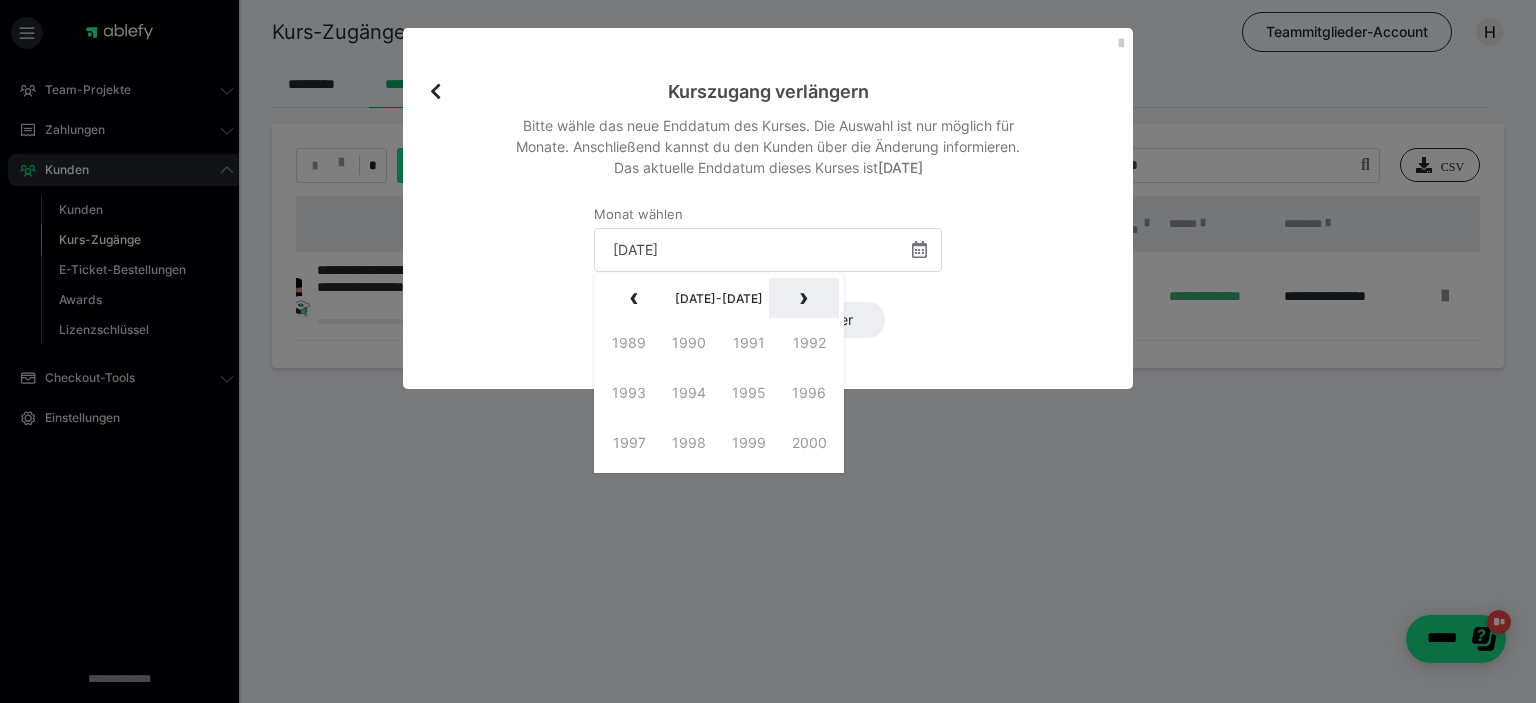click on "›" at bounding box center (804, 298) 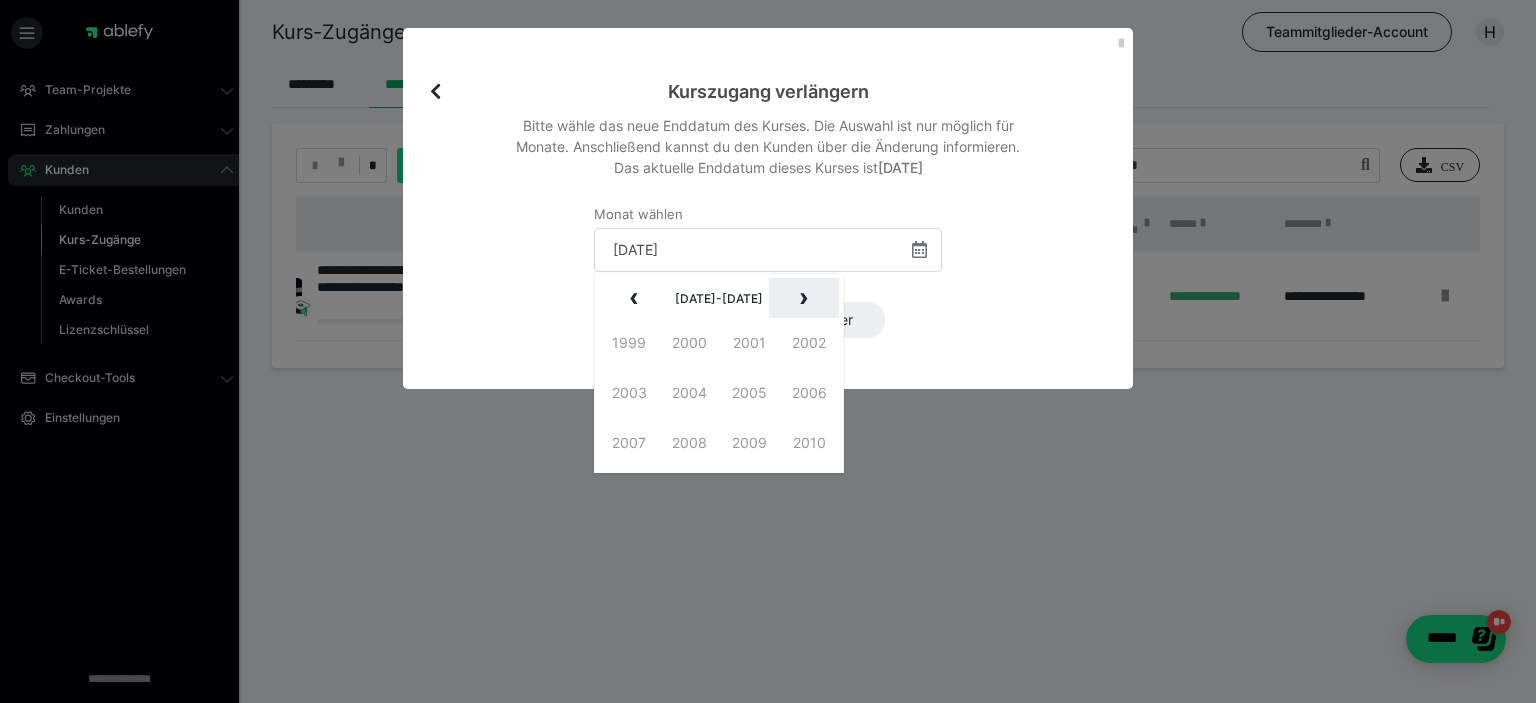 click on "›" at bounding box center (804, 298) 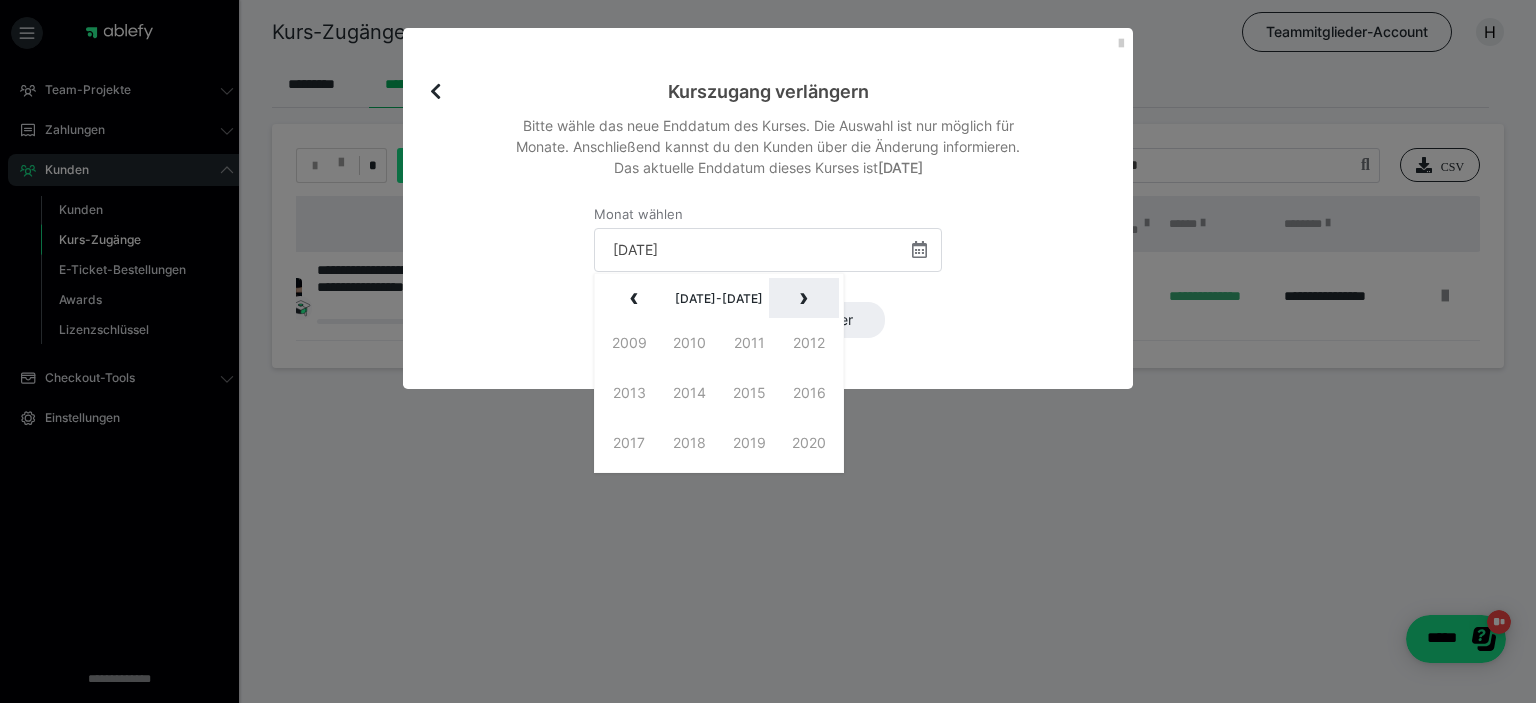 click on "›" at bounding box center [804, 298] 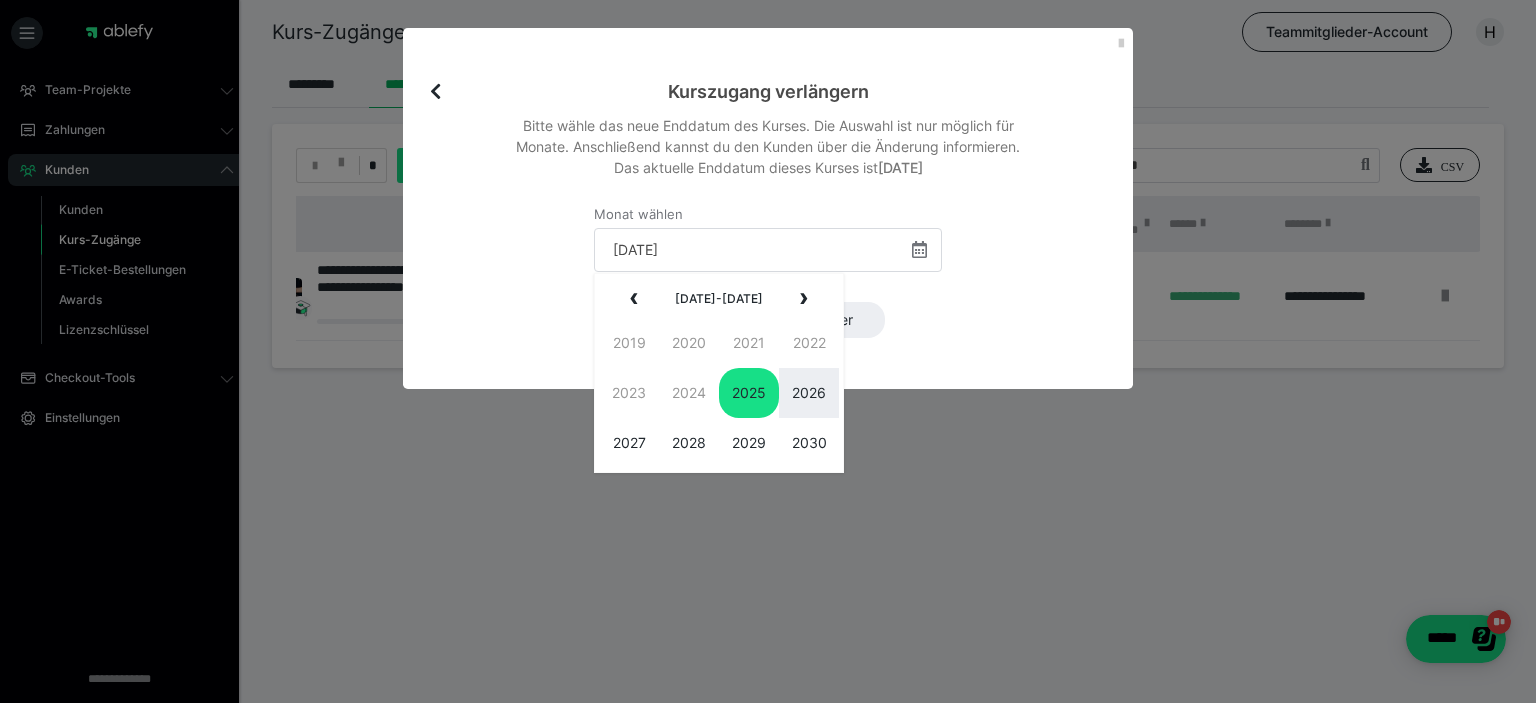 click on "2026" at bounding box center [809, 393] 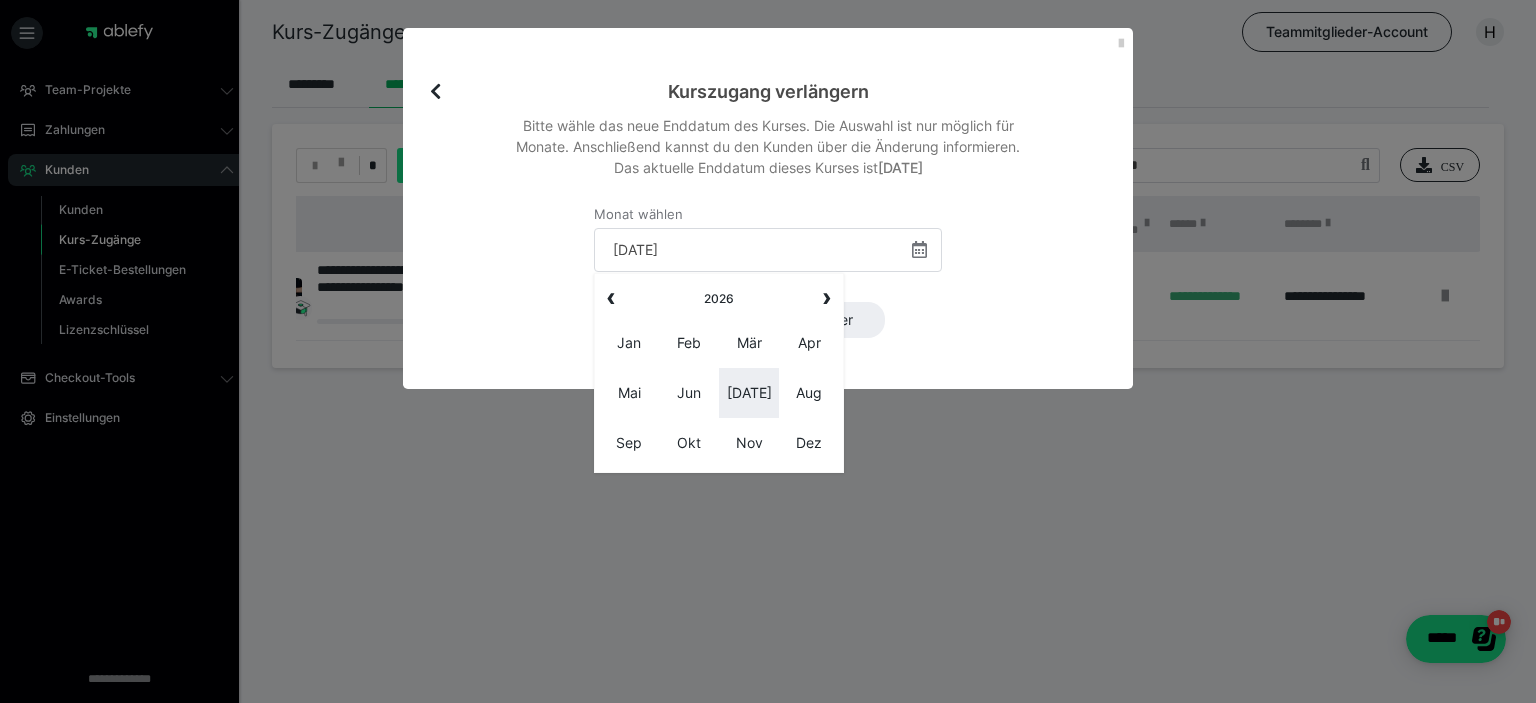 click on "Jul" at bounding box center [749, 393] 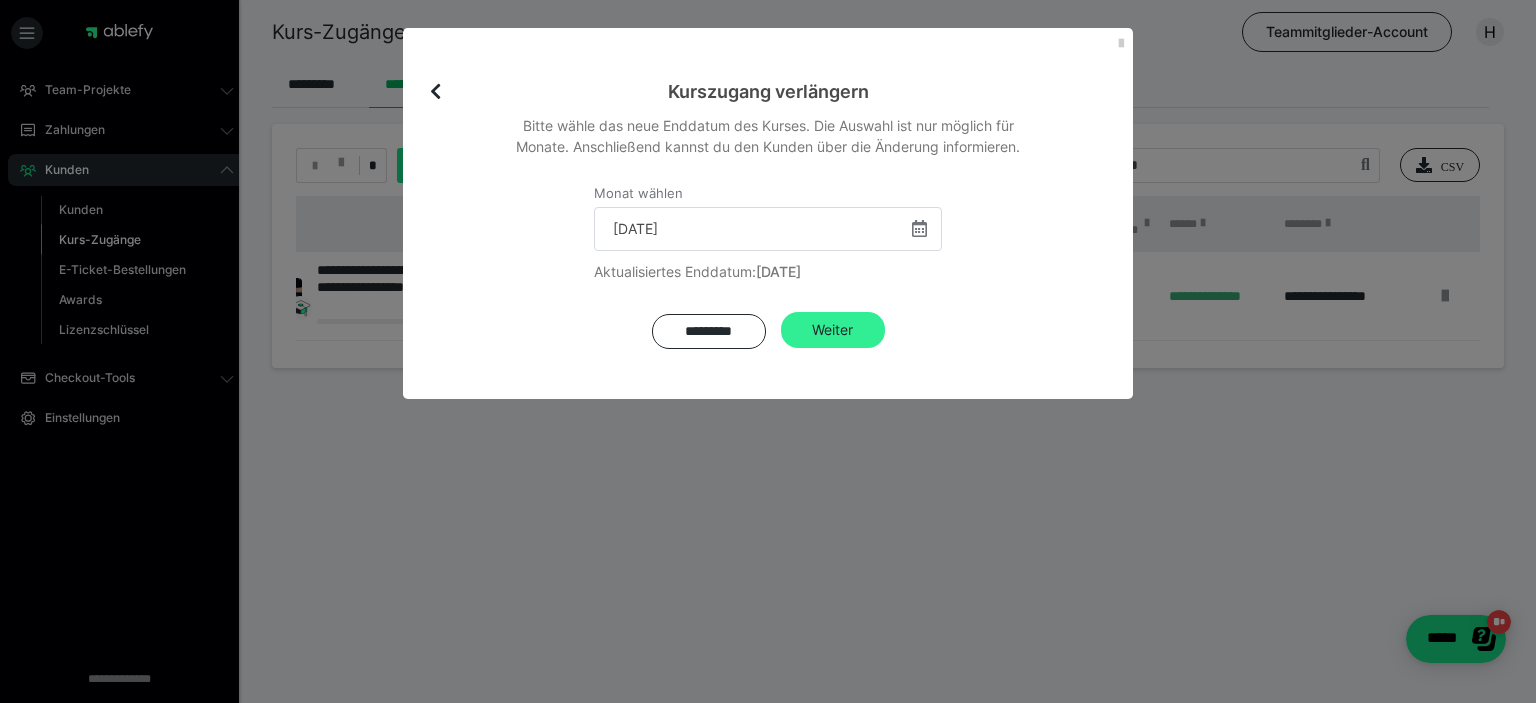 click on "Weiter" at bounding box center (833, 330) 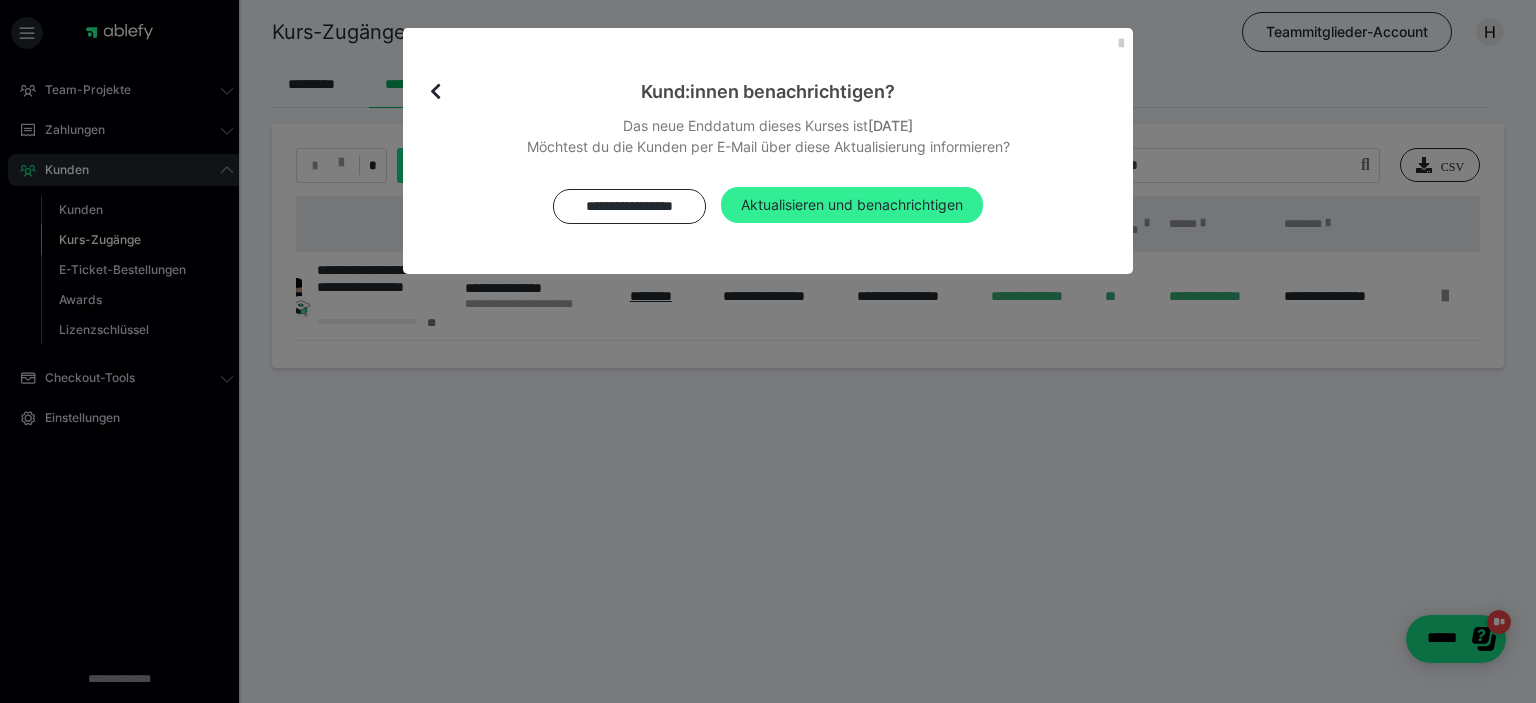 click on "Aktualisieren und benachrichtigen" at bounding box center (852, 205) 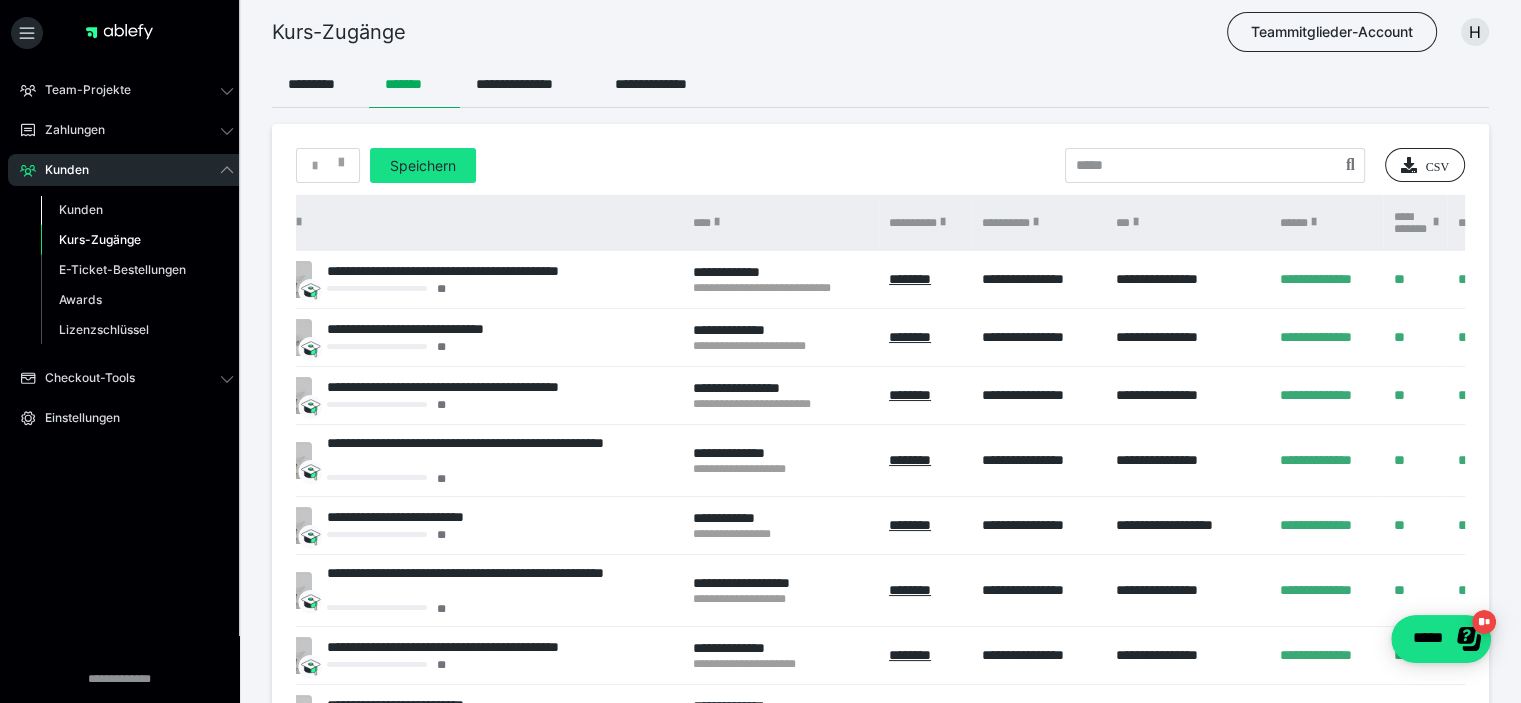 click on "Kunden" at bounding box center (81, 209) 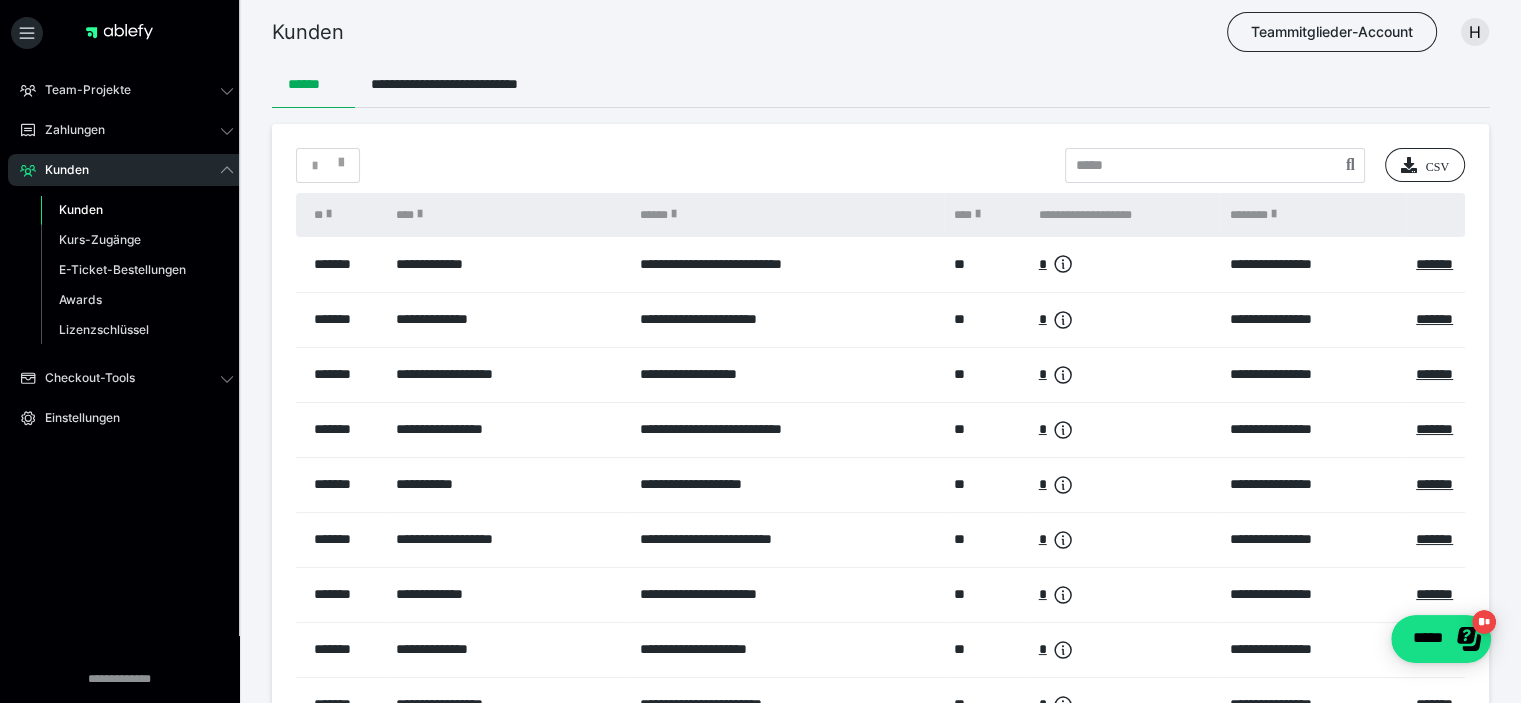 click on "Kunden" at bounding box center [81, 209] 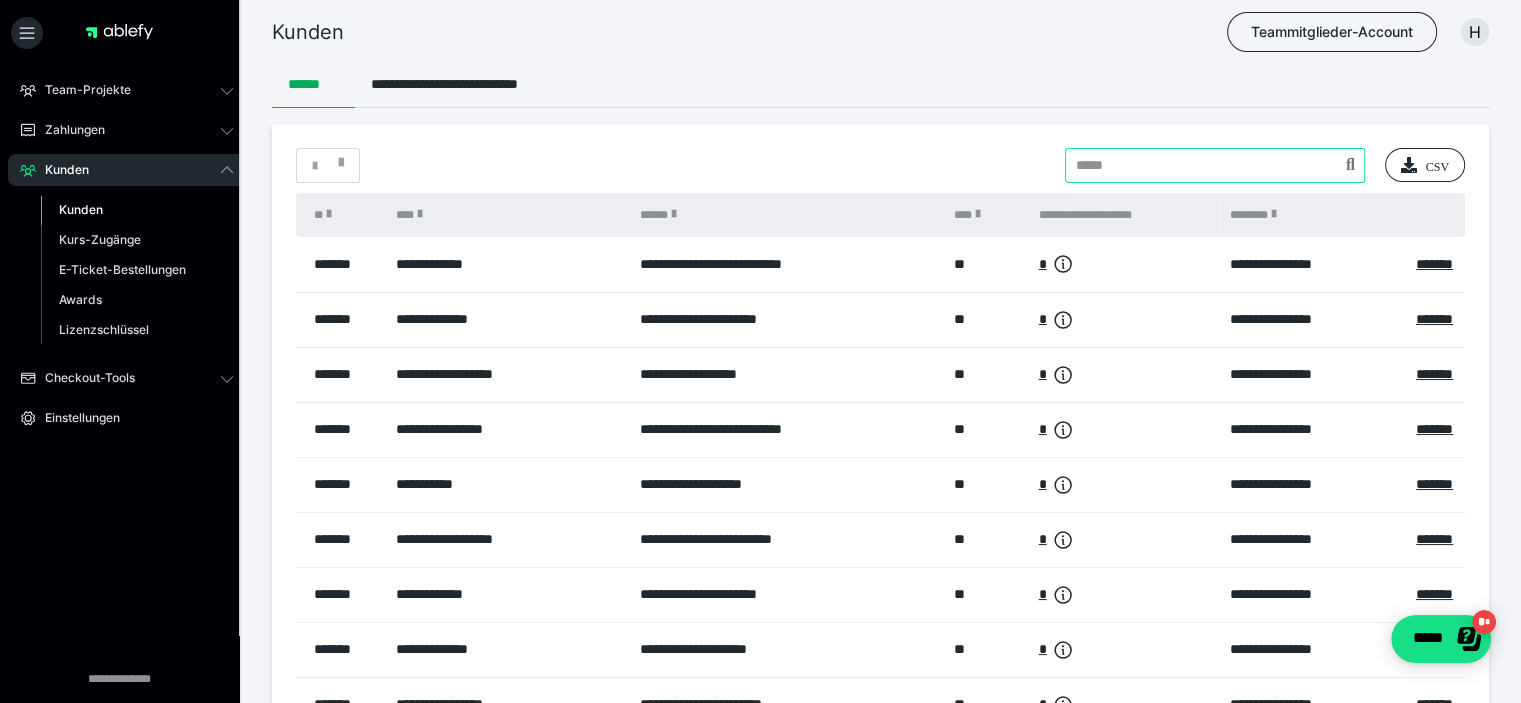 click at bounding box center (1215, 165) 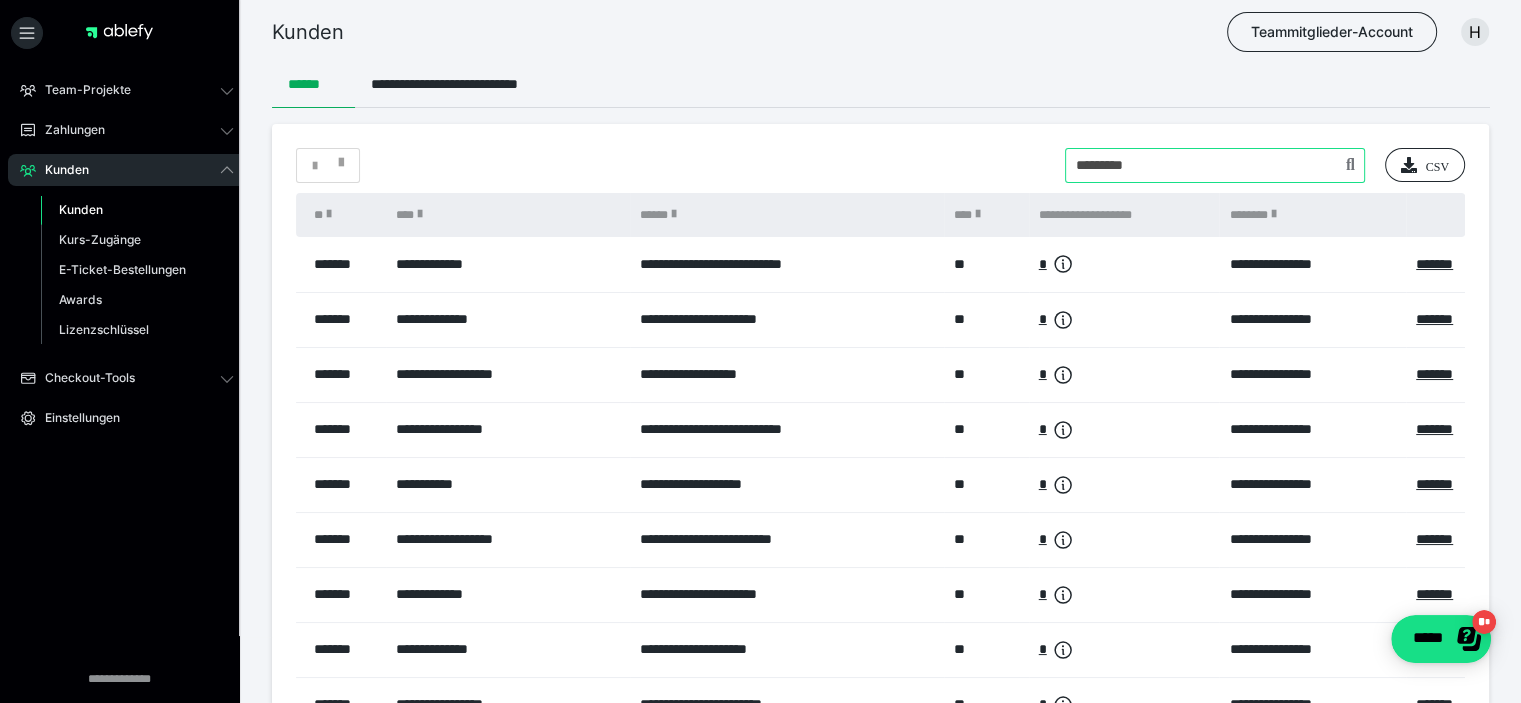 type on "*********" 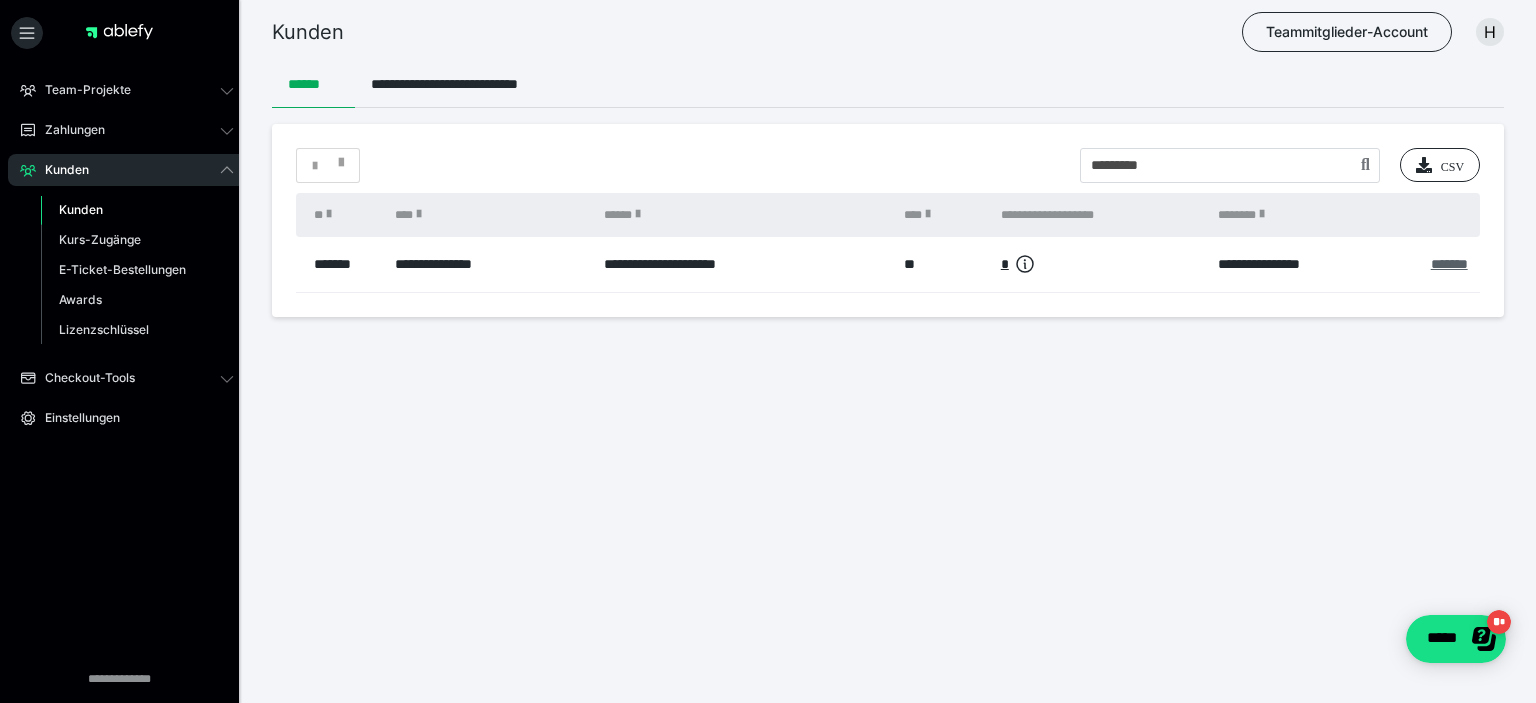 click on "*******" at bounding box center (1449, 264) 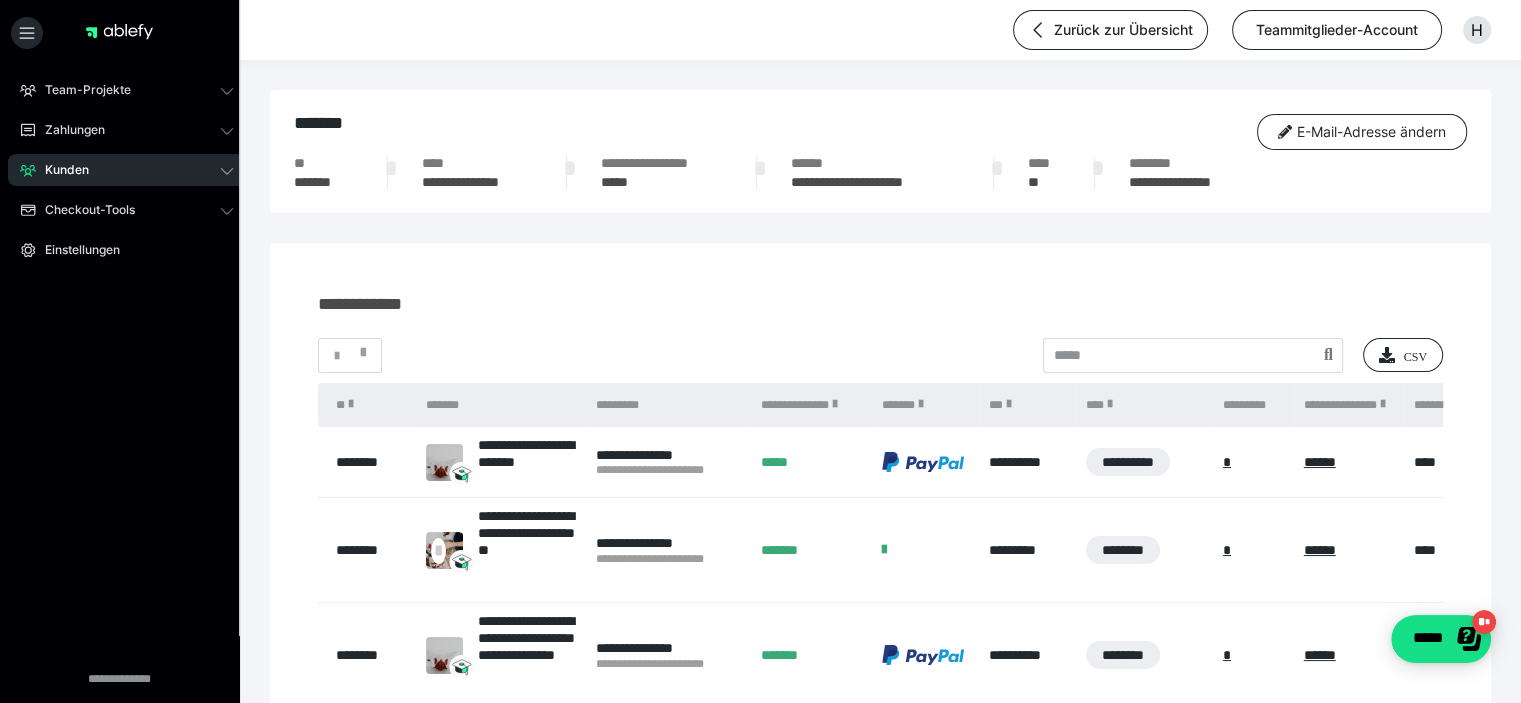 click on "Kunden" at bounding box center [60, 170] 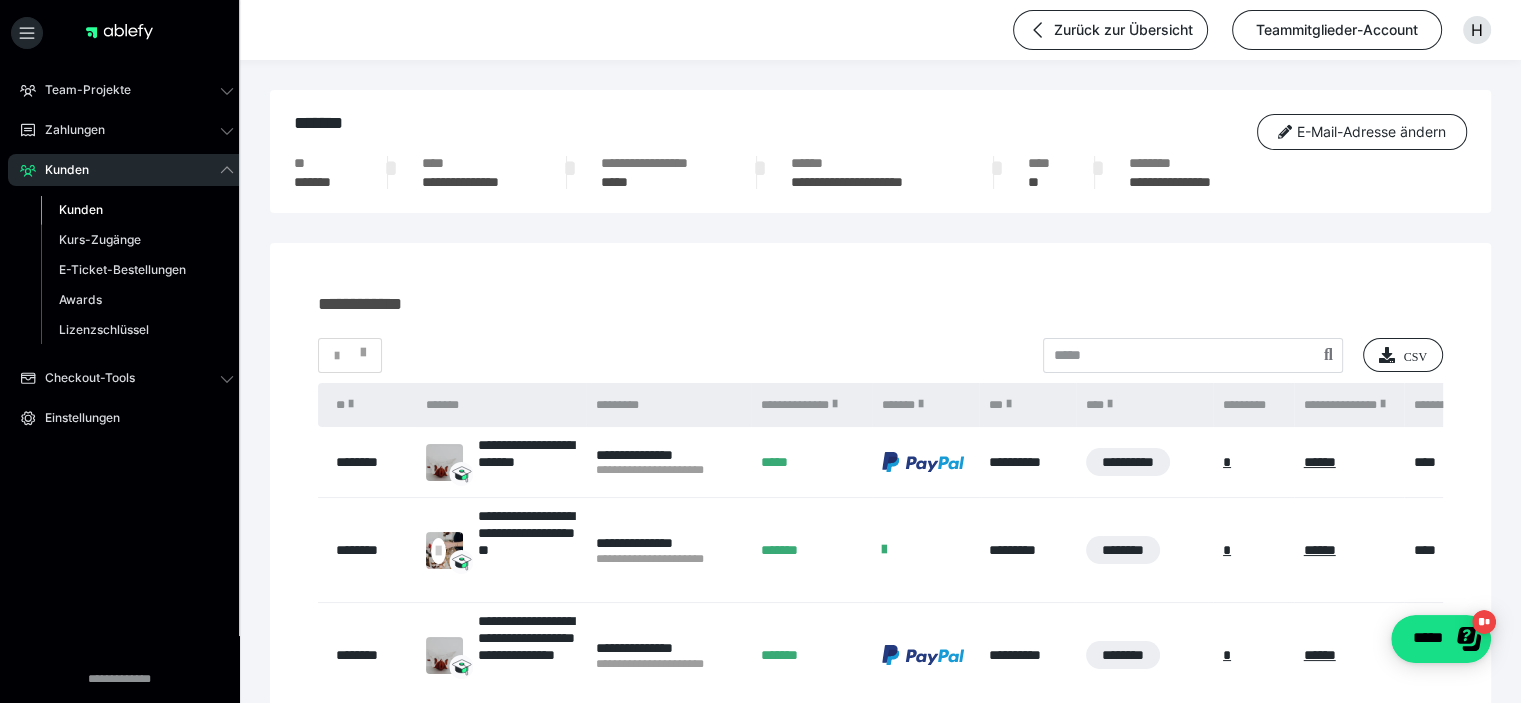 click on "Kunden" at bounding box center (81, 209) 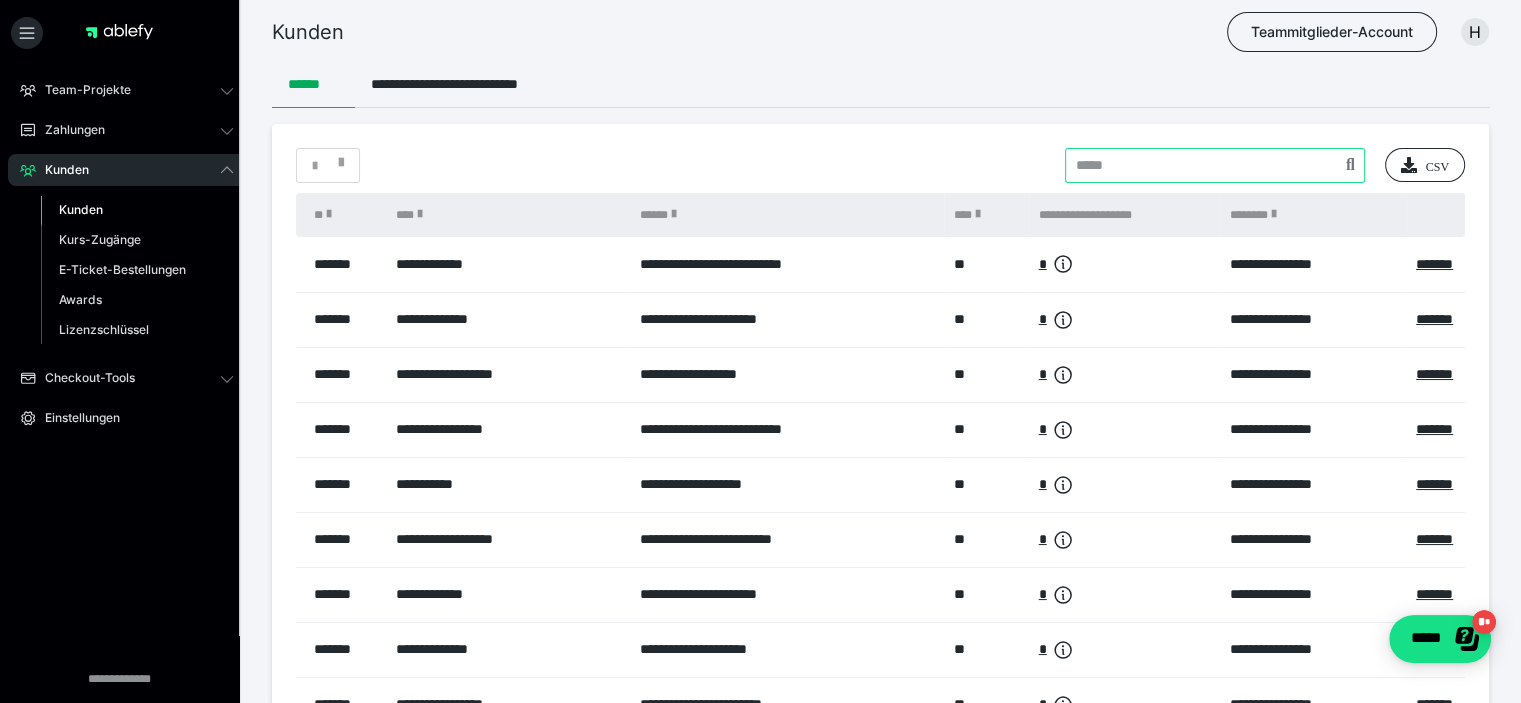click at bounding box center (1215, 165) 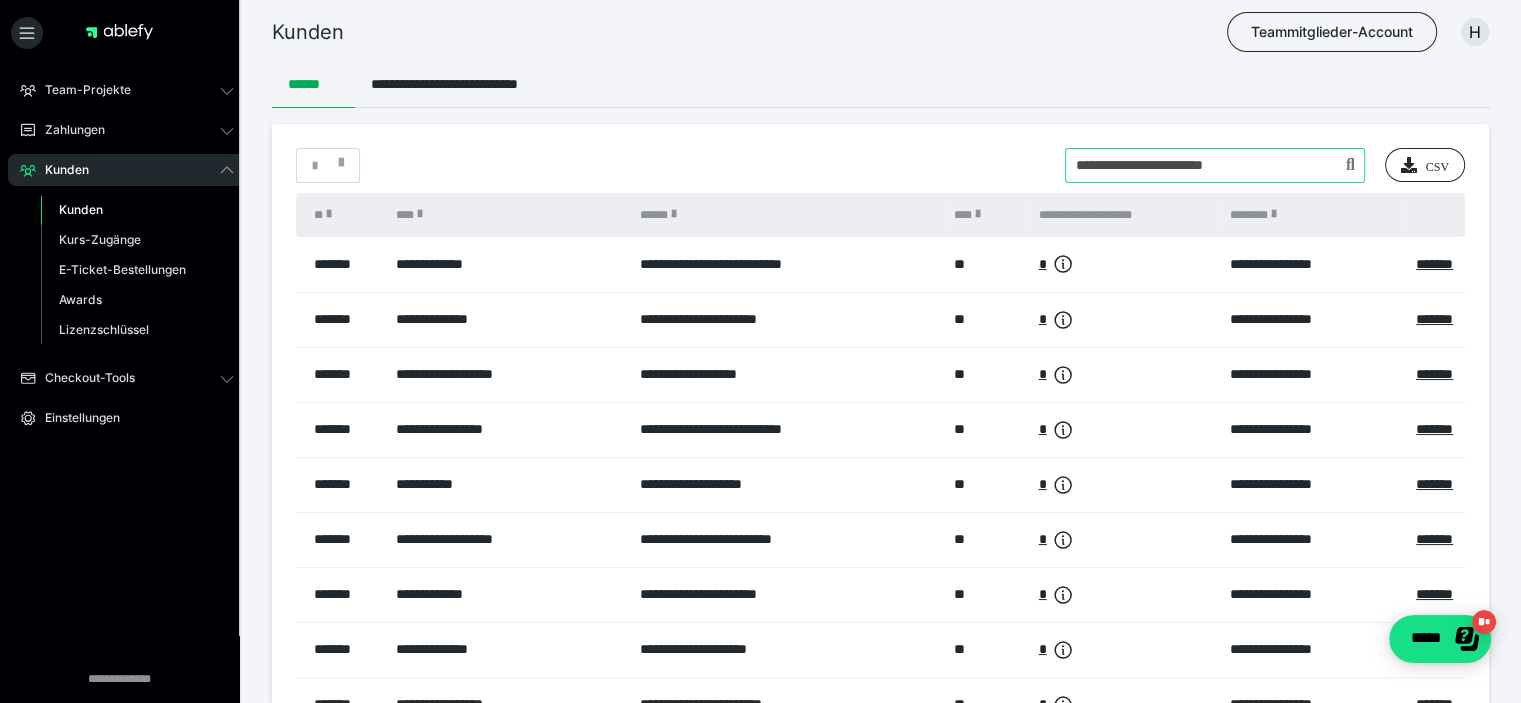 type on "**********" 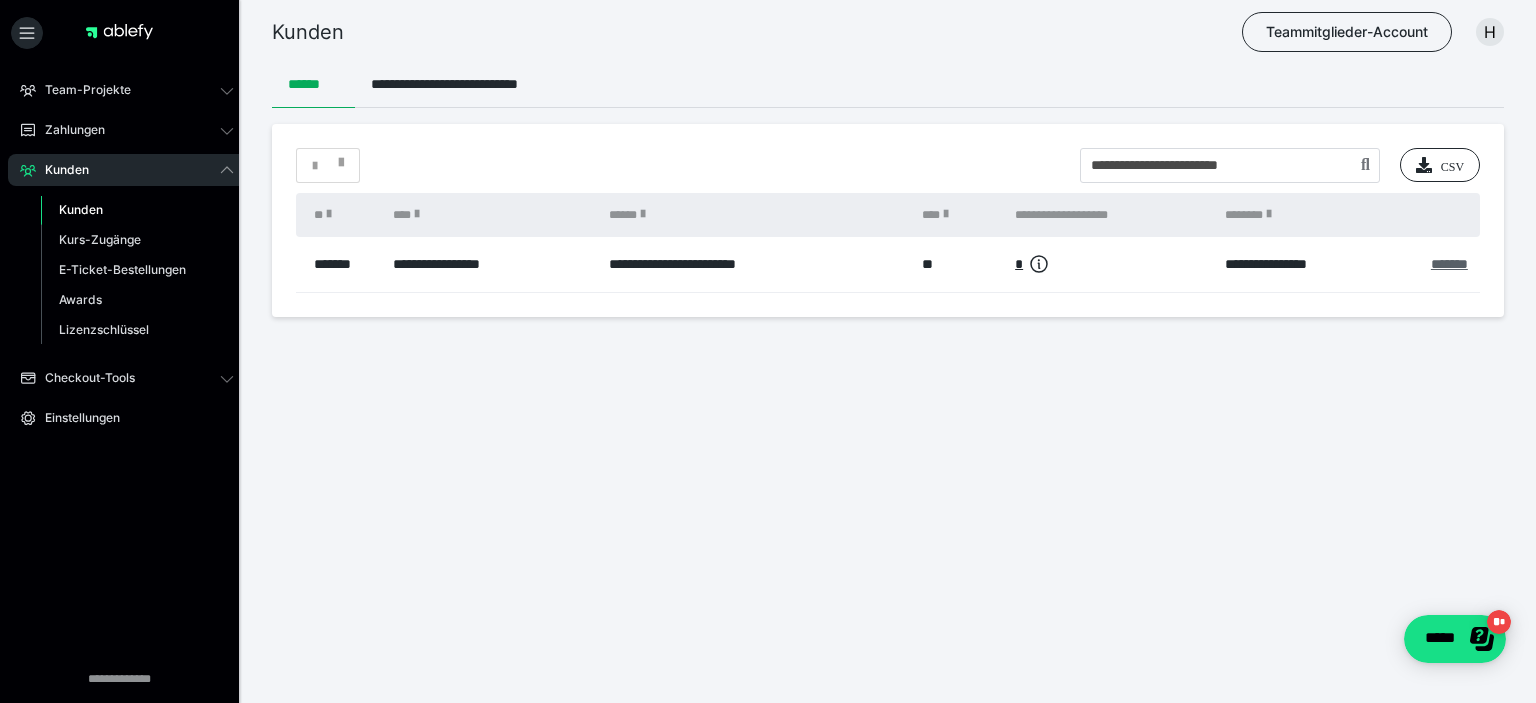 click on "*******" at bounding box center [1449, 264] 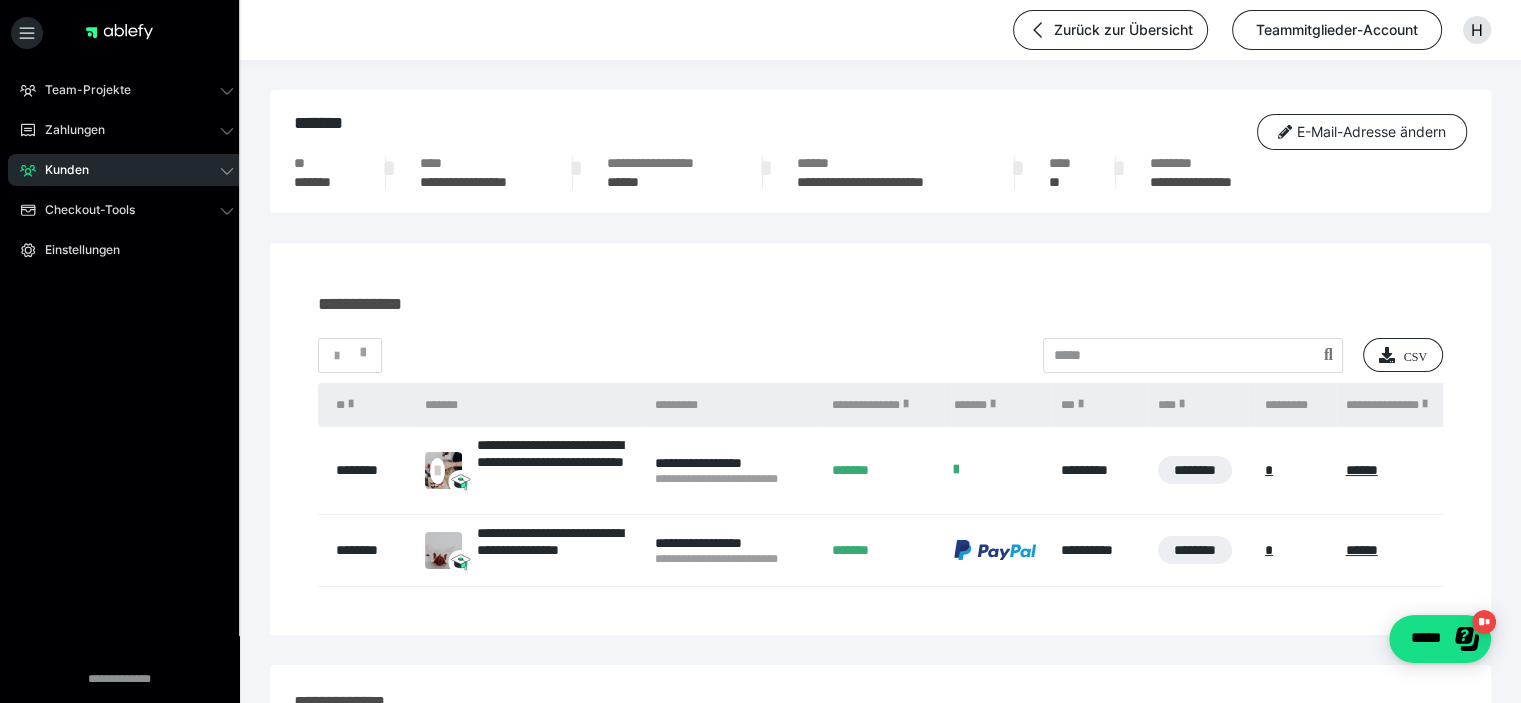 click on "Kunden" at bounding box center (60, 170) 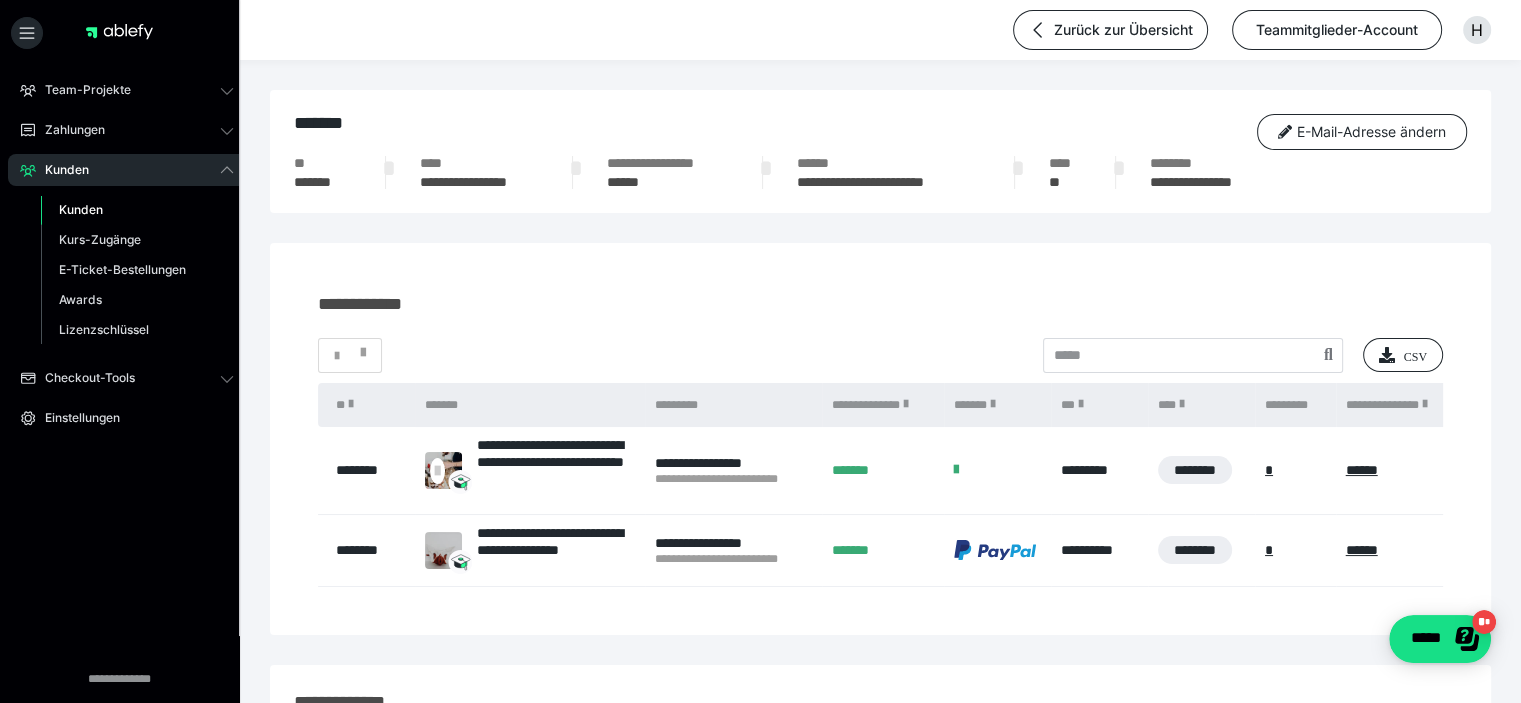 click on "Kunden" at bounding box center [81, 209] 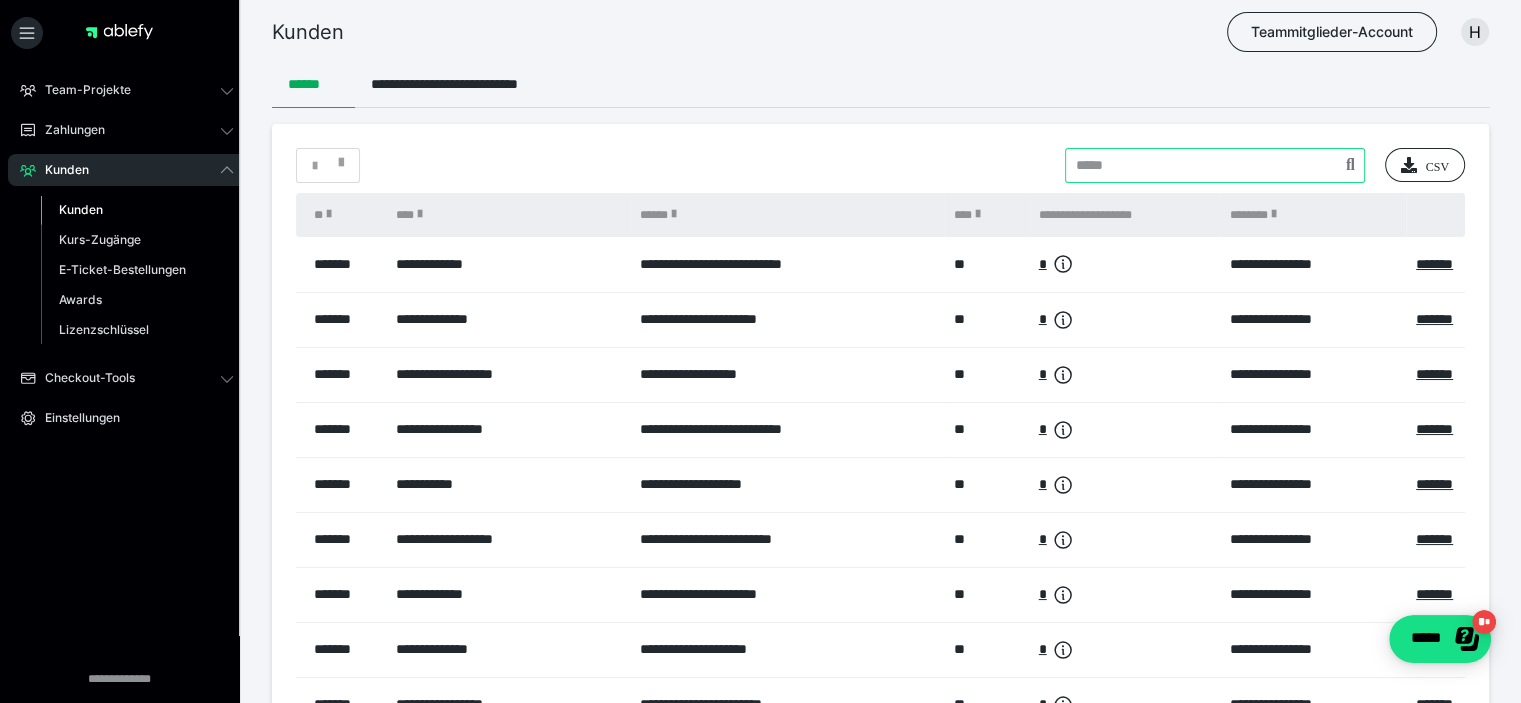 click at bounding box center [1215, 165] 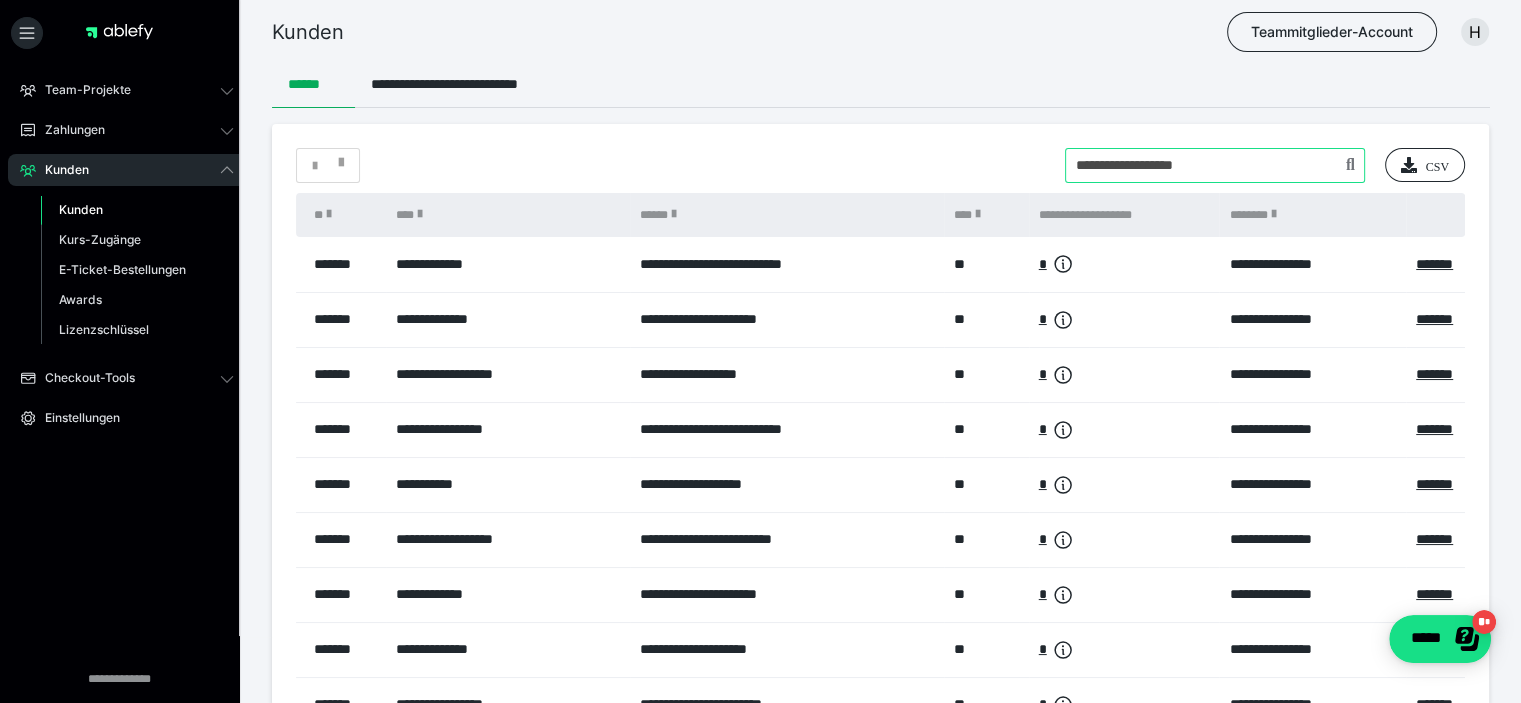 type on "**********" 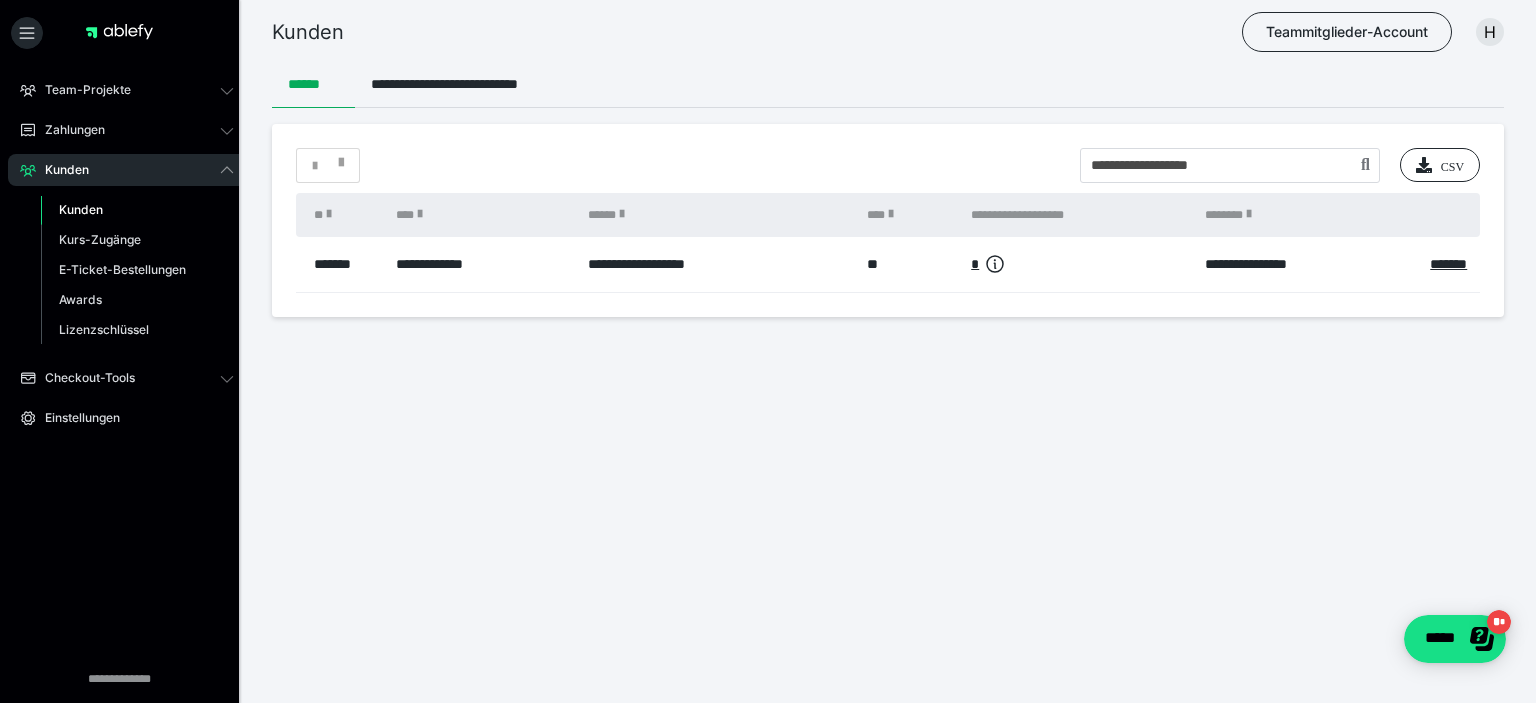 click on "*******" at bounding box center (1450, 264) 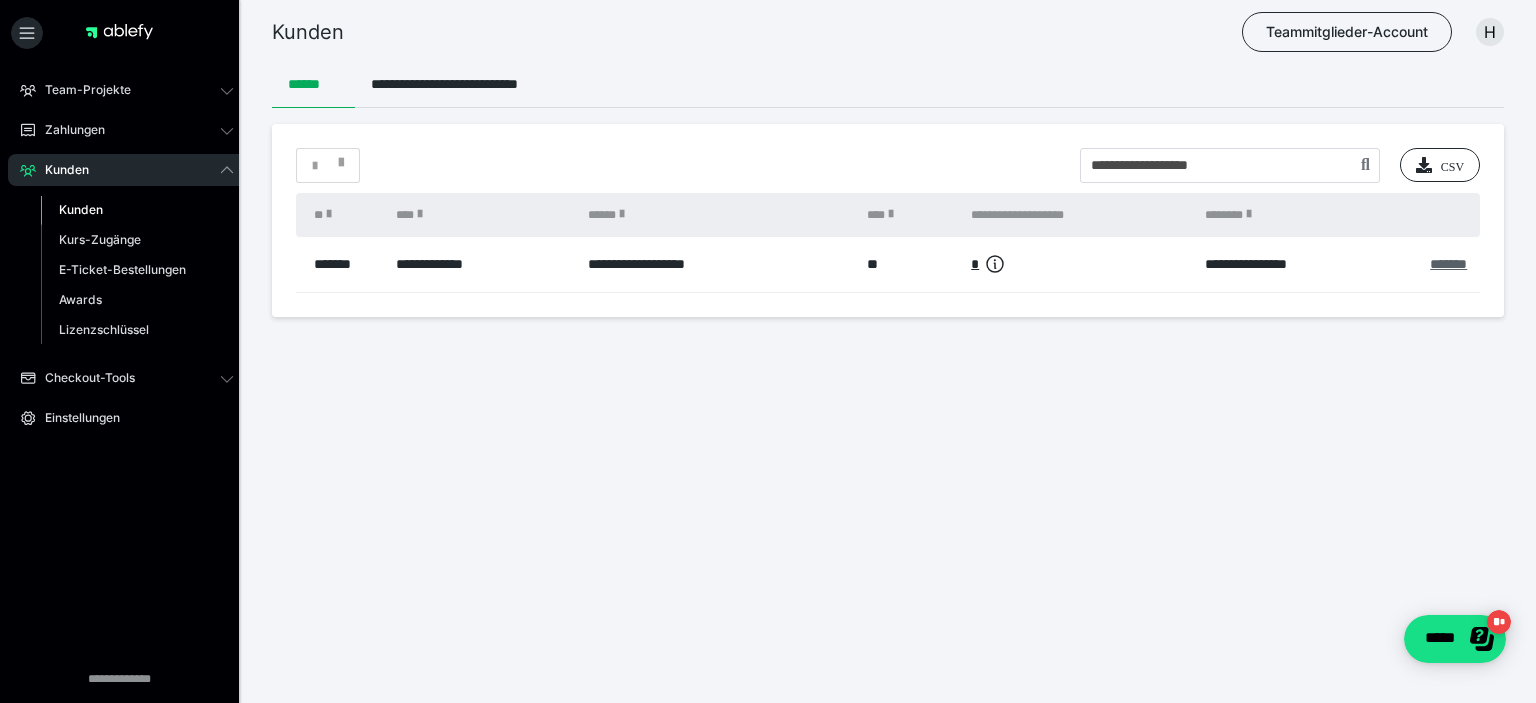 click on "*******" at bounding box center [1448, 264] 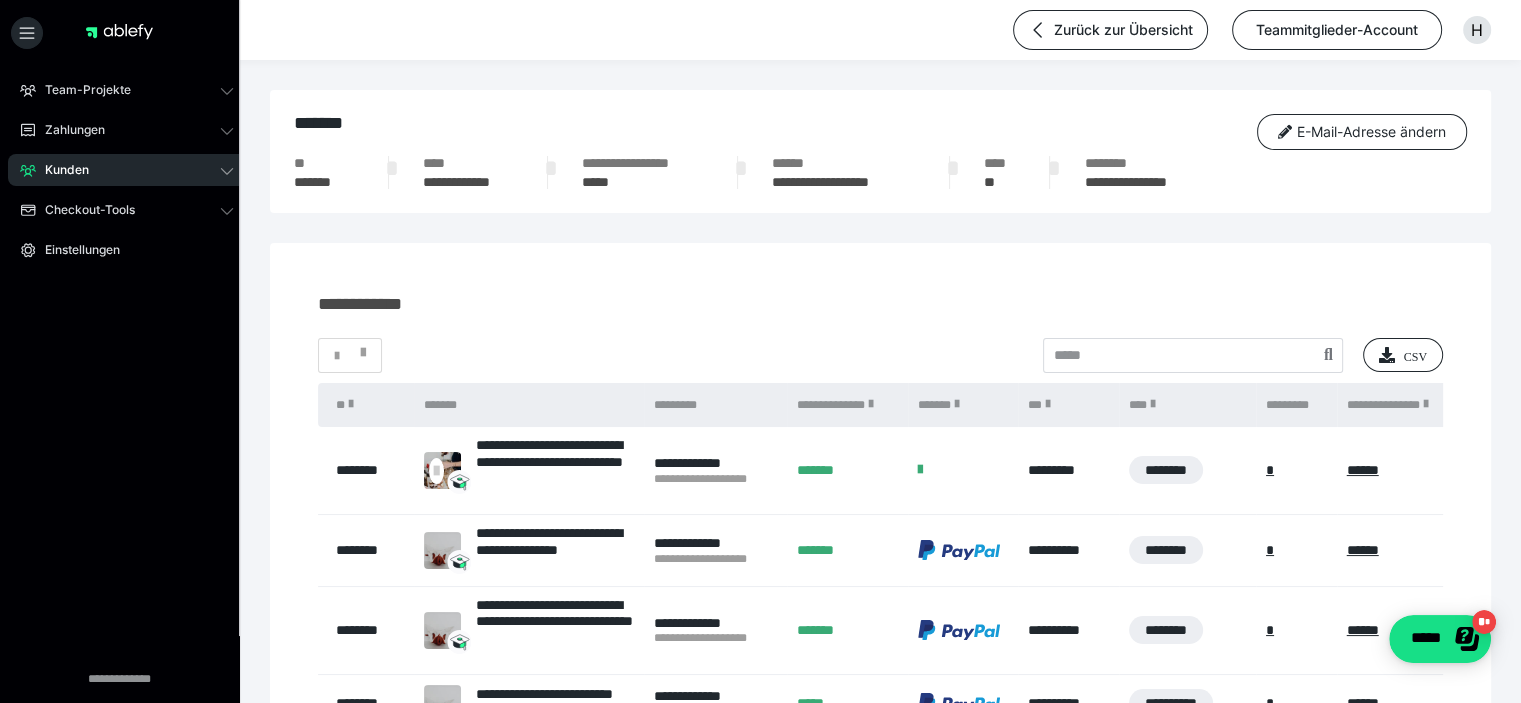 scroll, scrollTop: 615, scrollLeft: 0, axis: vertical 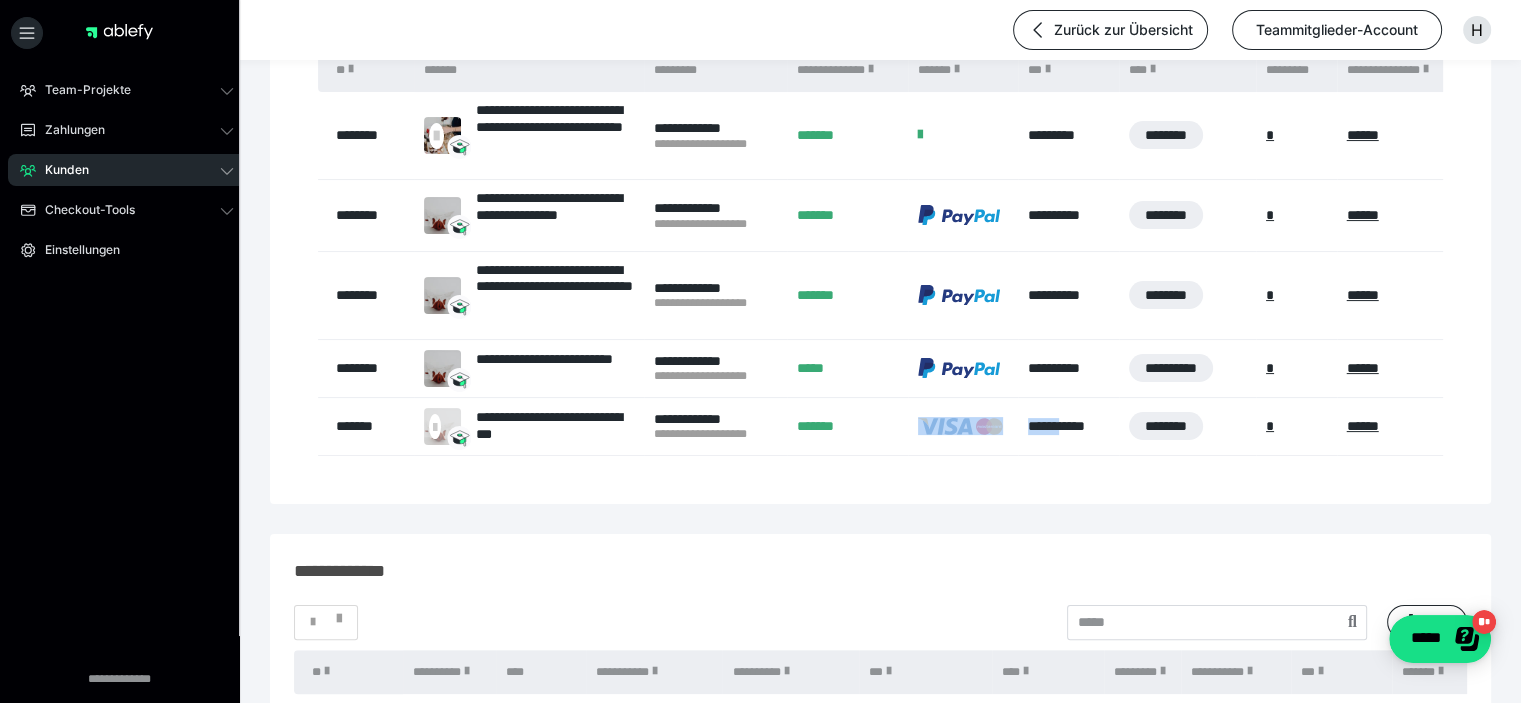 drag, startPoint x: 884, startPoint y: 453, endPoint x: 1072, endPoint y: 454, distance: 188.00266 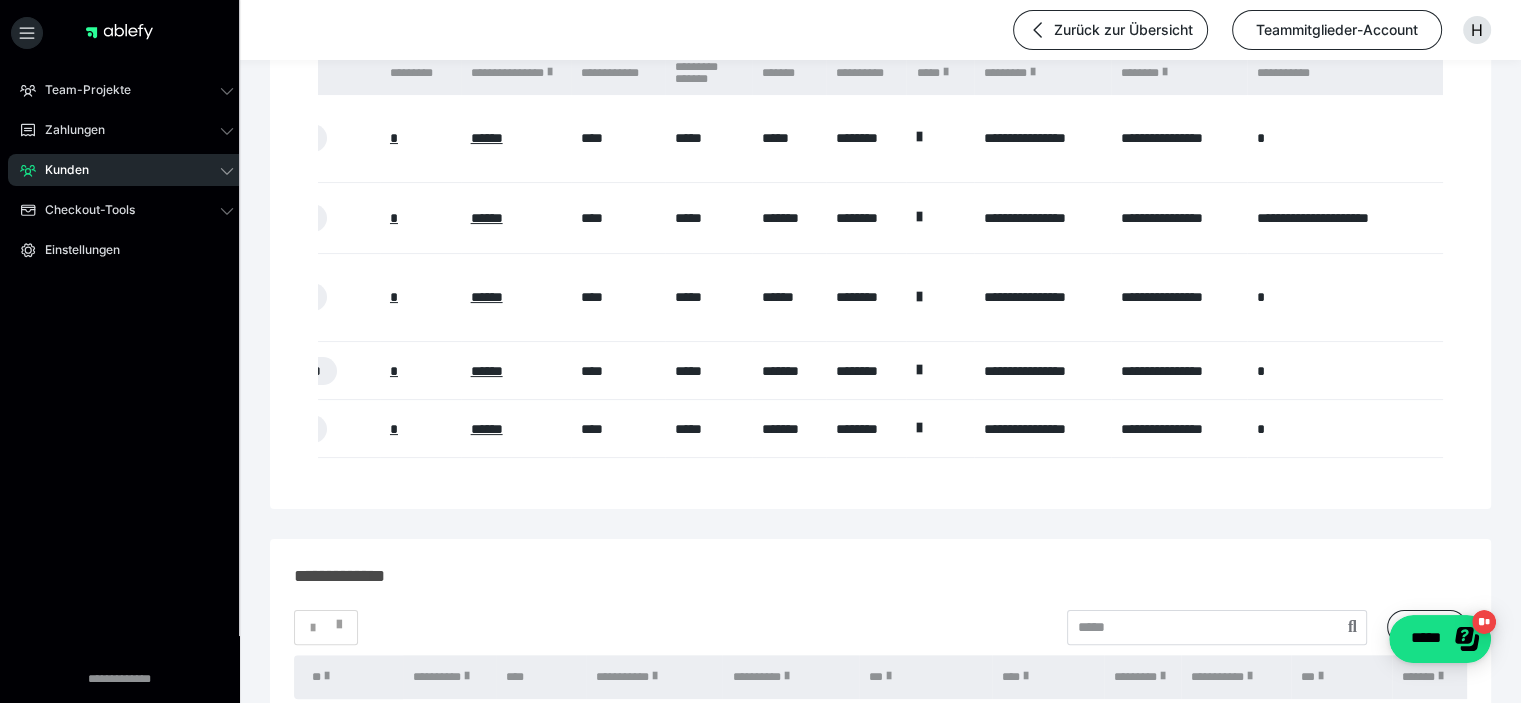 scroll, scrollTop: 0, scrollLeft: 916, axis: horizontal 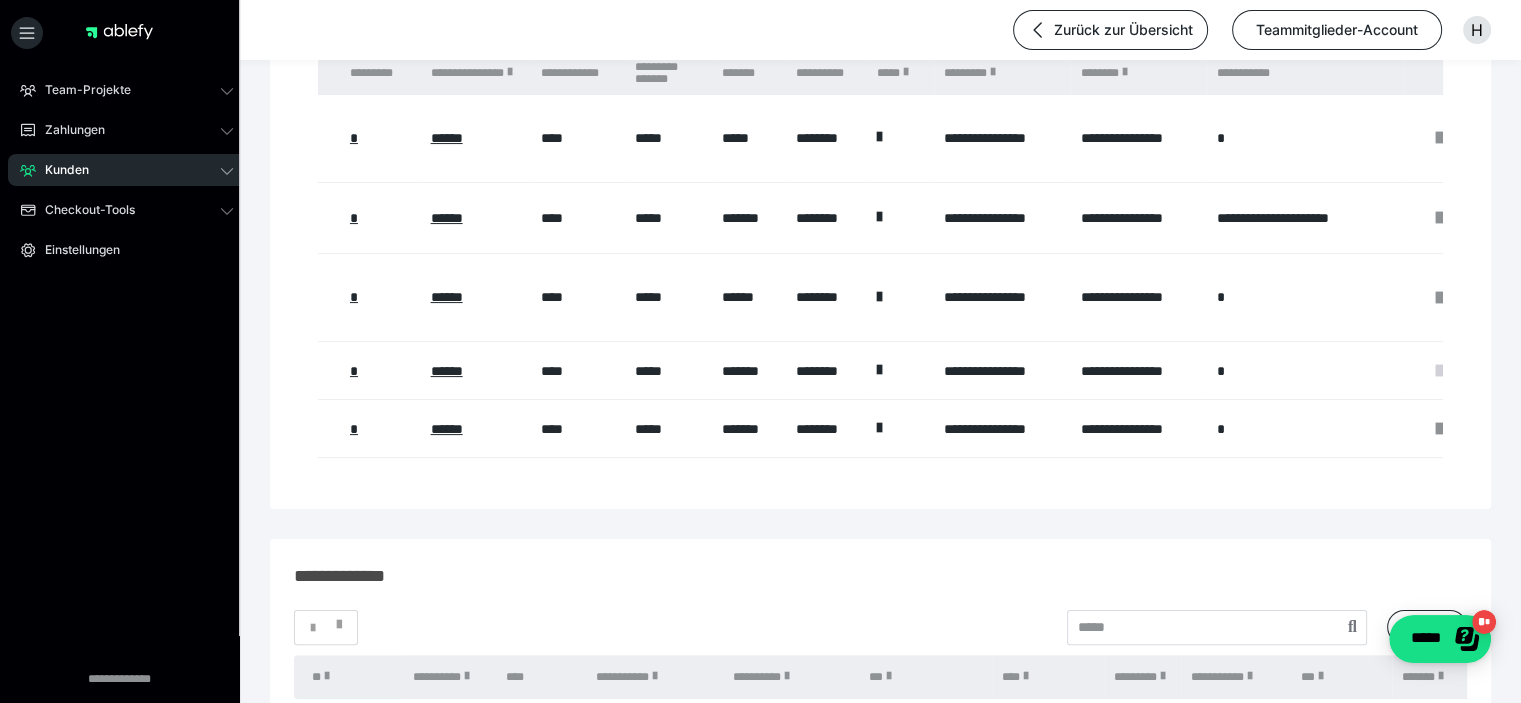 click at bounding box center [1439, 371] 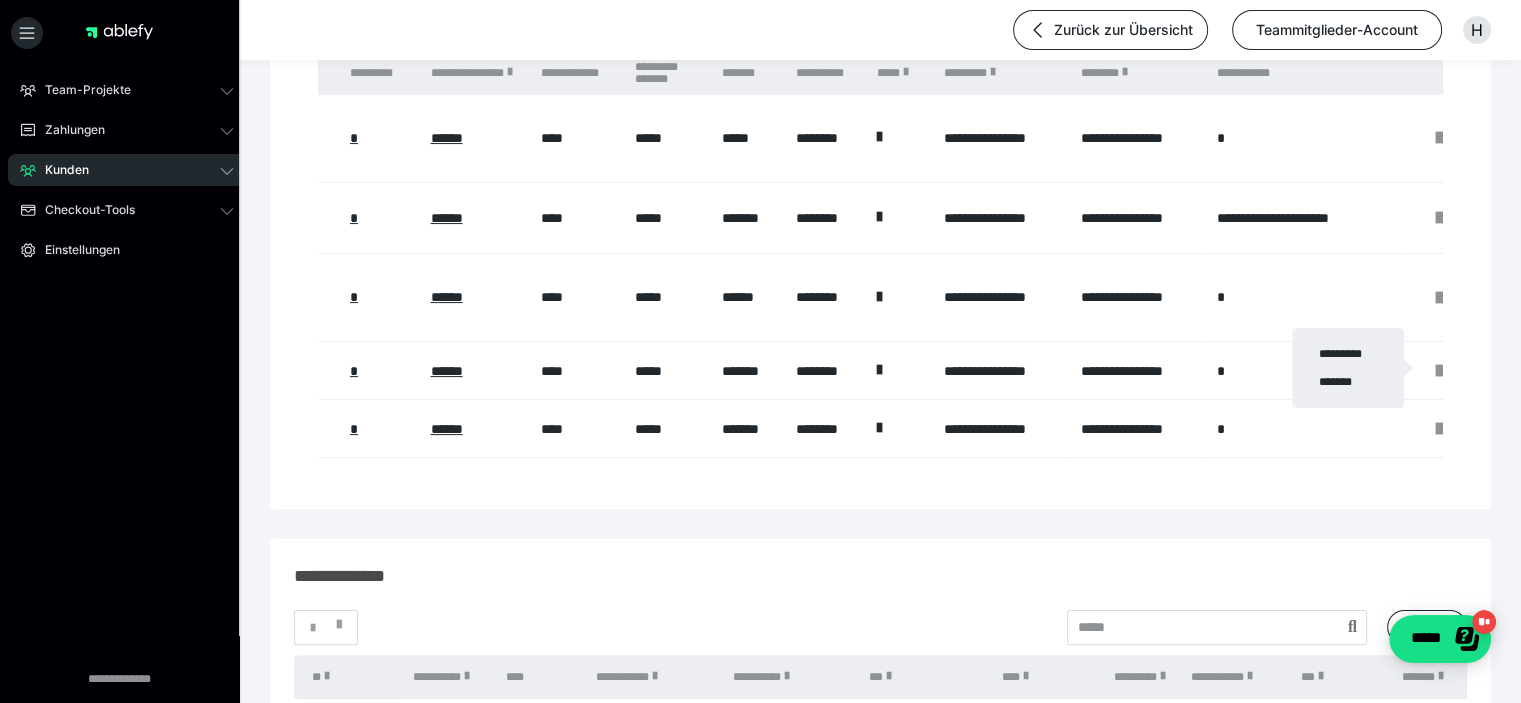 click at bounding box center (760, 351) 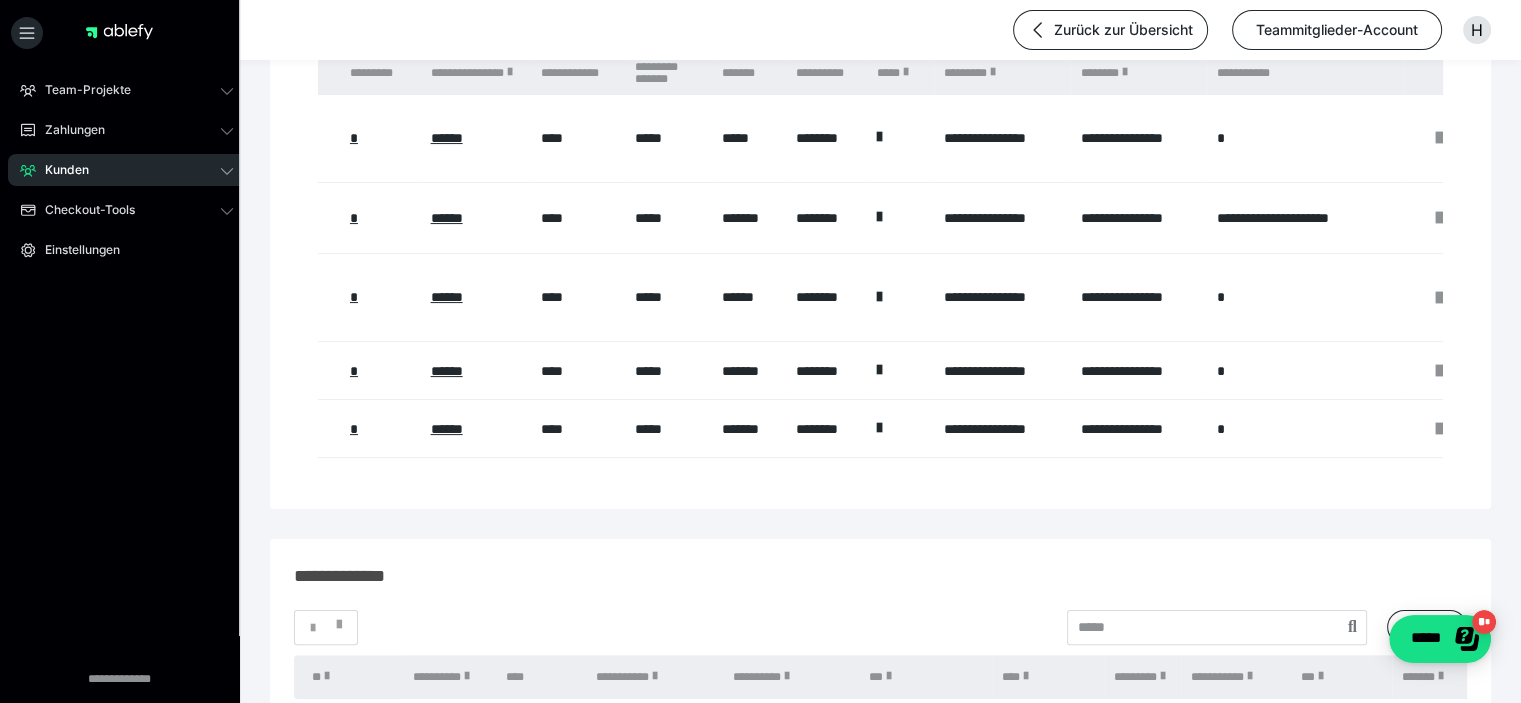 scroll, scrollTop: 0, scrollLeft: 0, axis: both 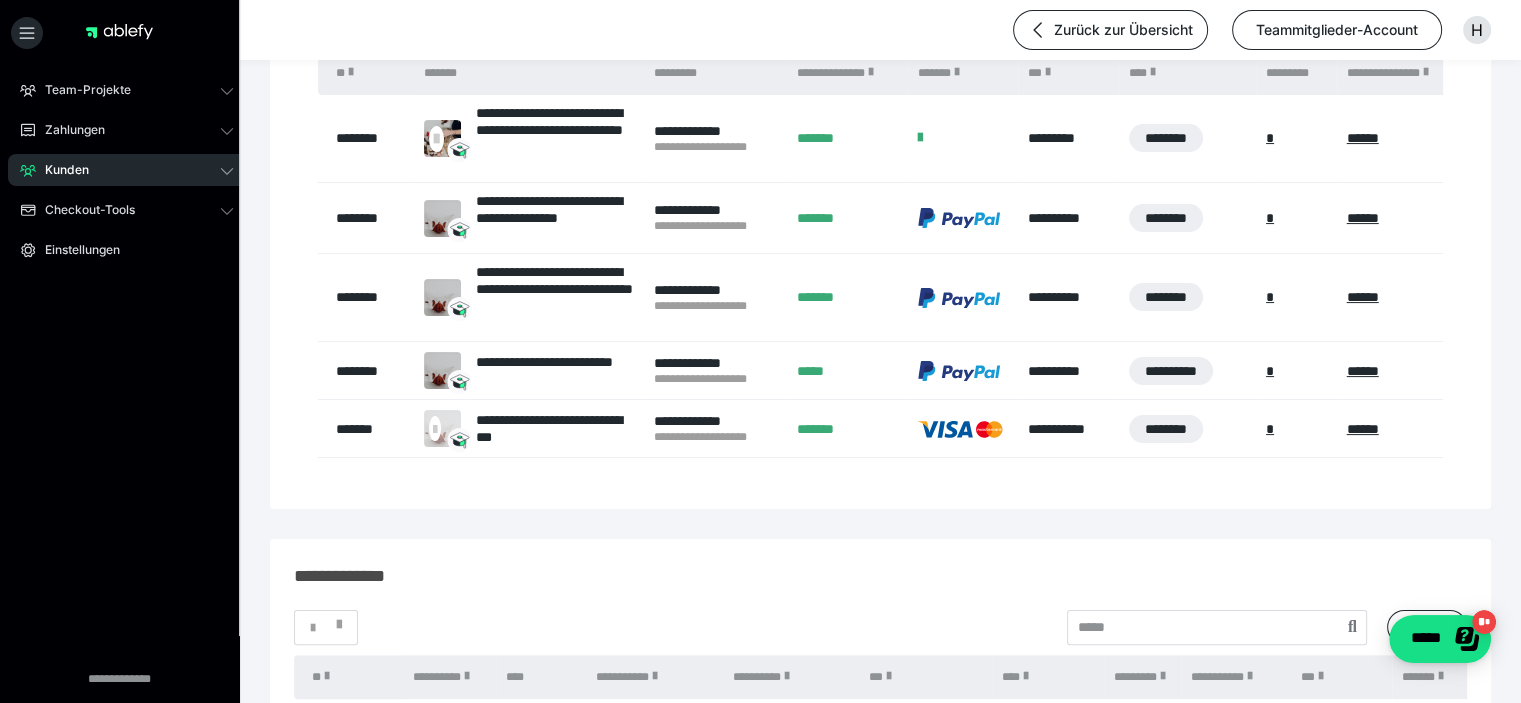 click on "Kunden" at bounding box center (127, 170) 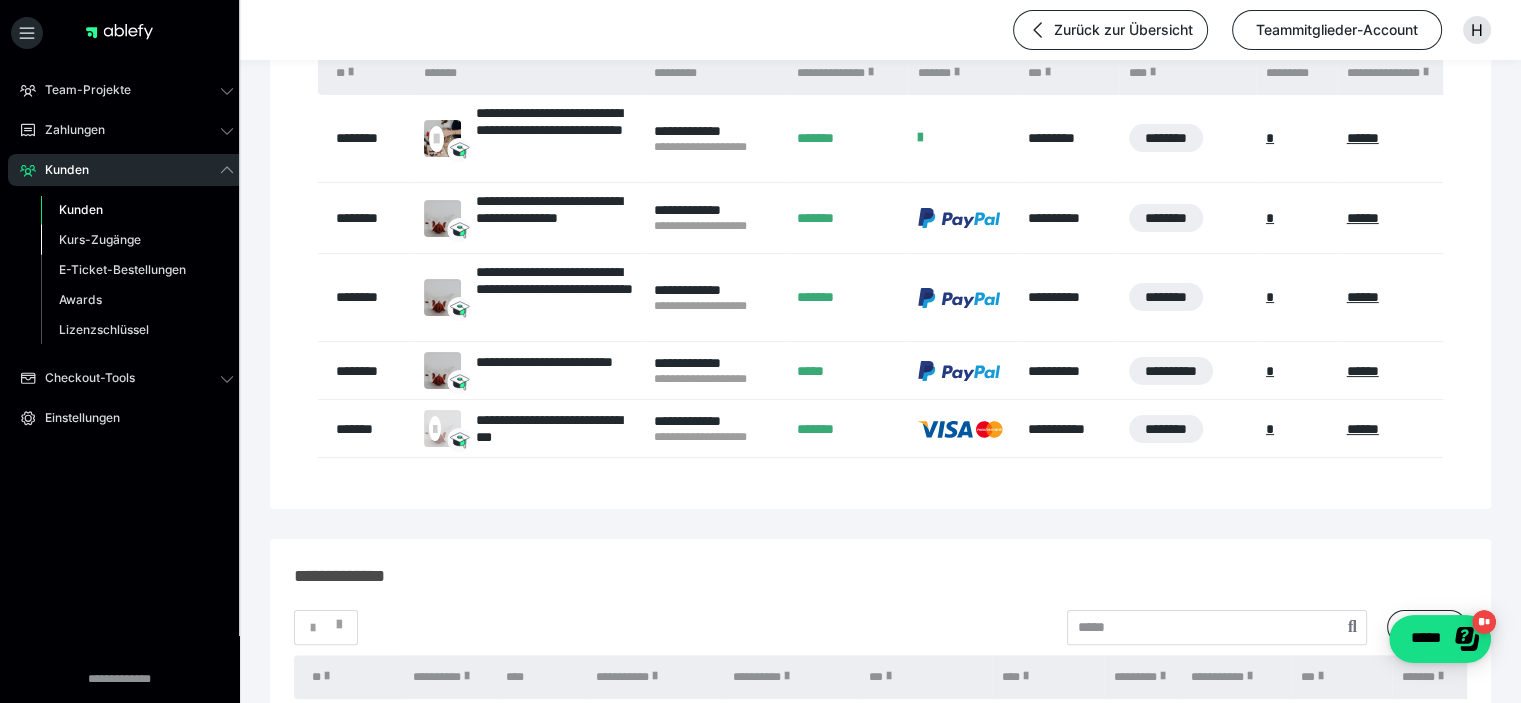 click on "Kurs-Zugänge" at bounding box center [100, 239] 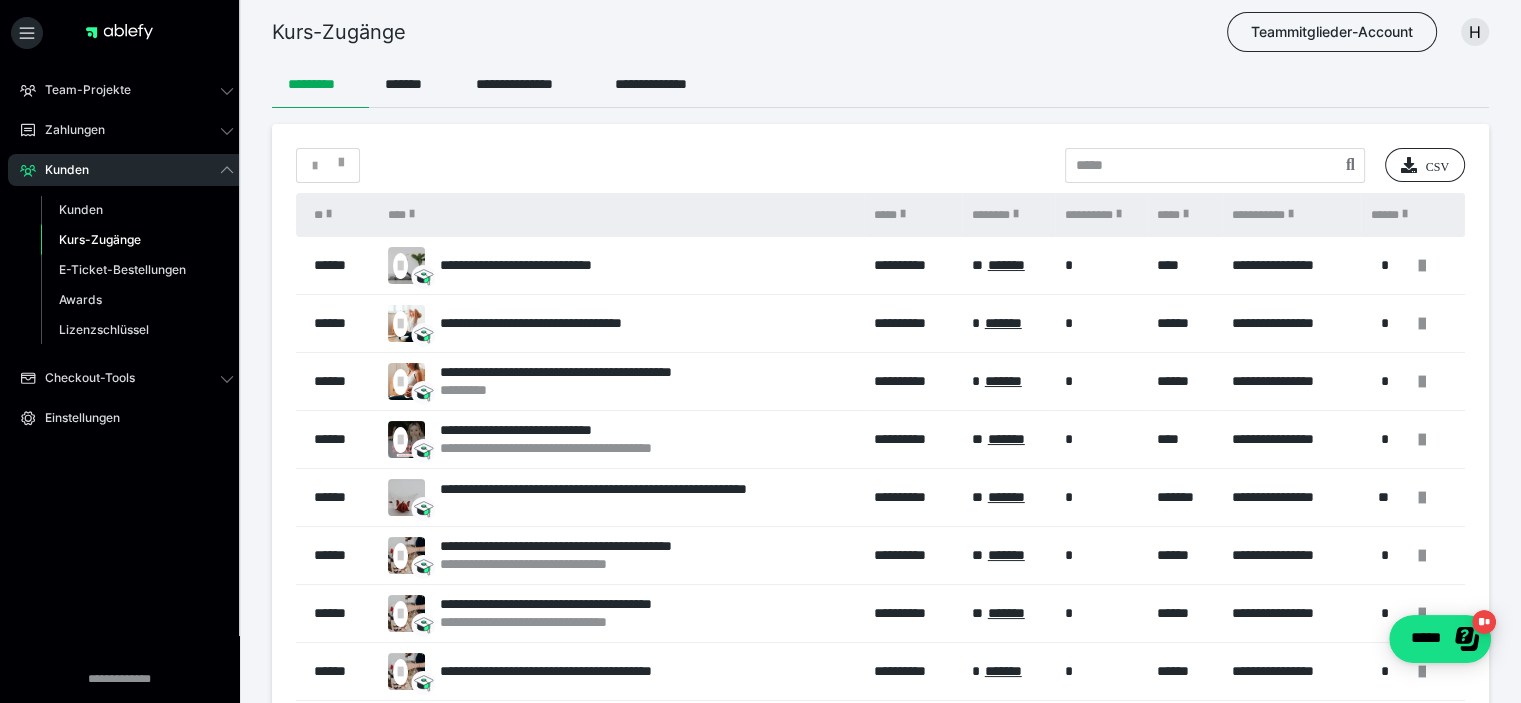 scroll, scrollTop: 327, scrollLeft: 0, axis: vertical 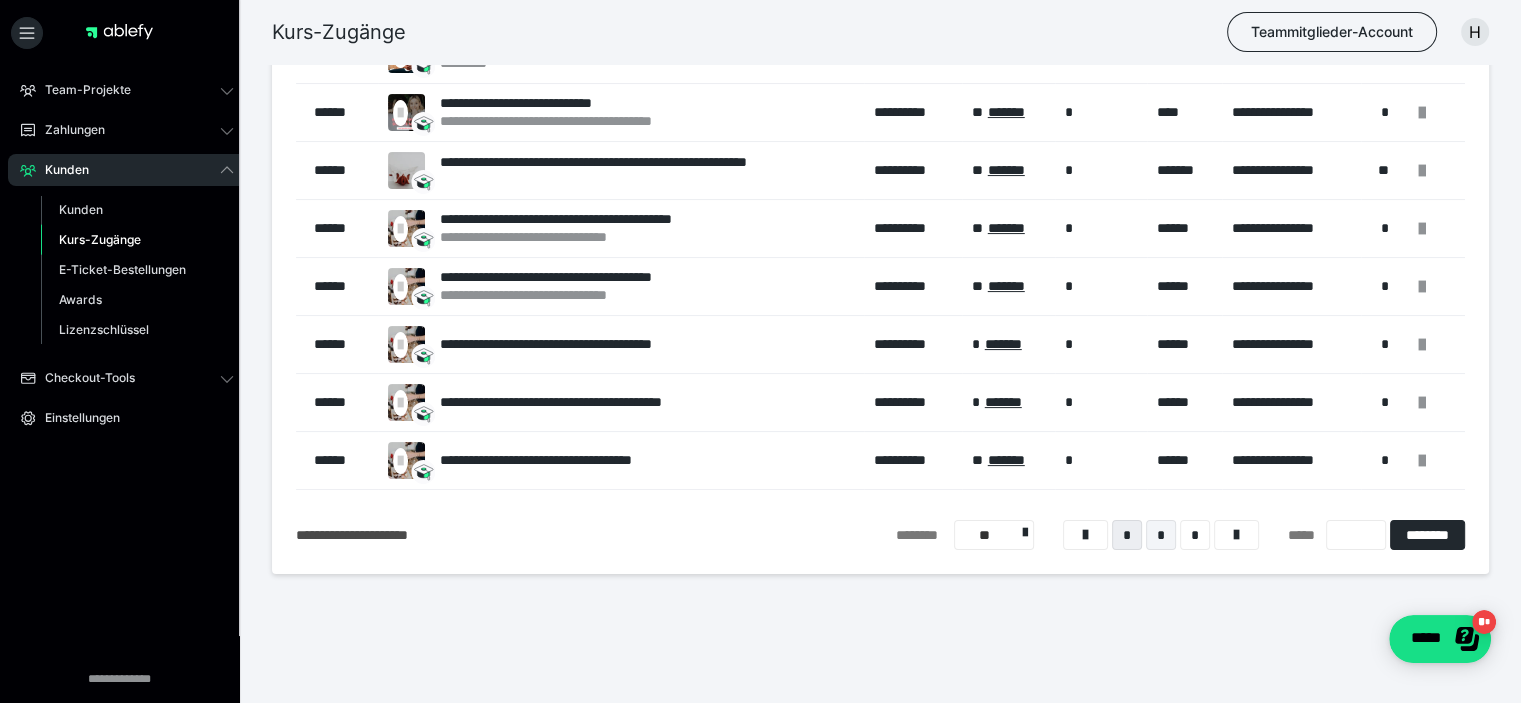 click on "*" at bounding box center [1161, 535] 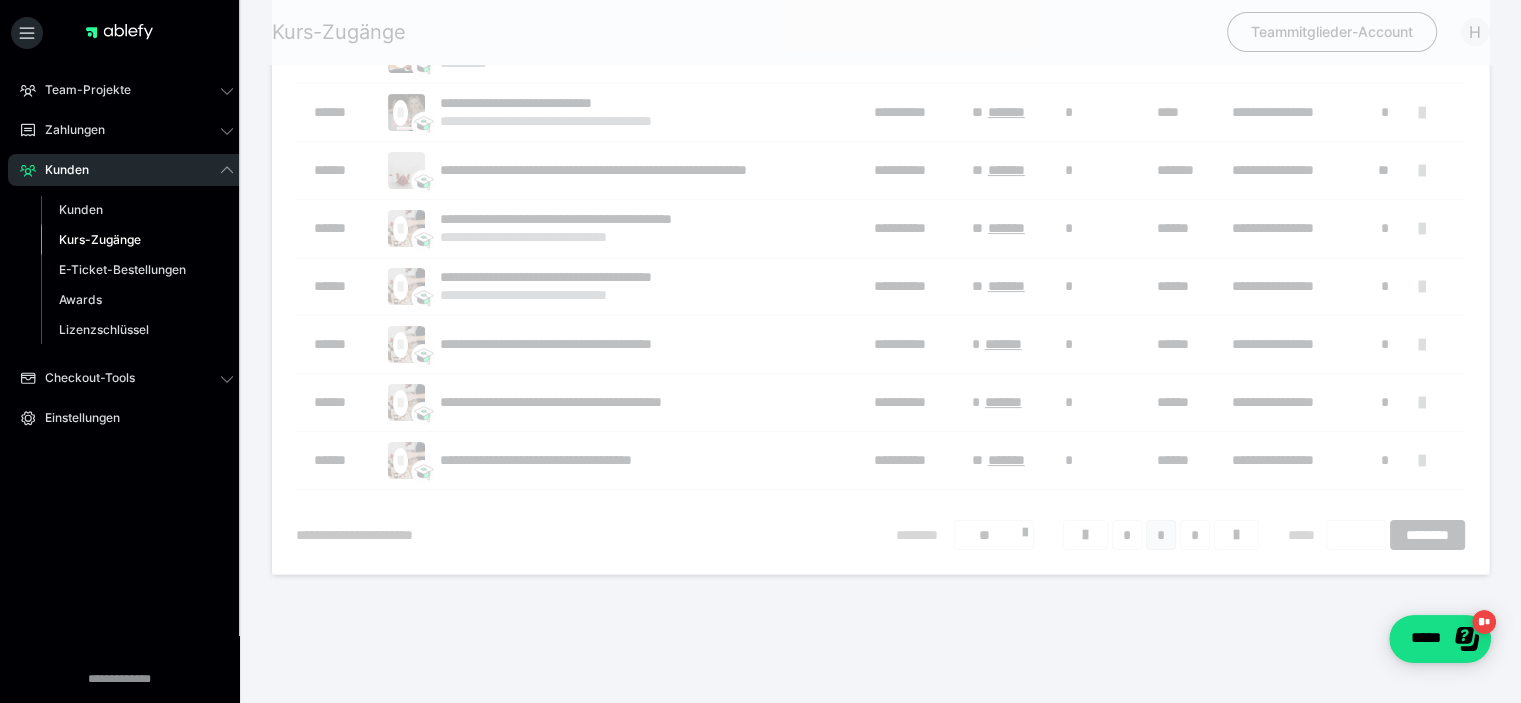 scroll, scrollTop: 79, scrollLeft: 0, axis: vertical 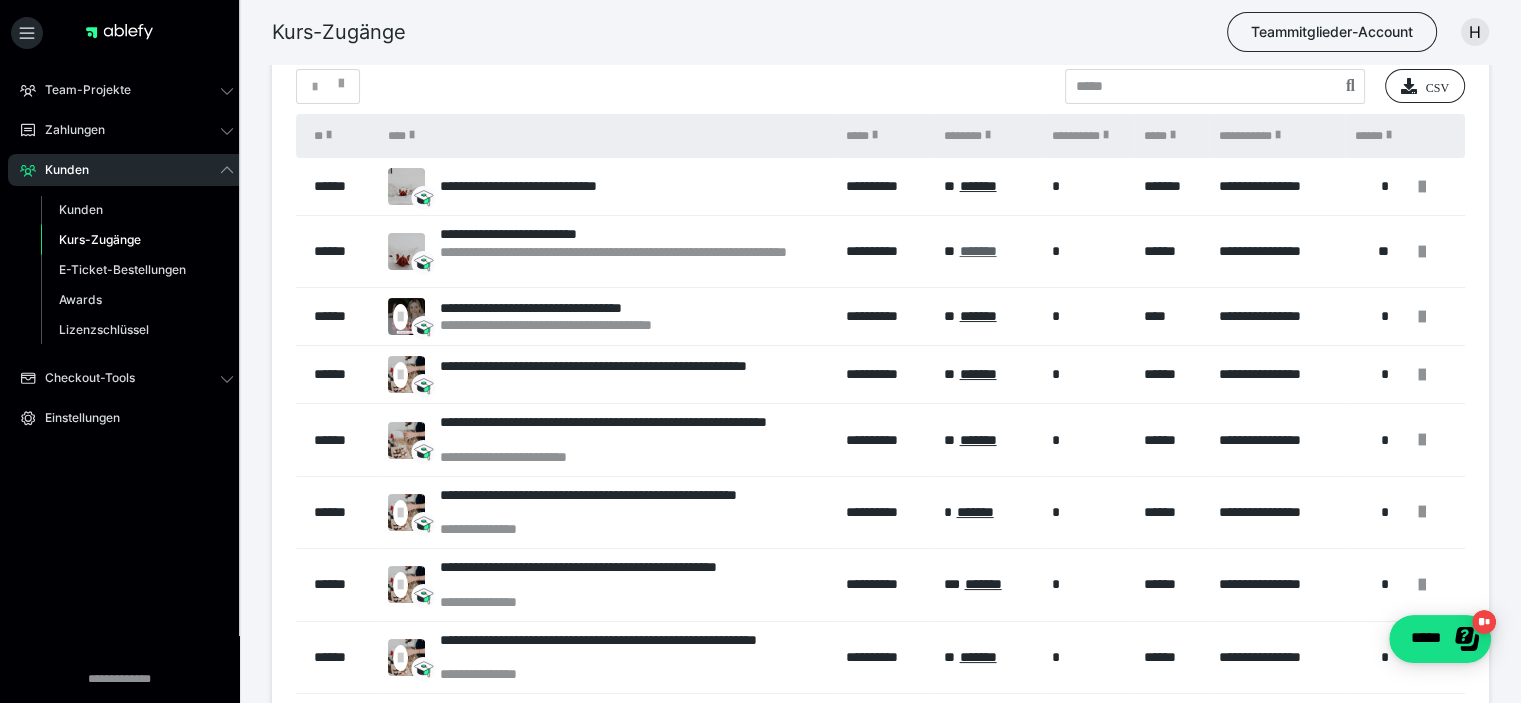 click on "*******" at bounding box center (977, 251) 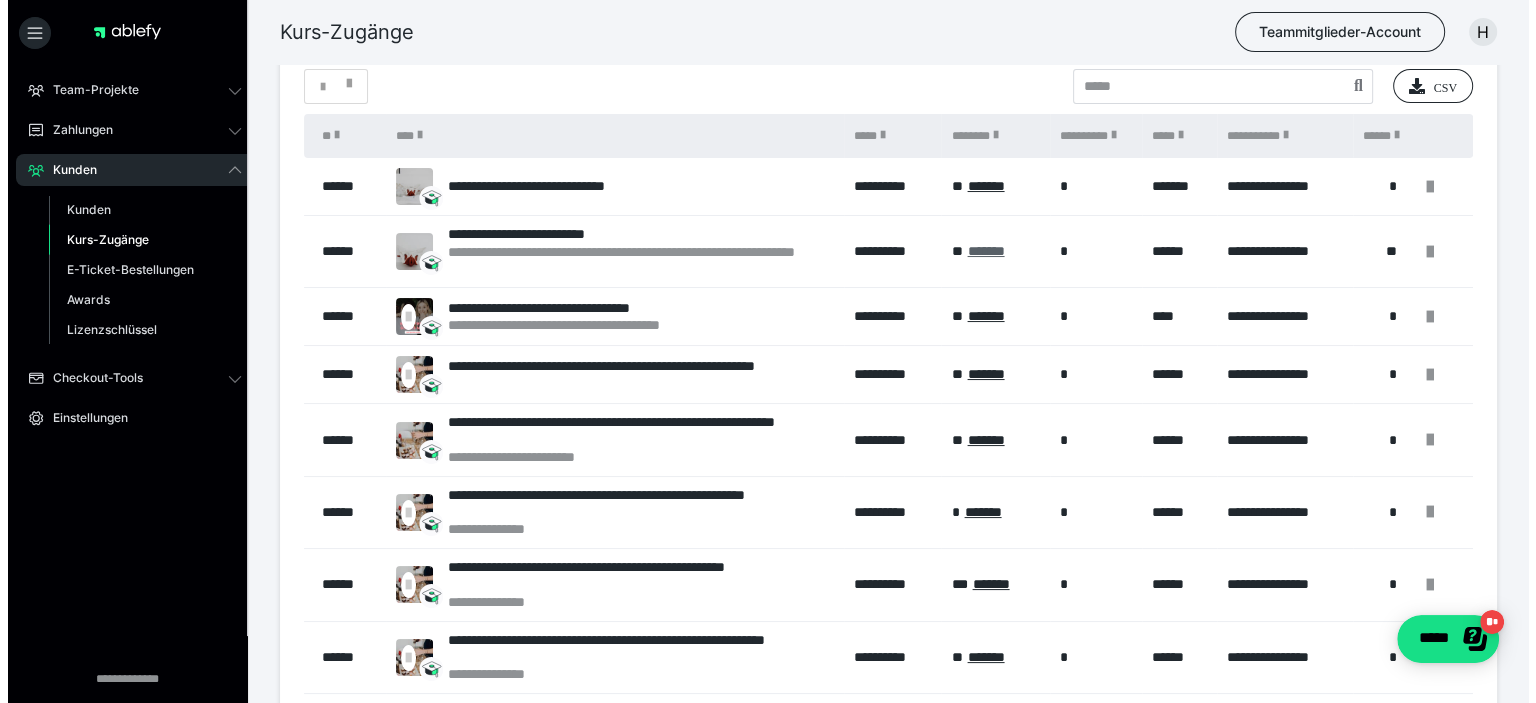 scroll, scrollTop: 0, scrollLeft: 0, axis: both 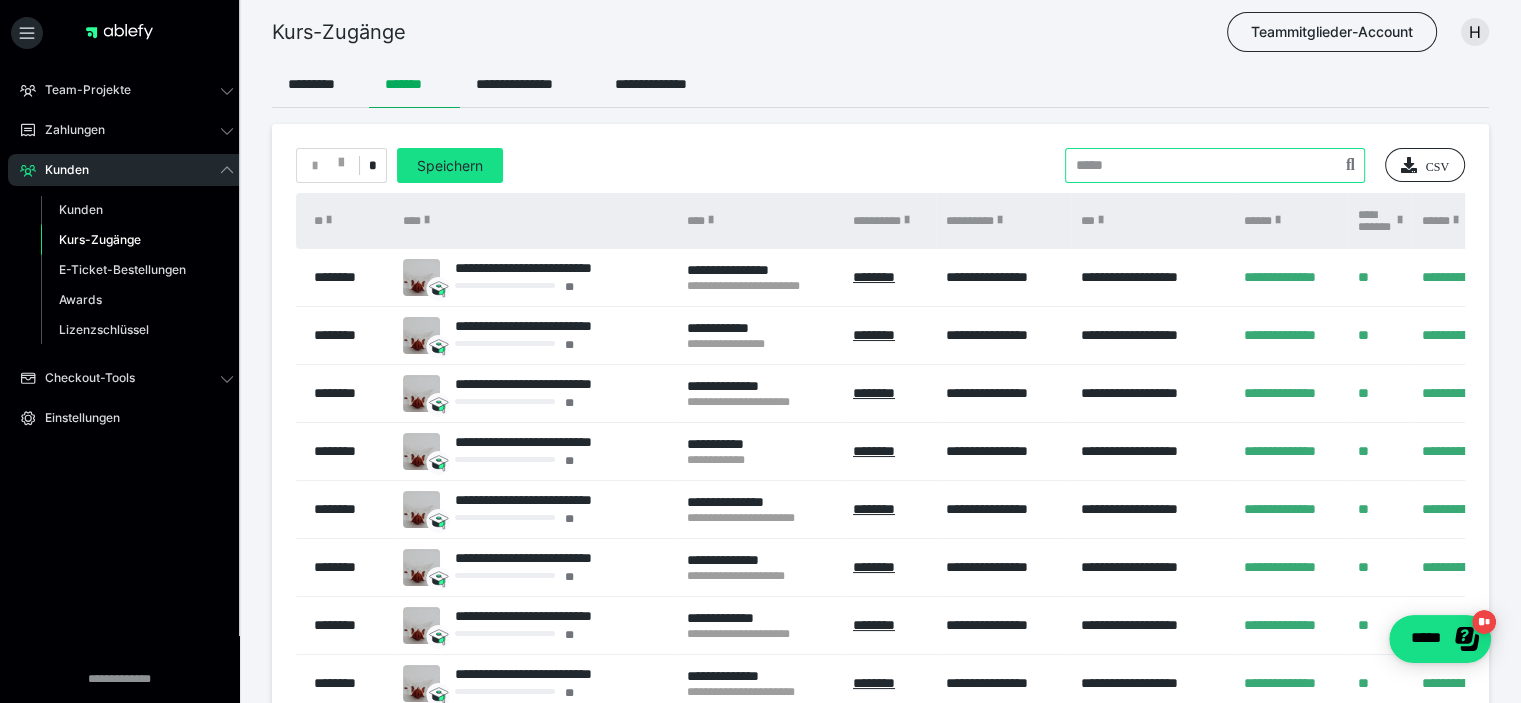 click at bounding box center [1215, 165] 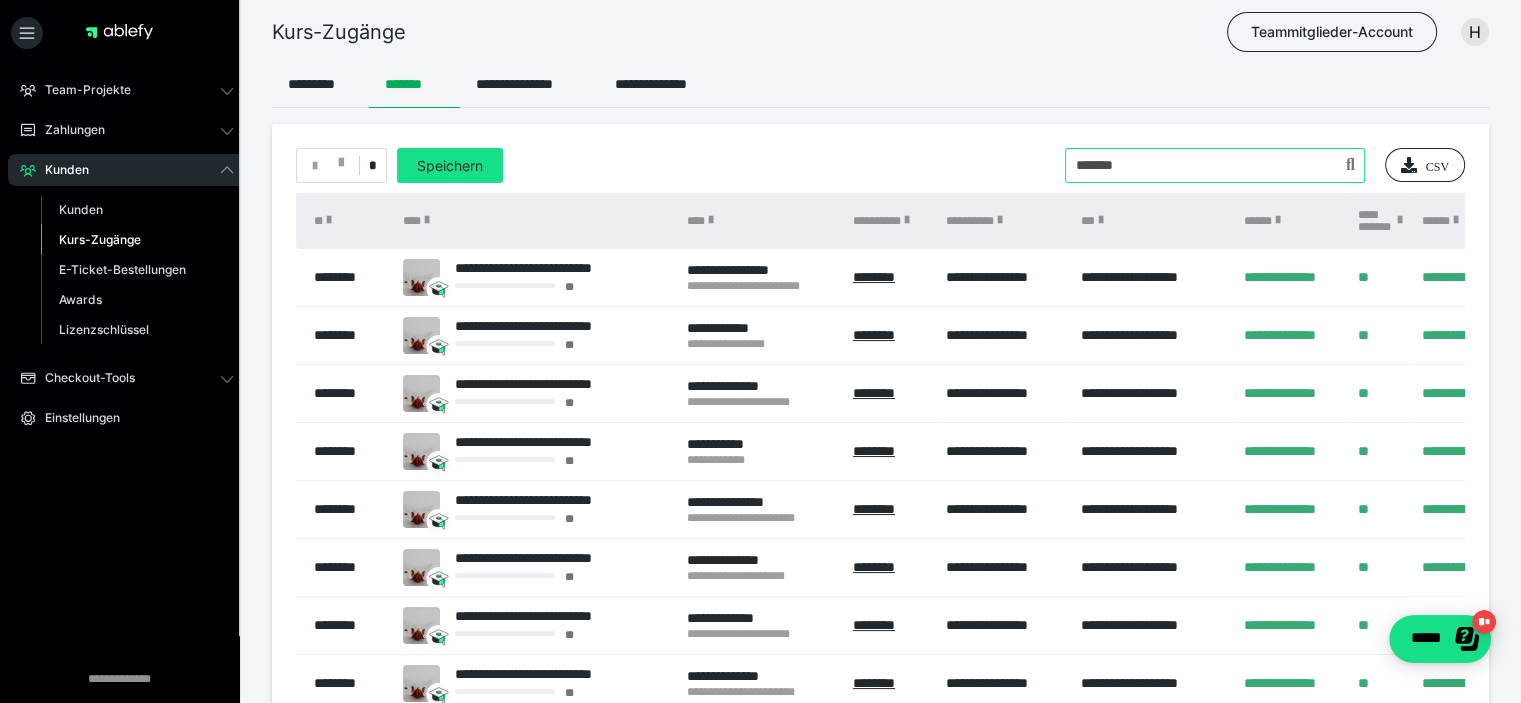 type on "*******" 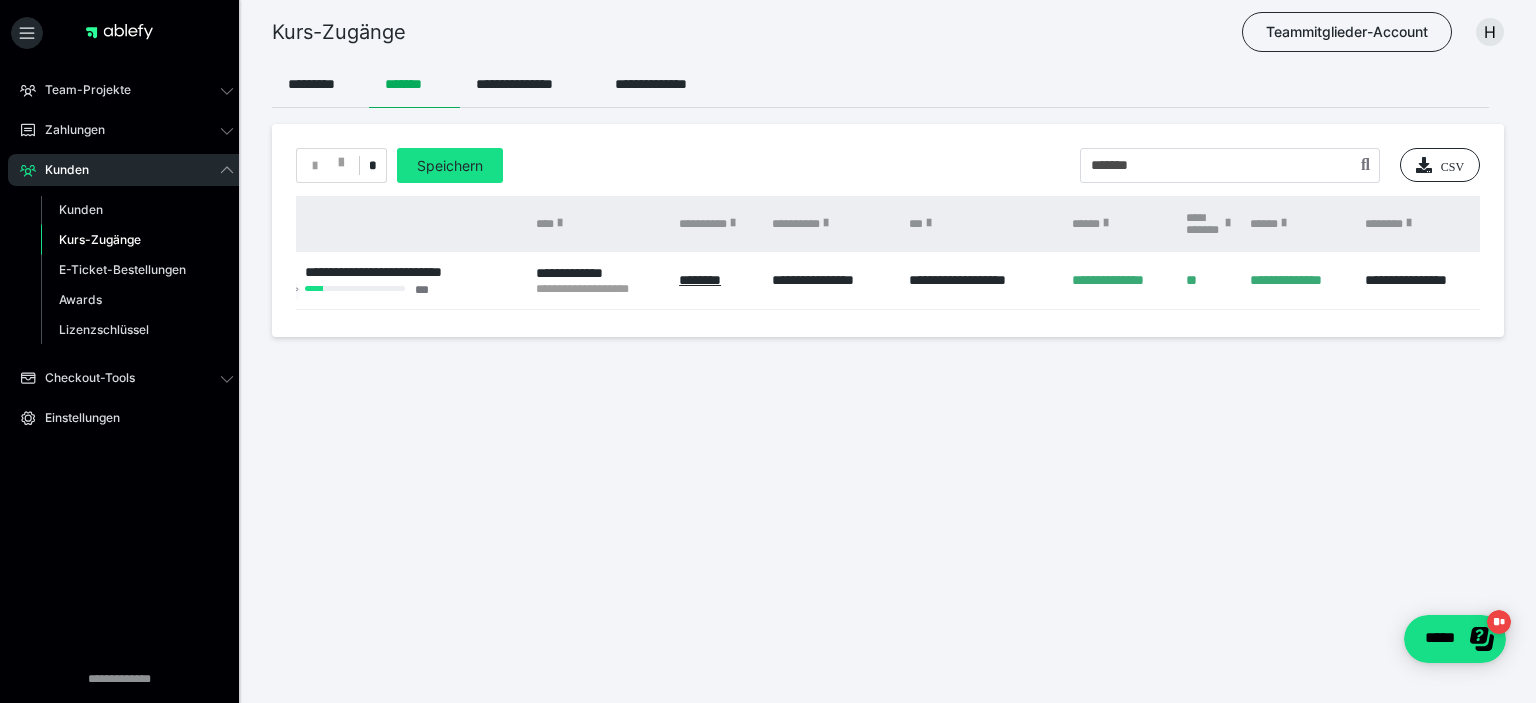 scroll, scrollTop: 0, scrollLeft: 222, axis: horizontal 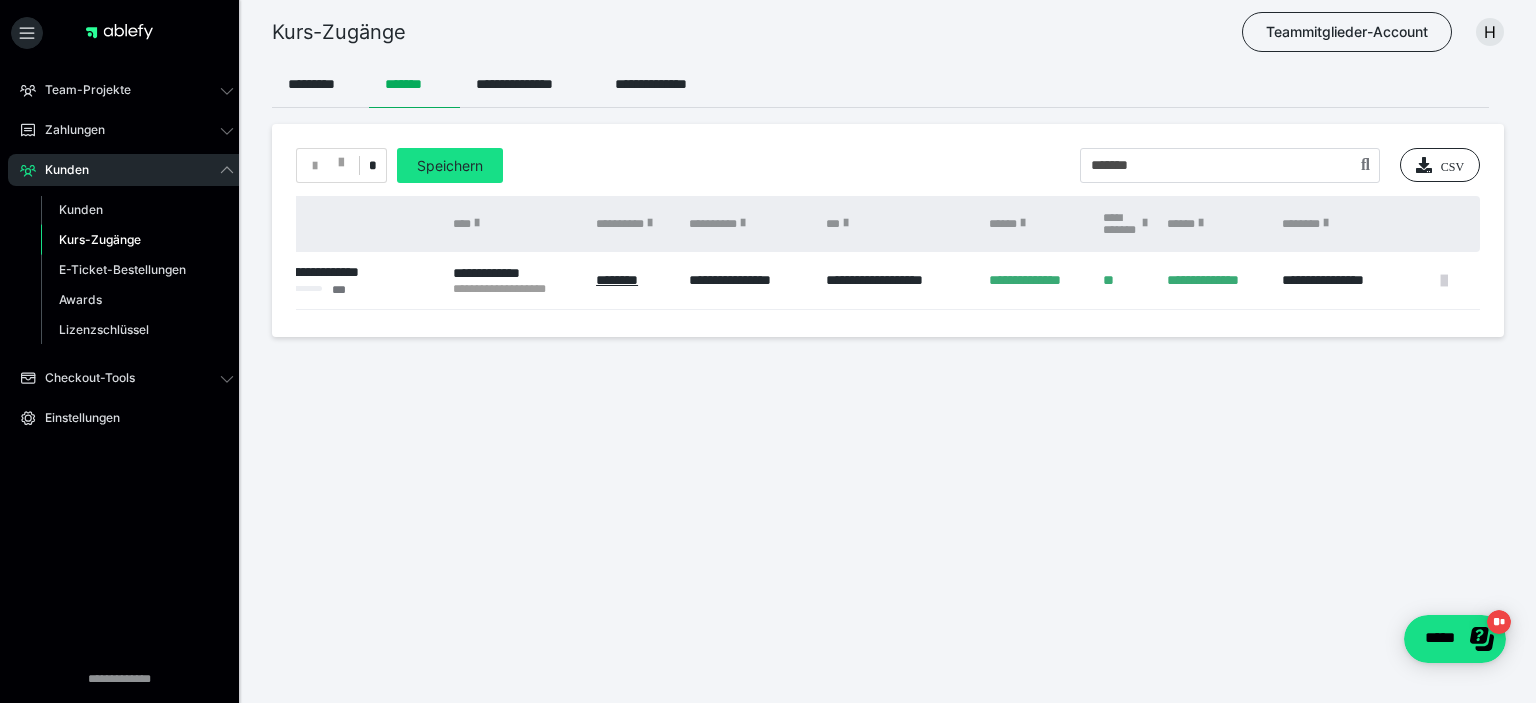 click at bounding box center [1444, 281] 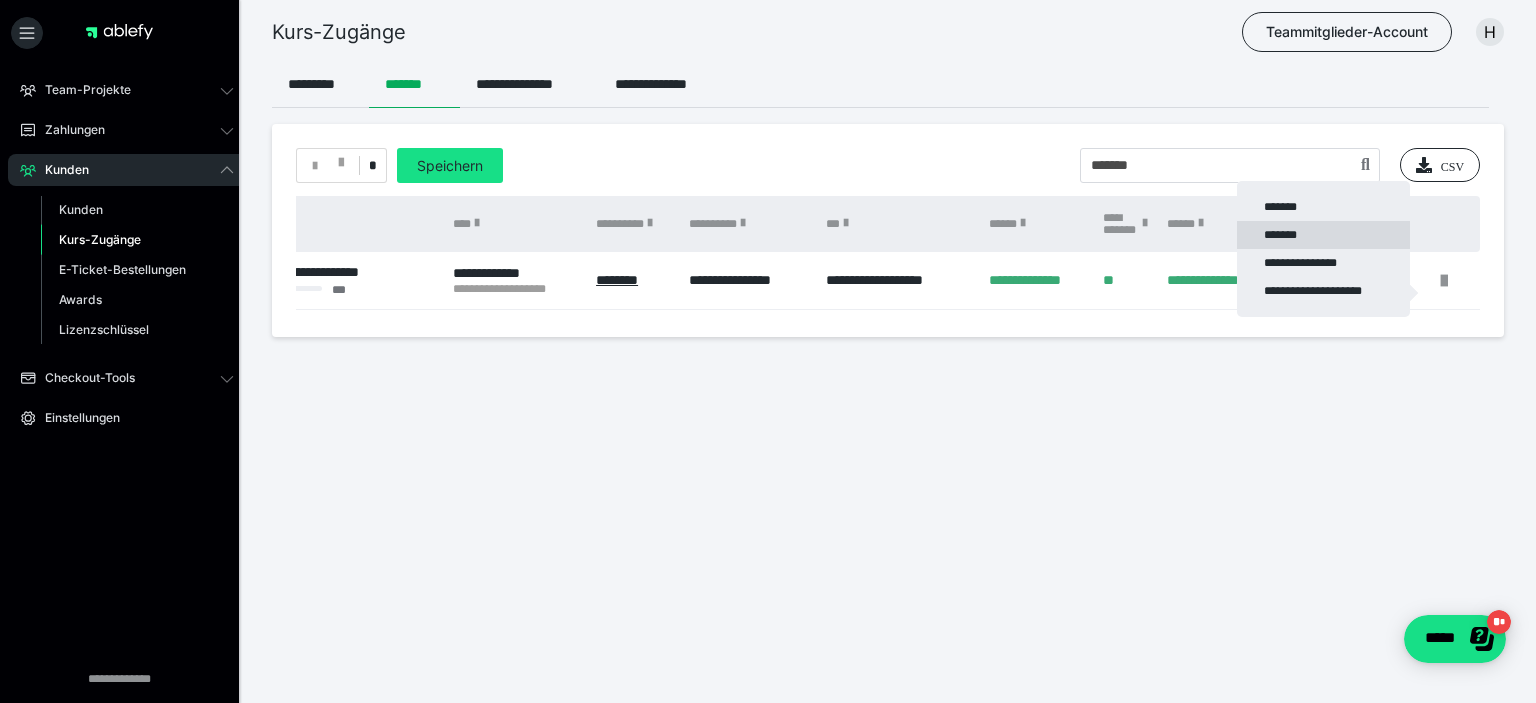 click on "*******" at bounding box center [1323, 235] 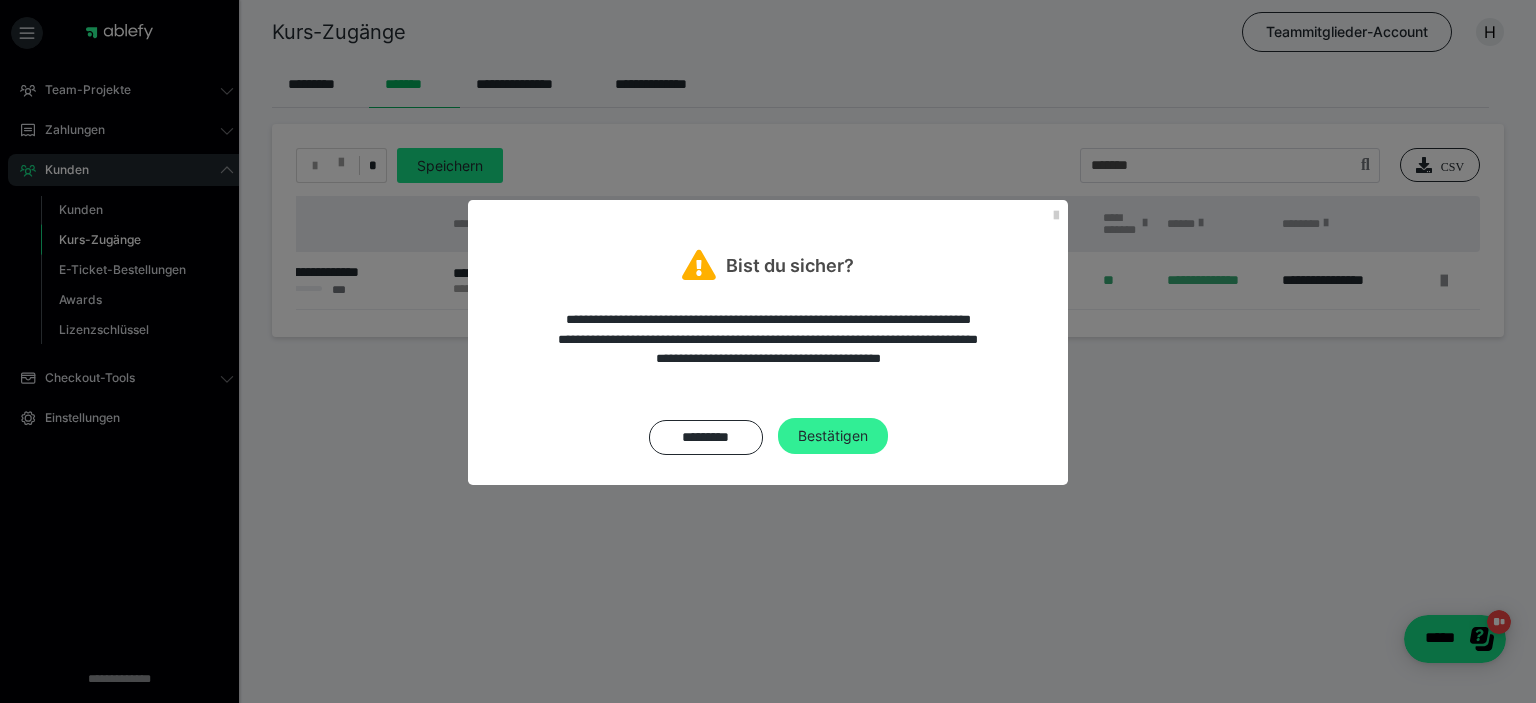 click on "Bestätigen" at bounding box center (833, 436) 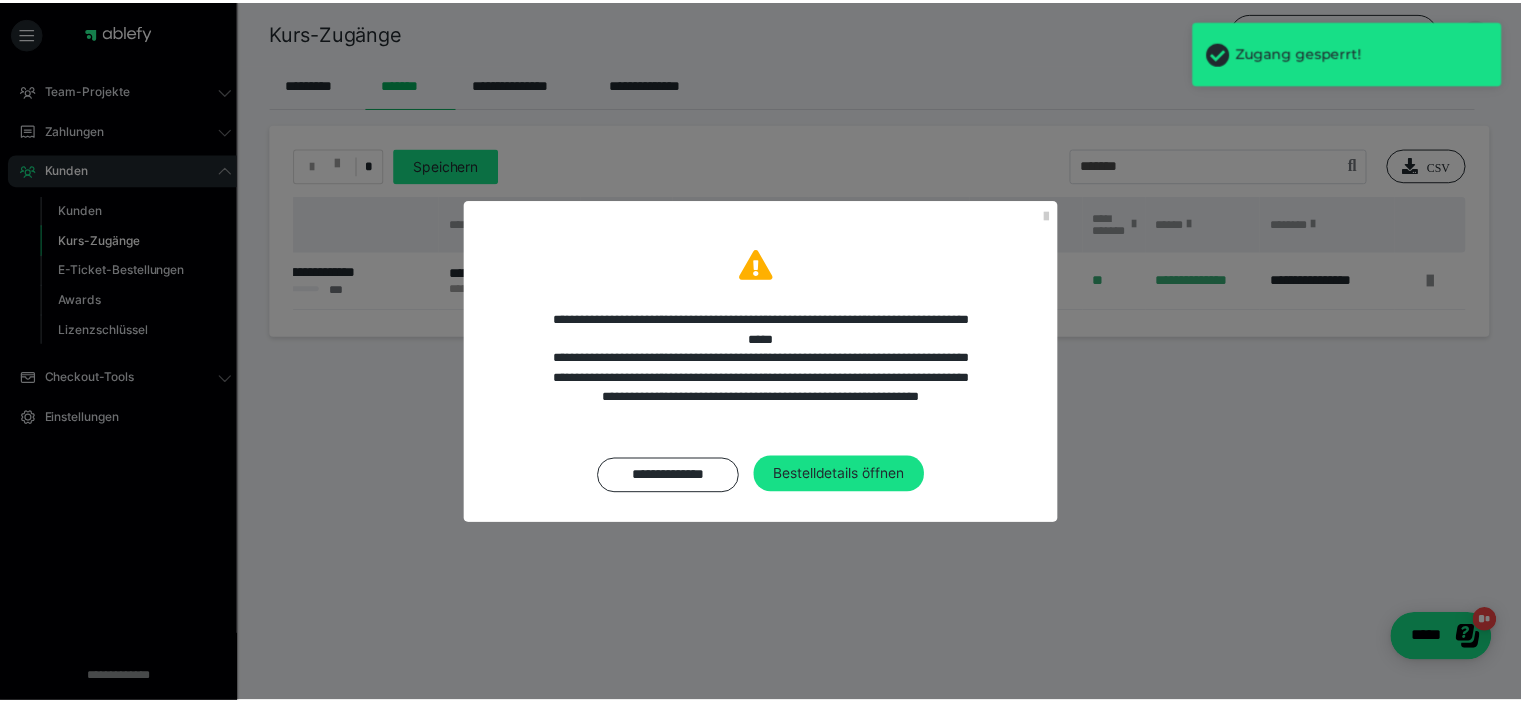 scroll, scrollTop: 0, scrollLeft: 186, axis: horizontal 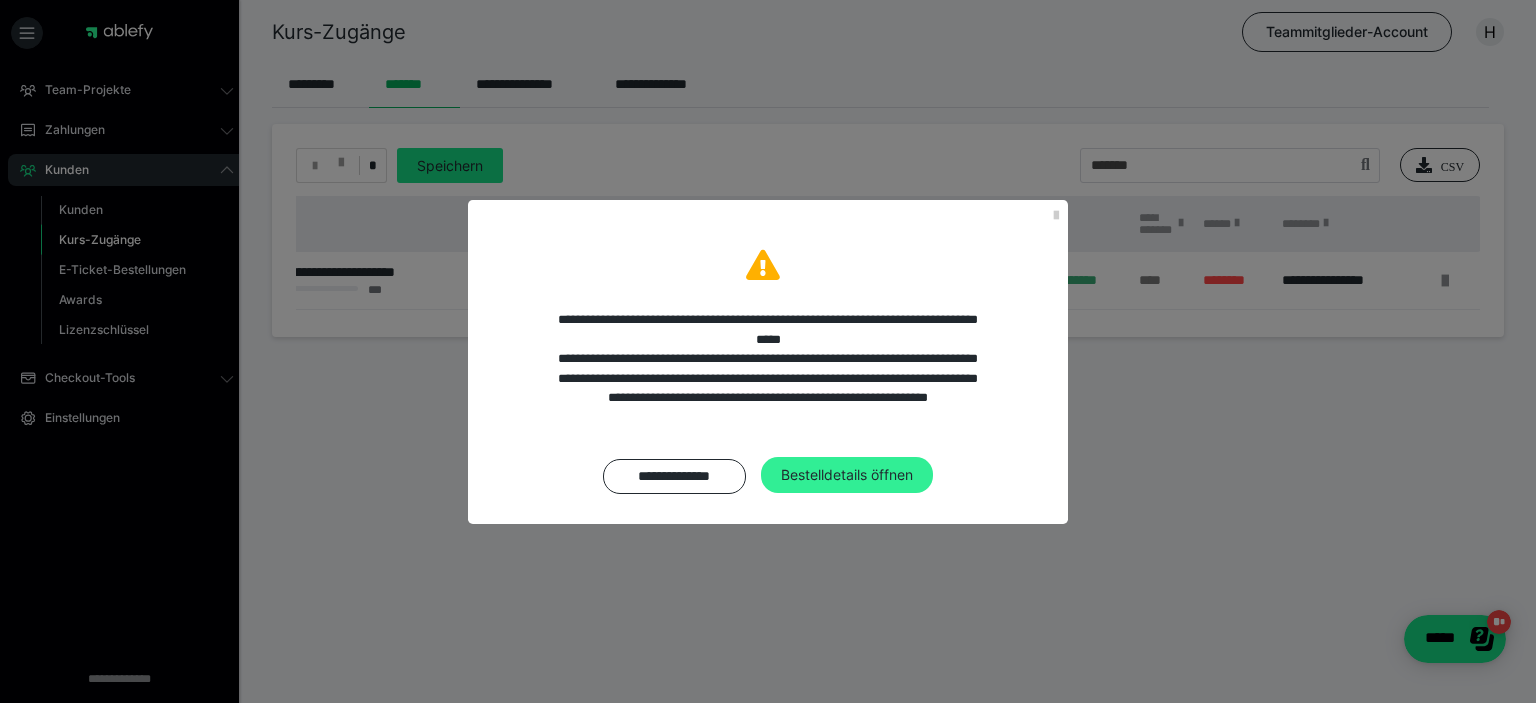 click on "Bestelldetails öffnen" at bounding box center (847, 475) 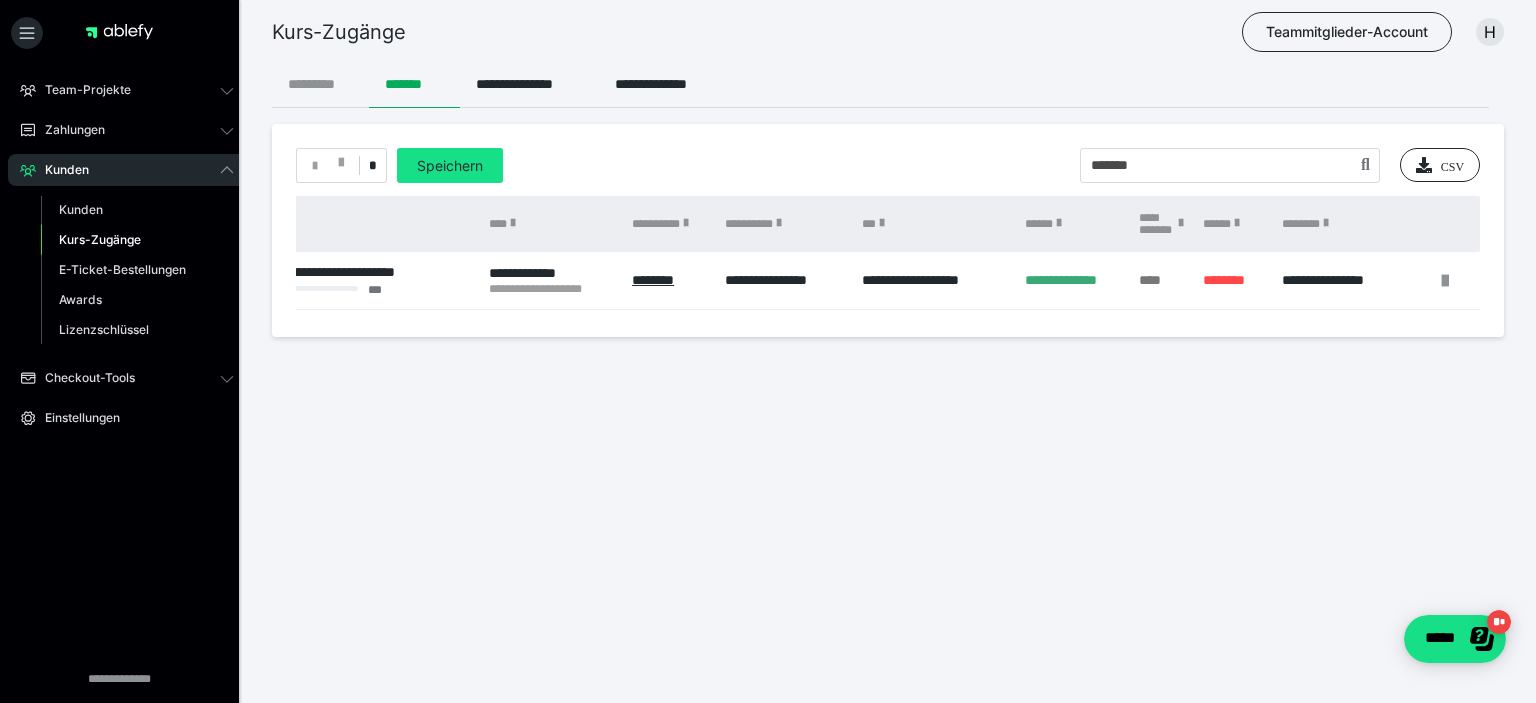 click on "*********" at bounding box center [320, 84] 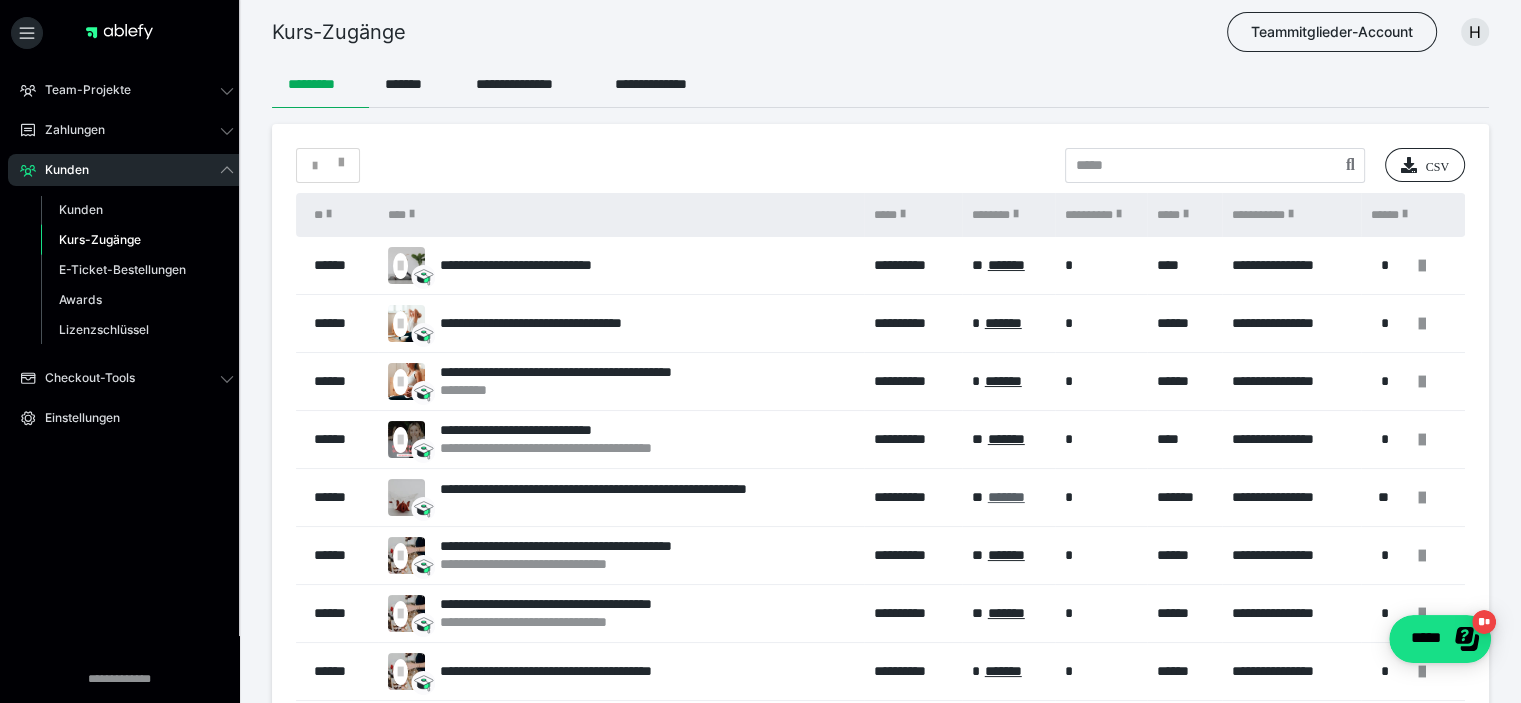 click on "*******" at bounding box center [1006, 497] 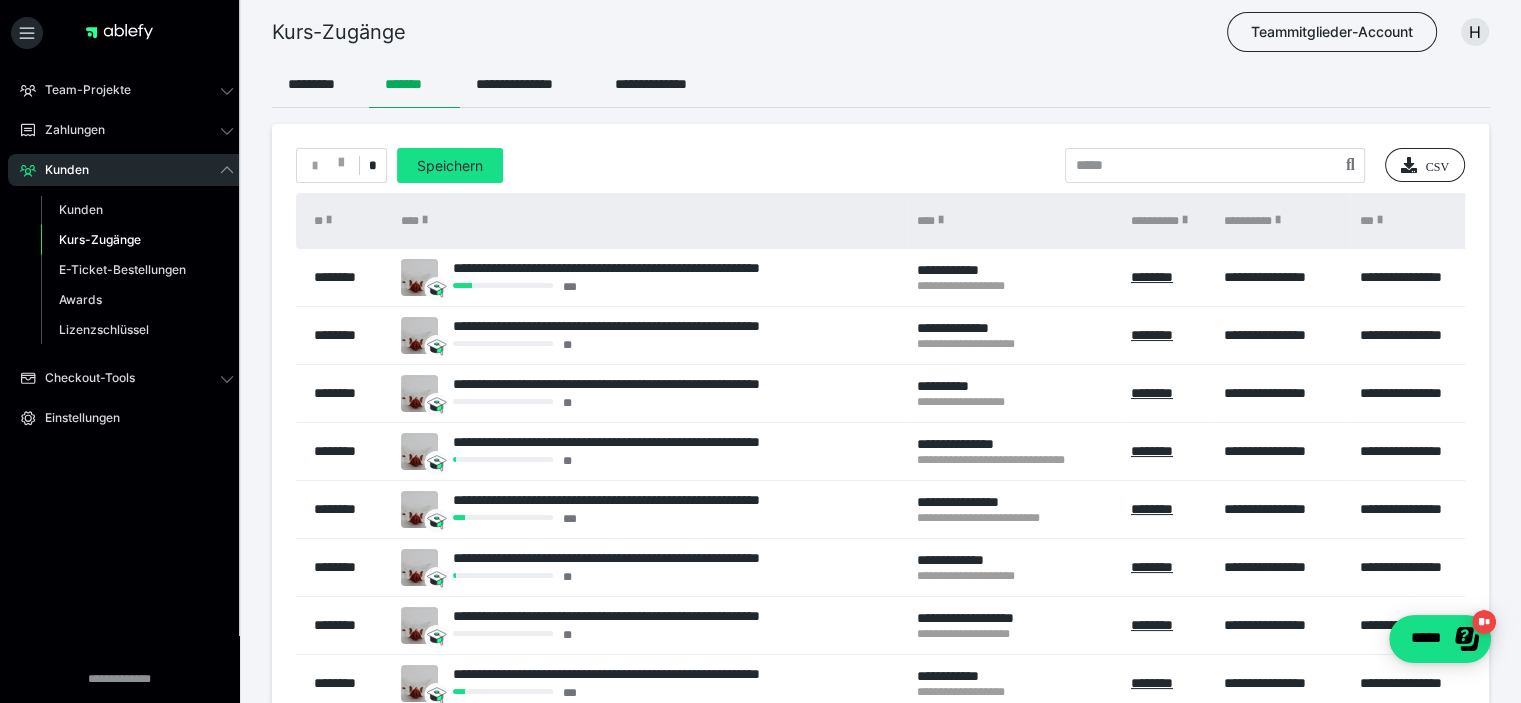 scroll, scrollTop: 345, scrollLeft: 0, axis: vertical 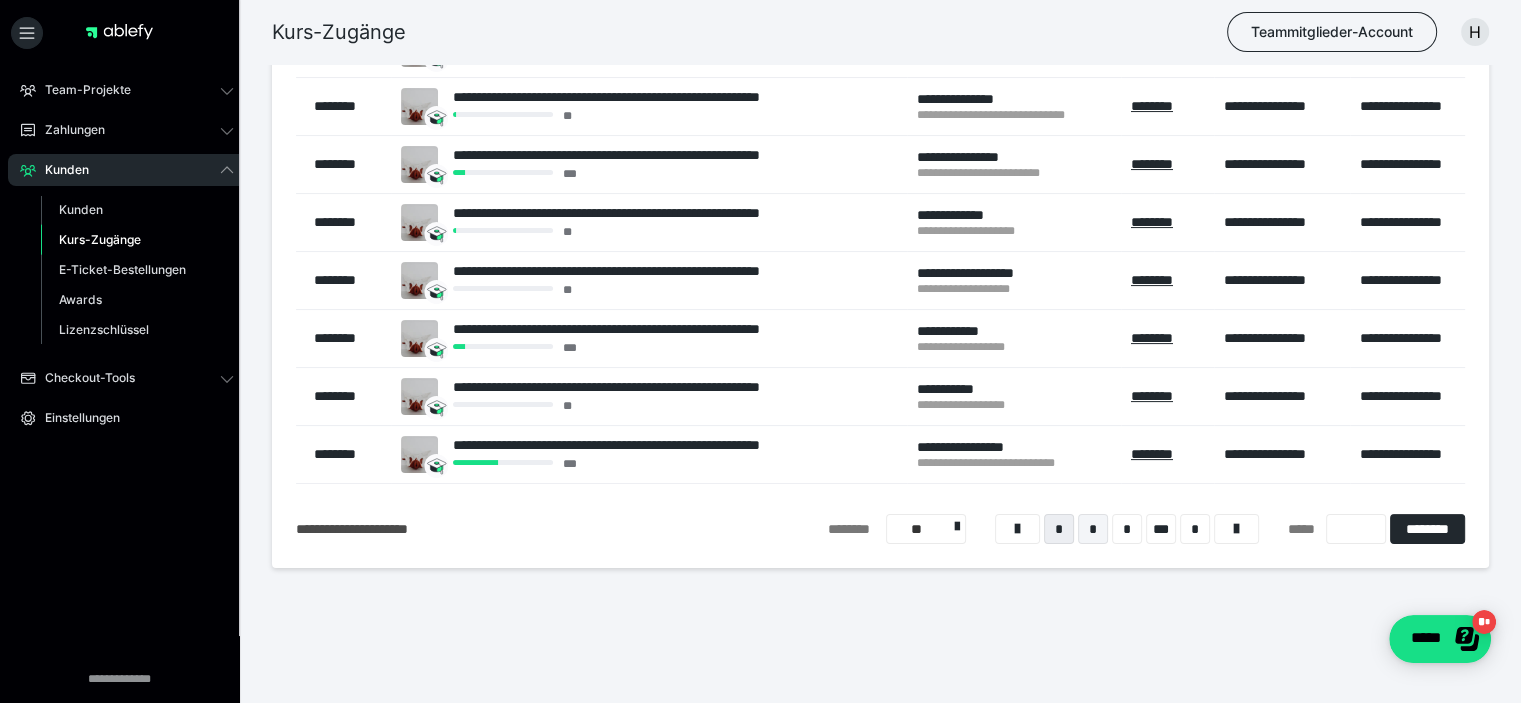 click on "*" at bounding box center [1093, 529] 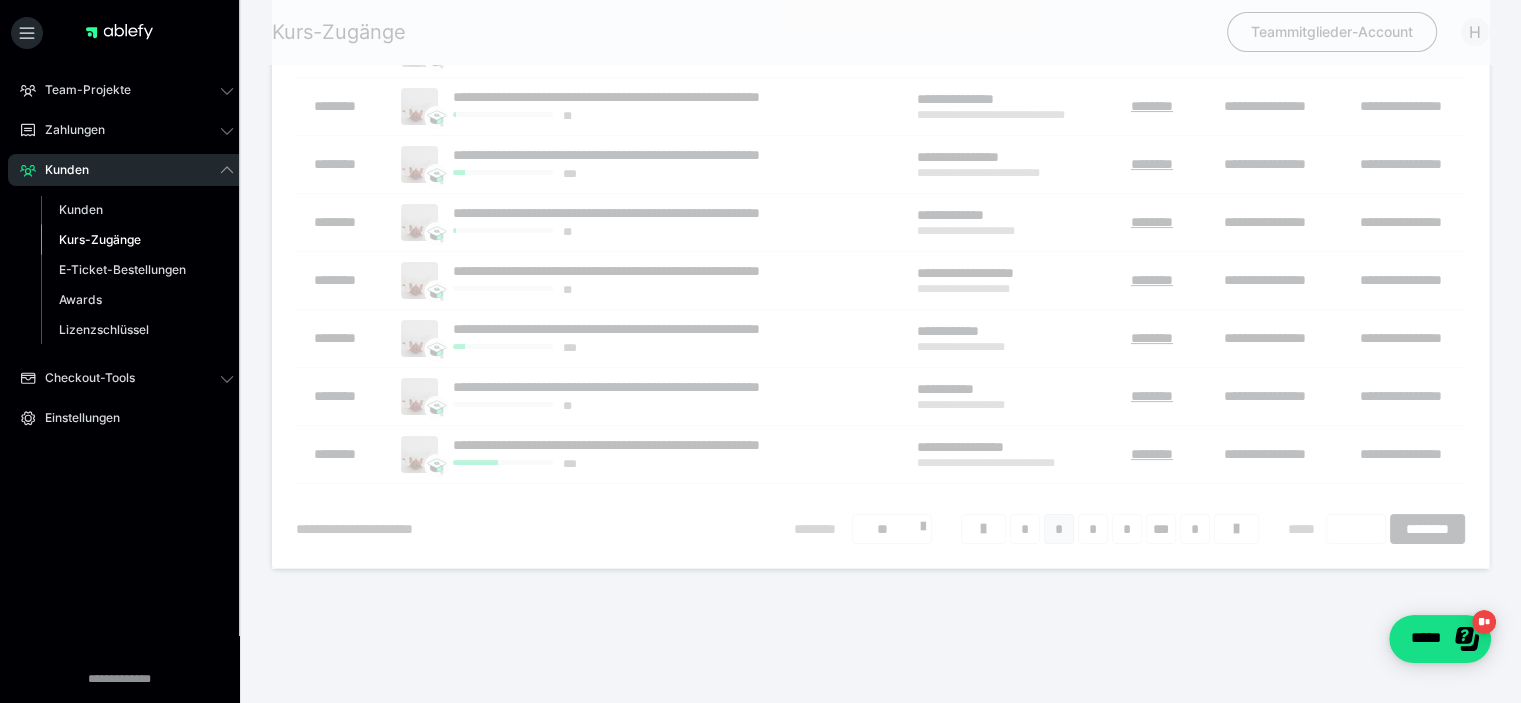 scroll, scrollTop: 79, scrollLeft: 0, axis: vertical 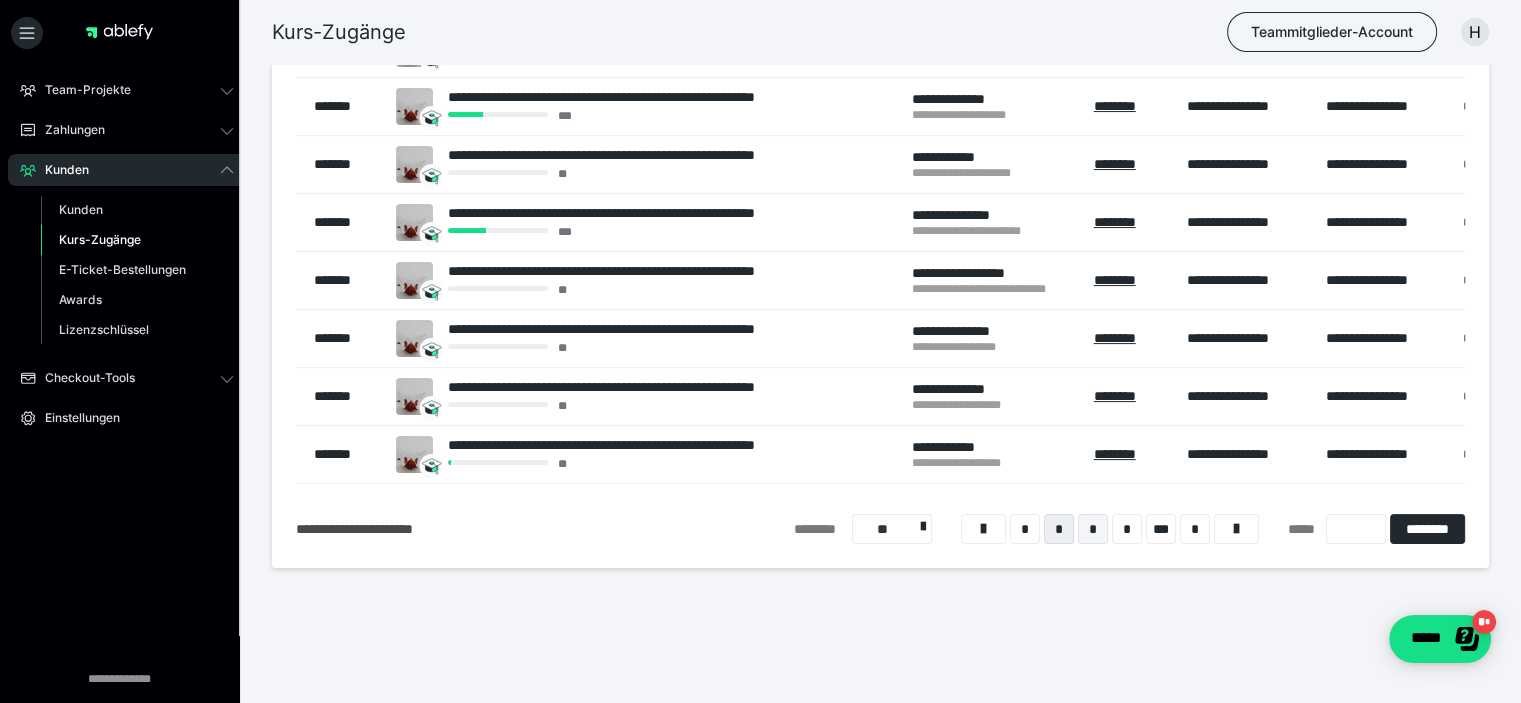 click on "*" at bounding box center [1093, 529] 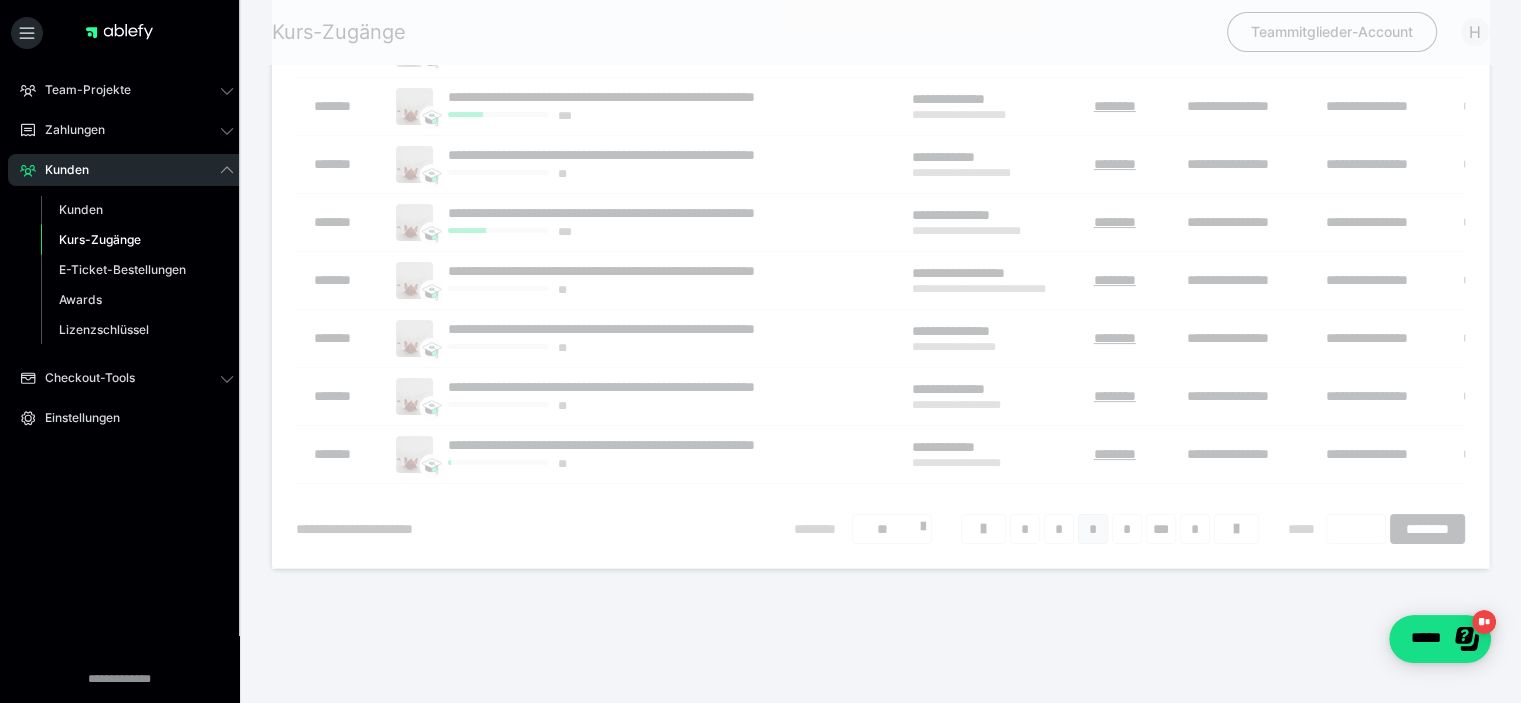 scroll, scrollTop: 79, scrollLeft: 0, axis: vertical 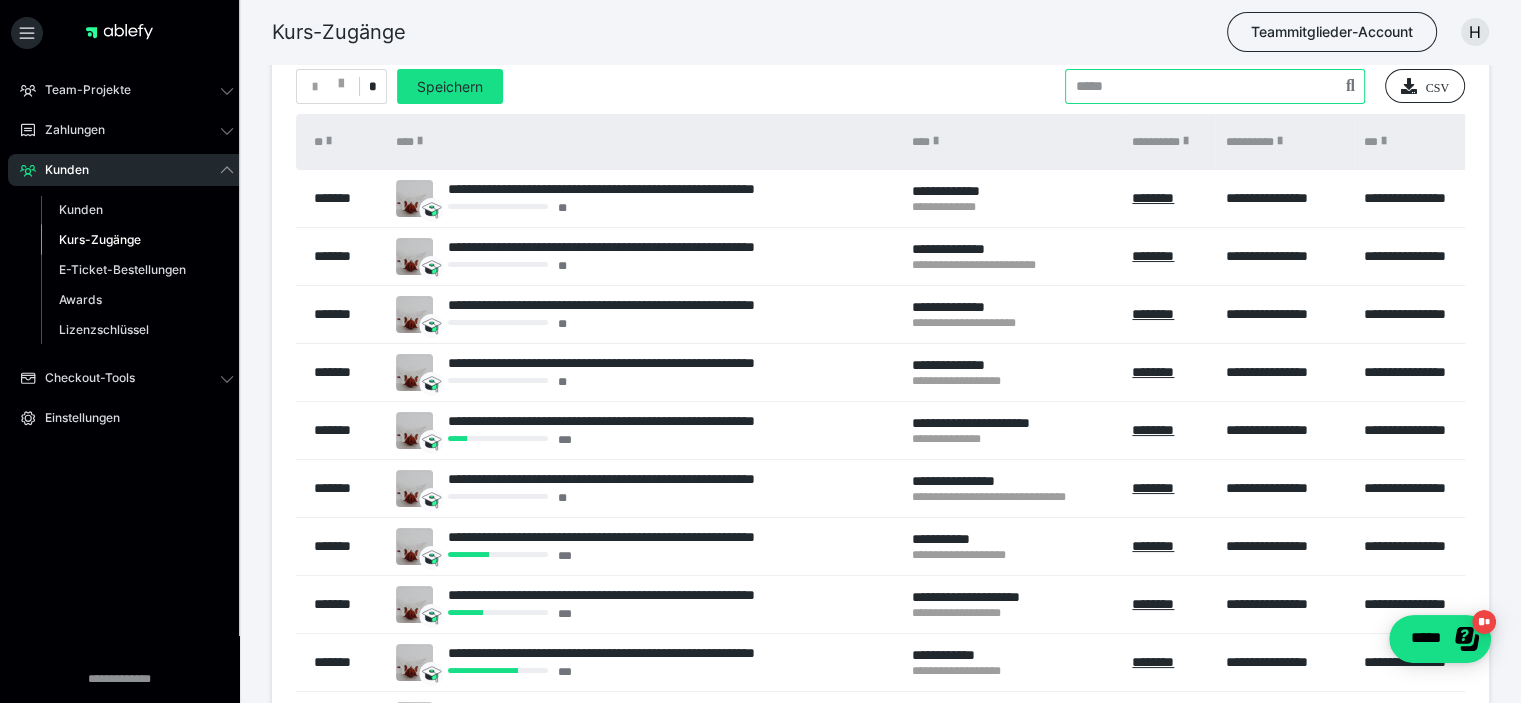 click at bounding box center (1215, 86) 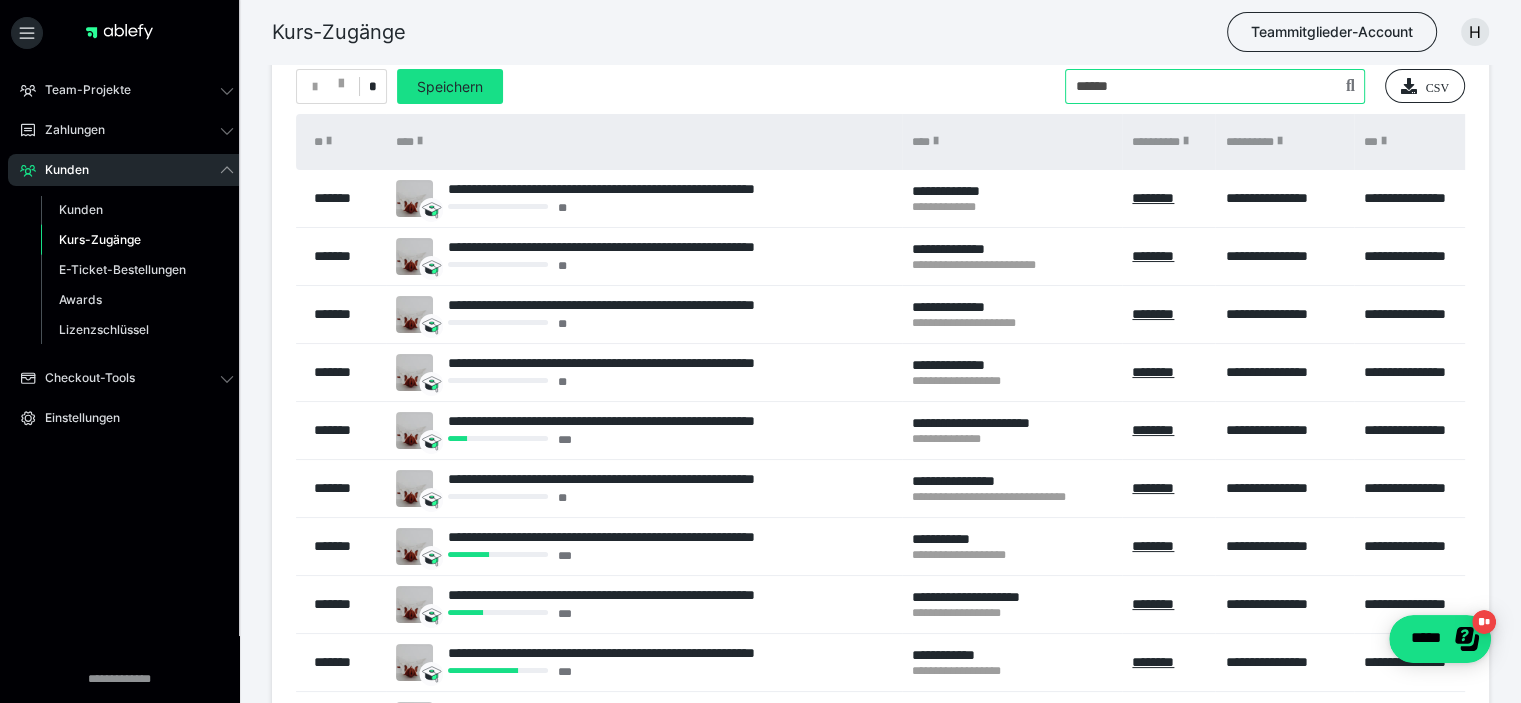 type on "******" 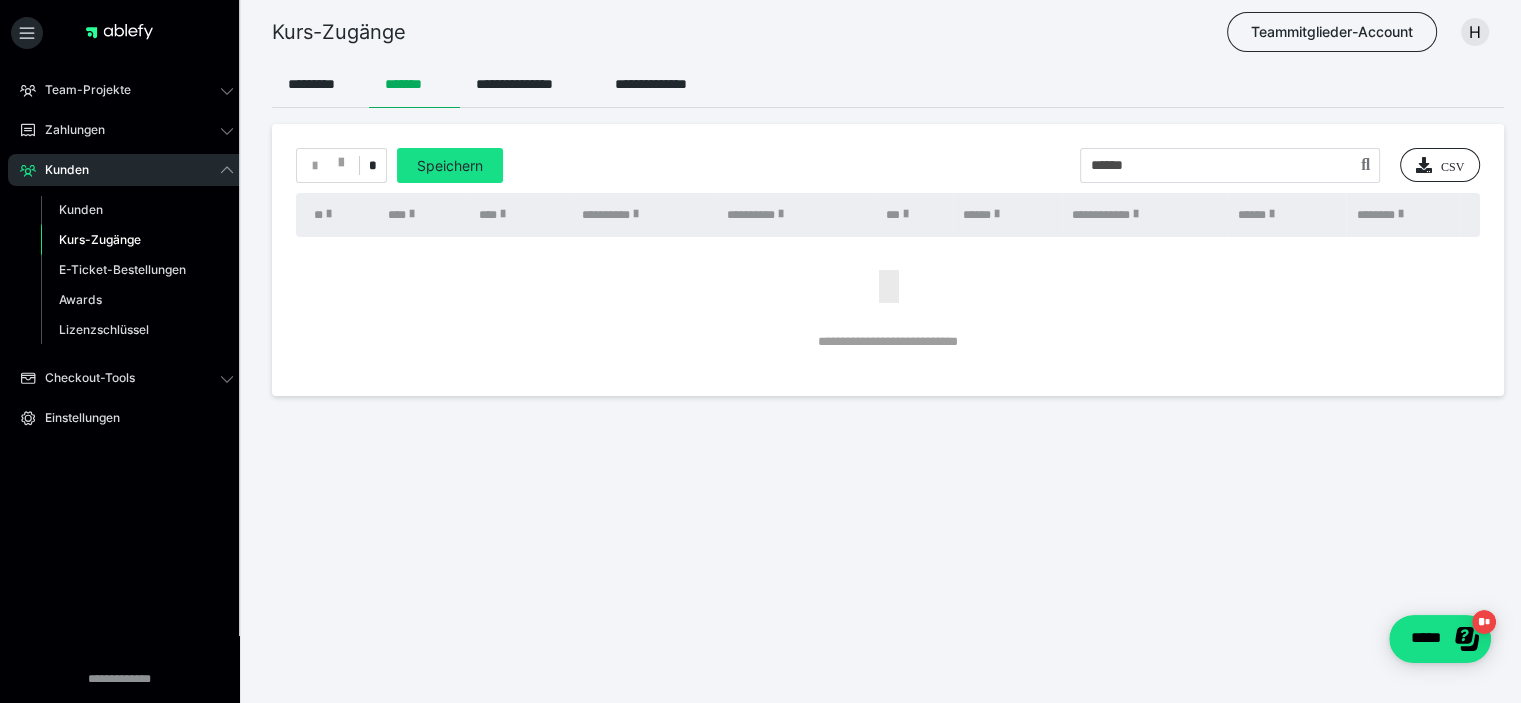 scroll, scrollTop: 0, scrollLeft: 0, axis: both 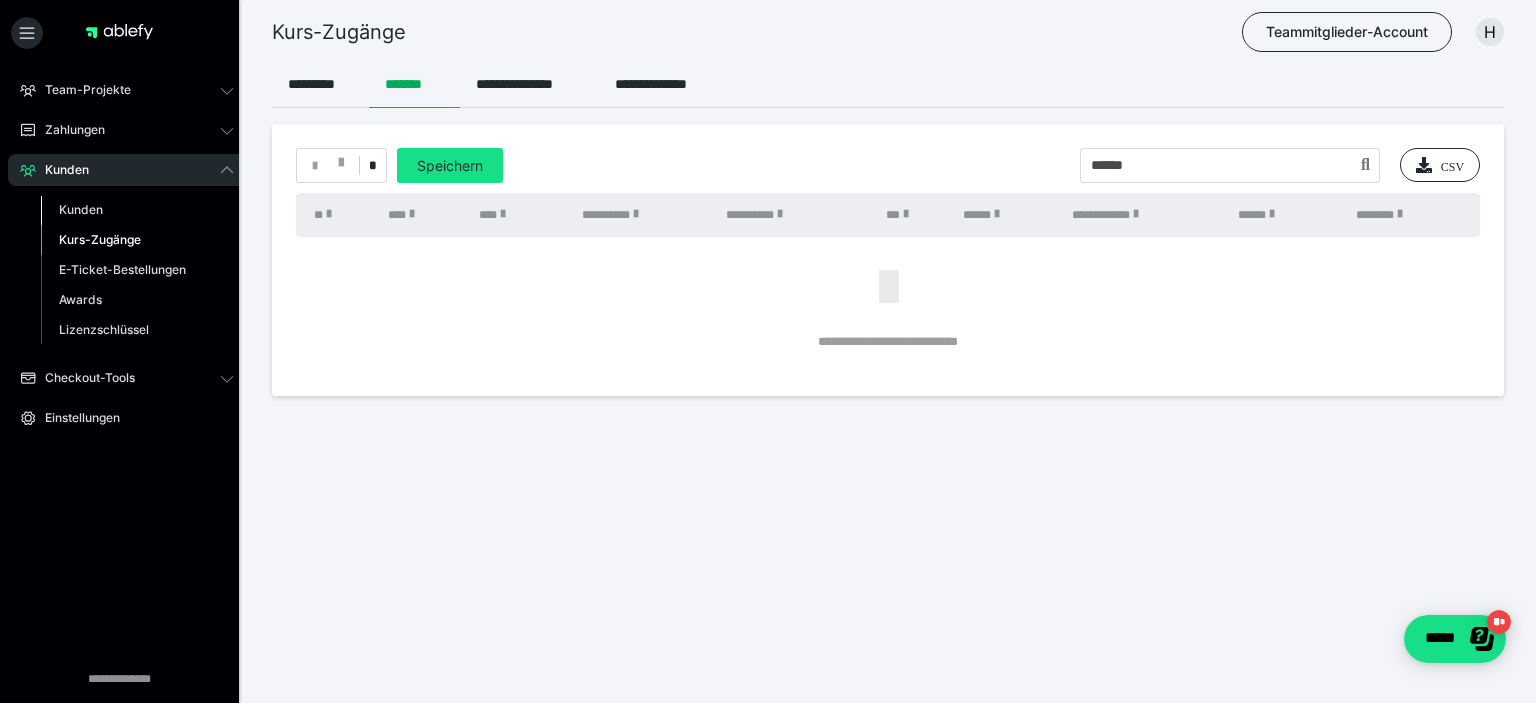 click on "Kunden" at bounding box center (81, 209) 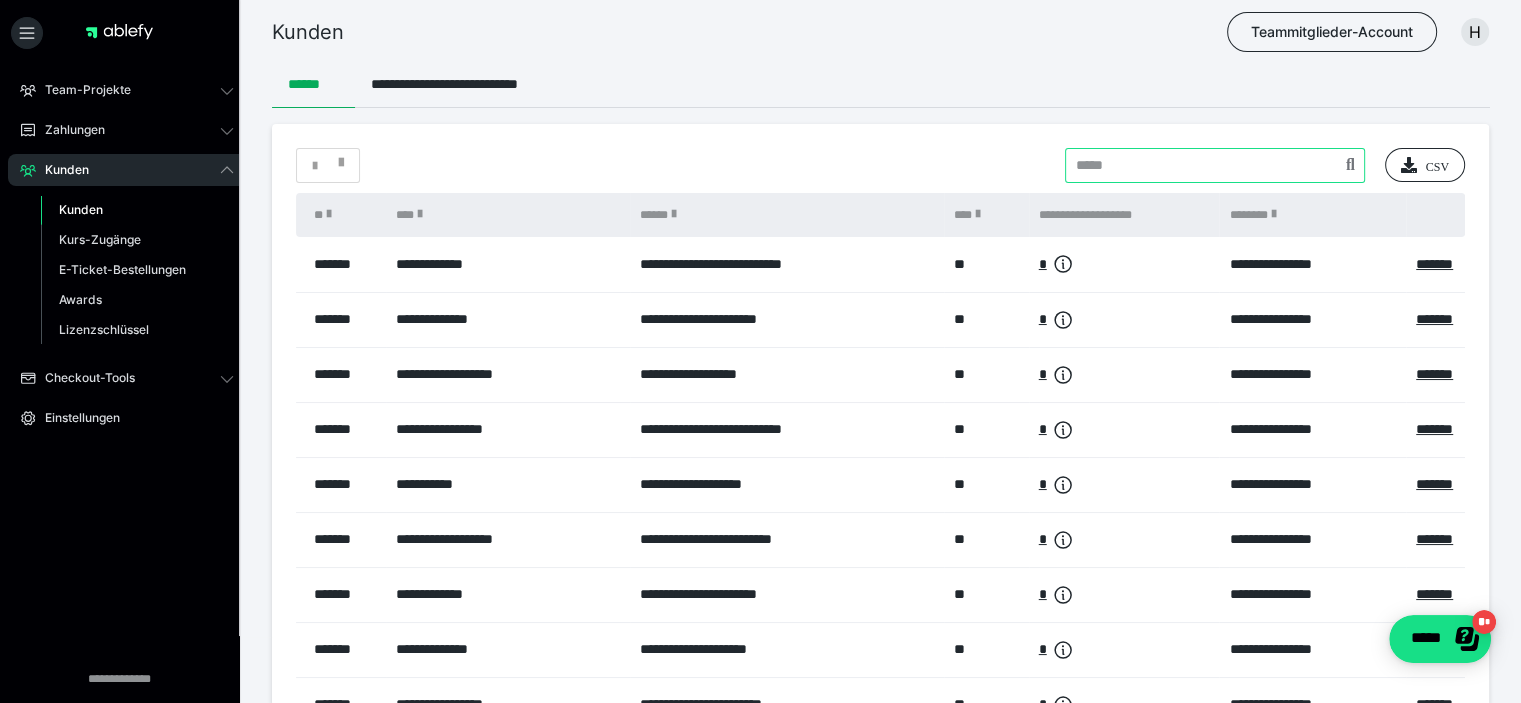 click at bounding box center [1215, 165] 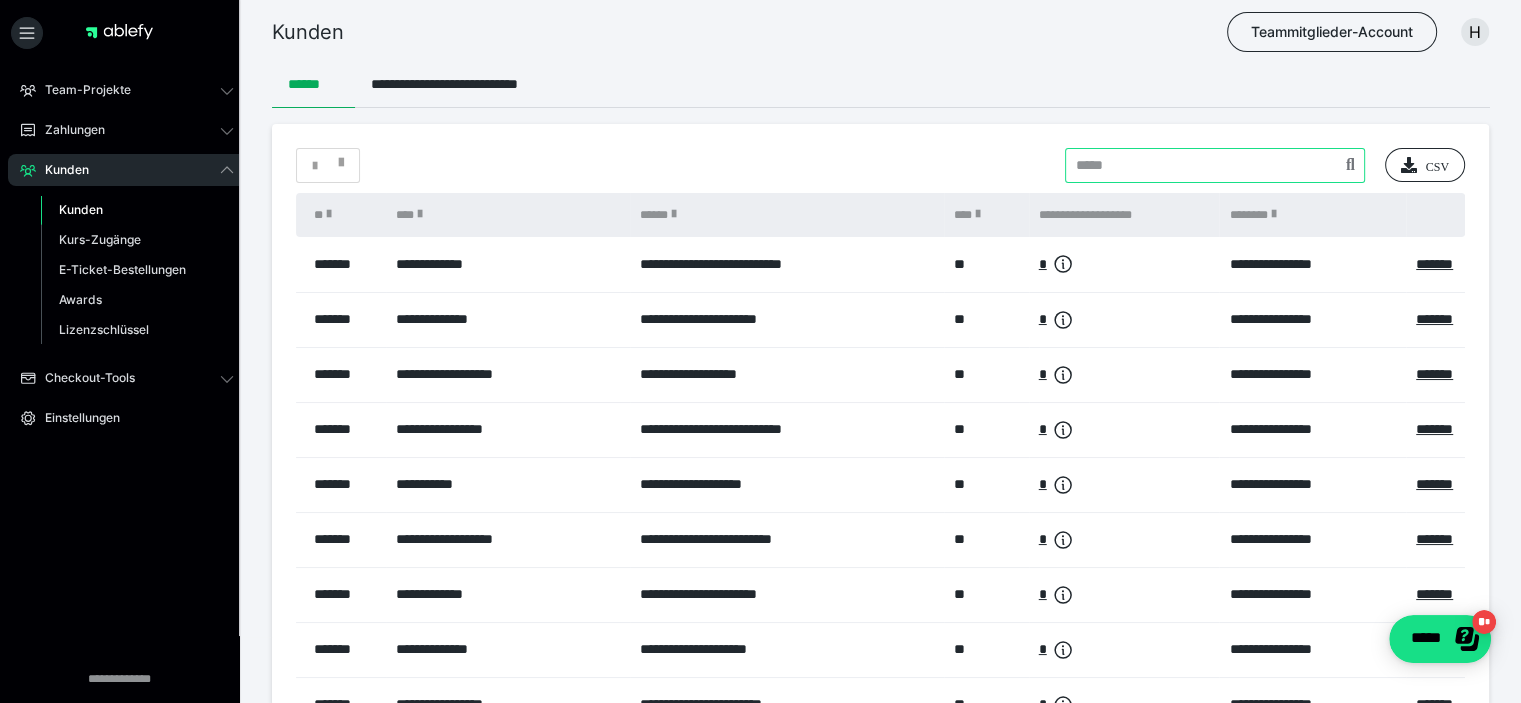 paste on "**********" 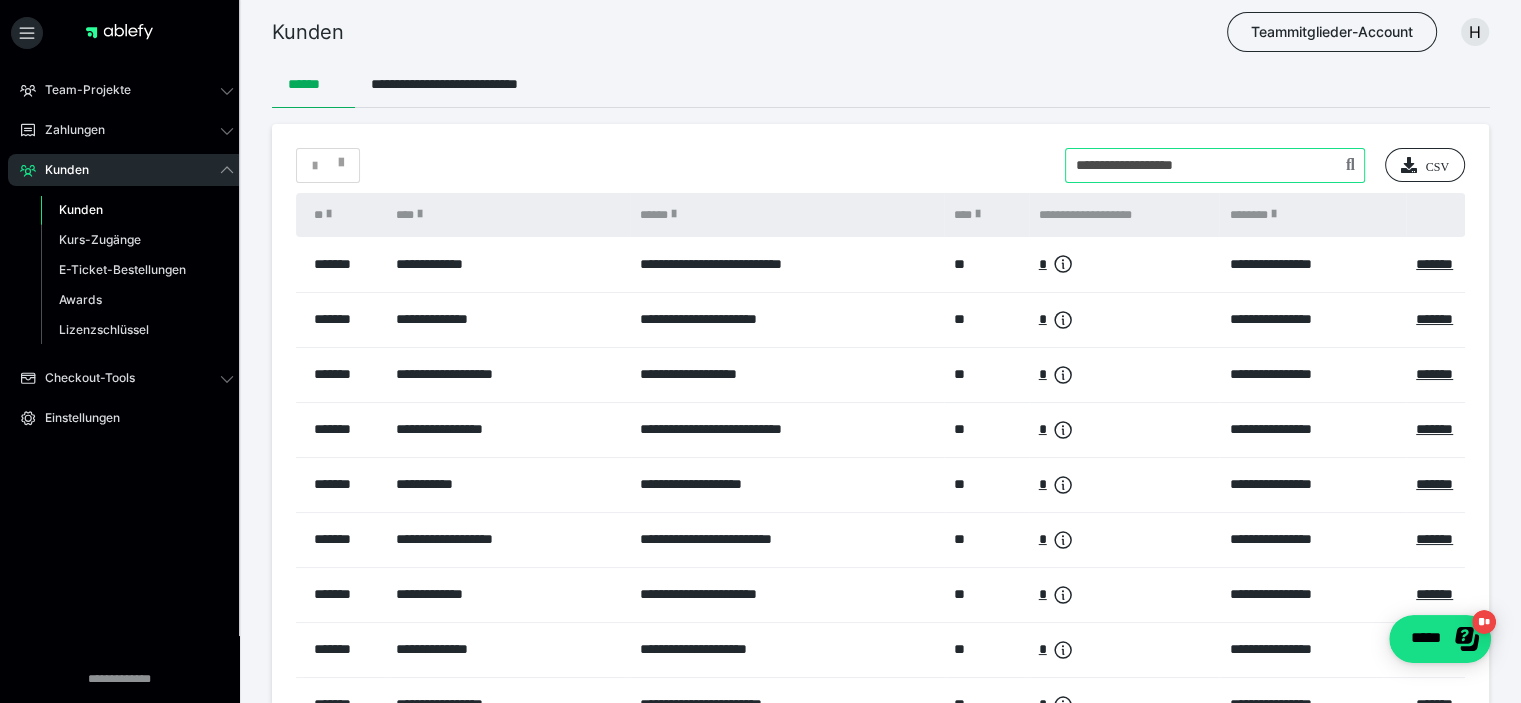 type on "**********" 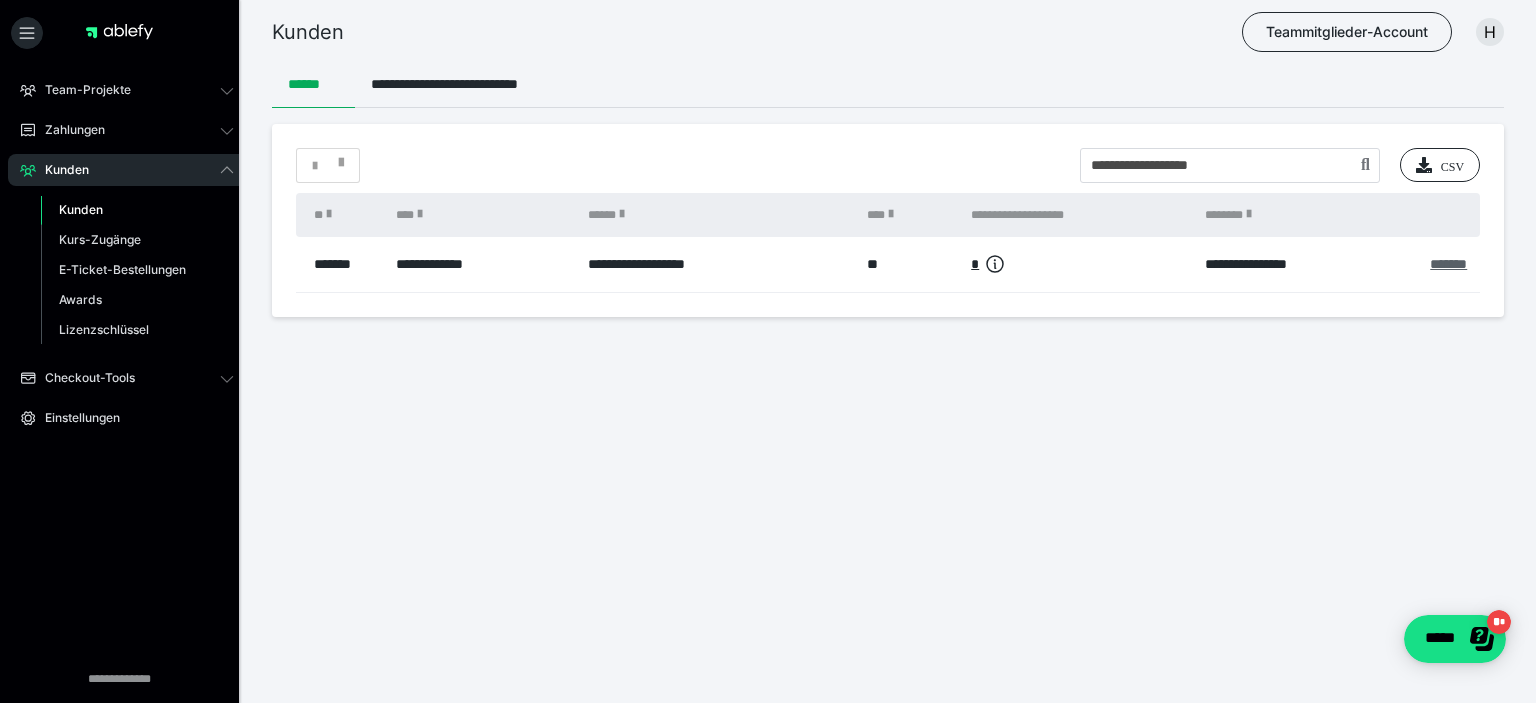 click on "*******" at bounding box center (1448, 264) 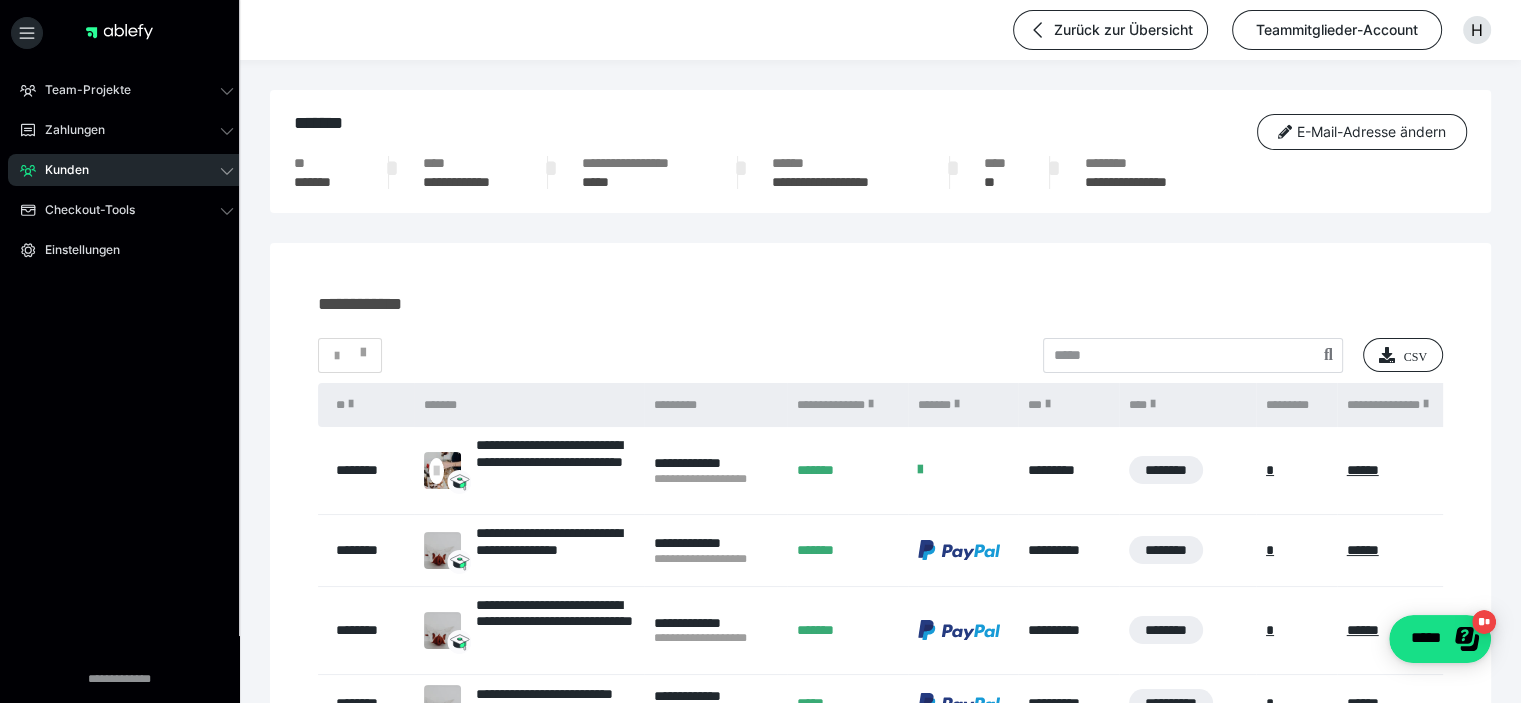scroll, scrollTop: 615, scrollLeft: 0, axis: vertical 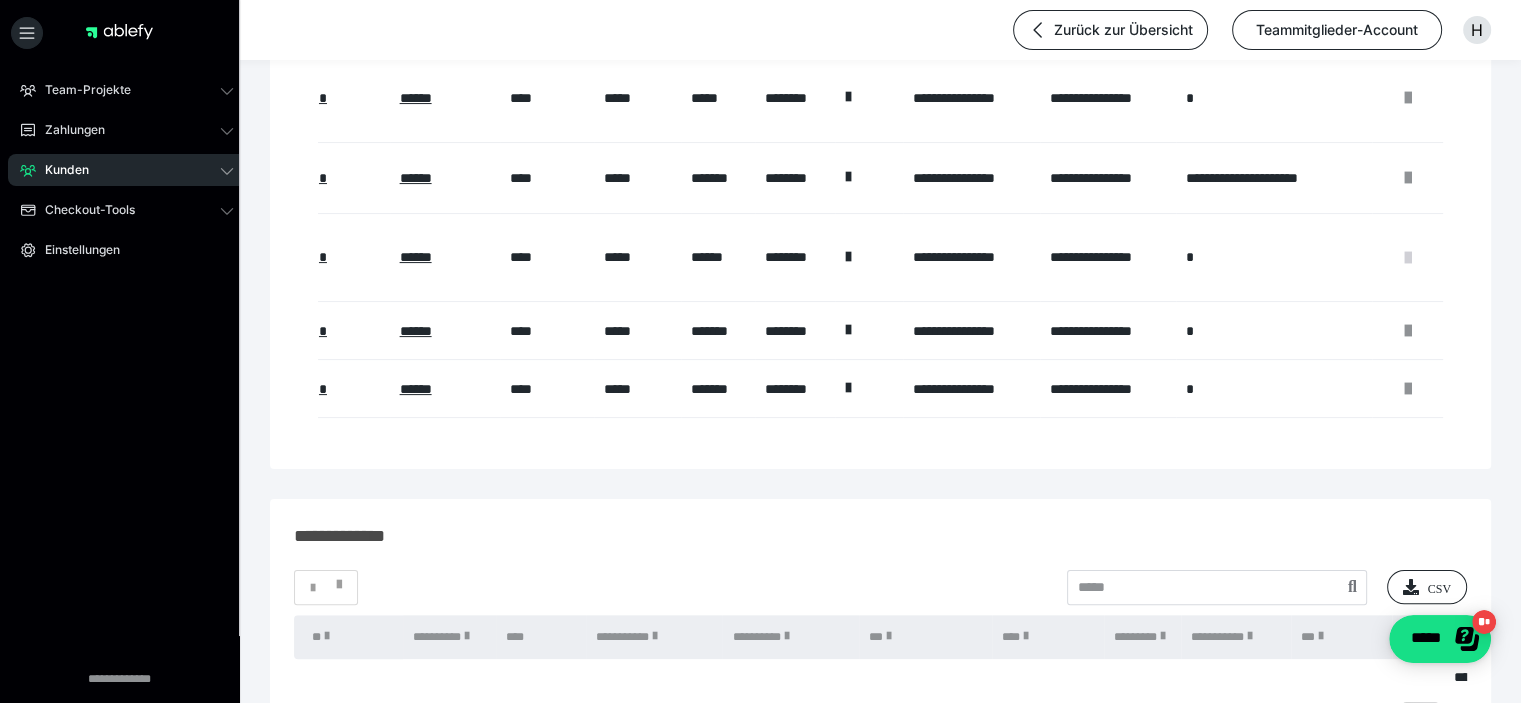 click at bounding box center [1408, 258] 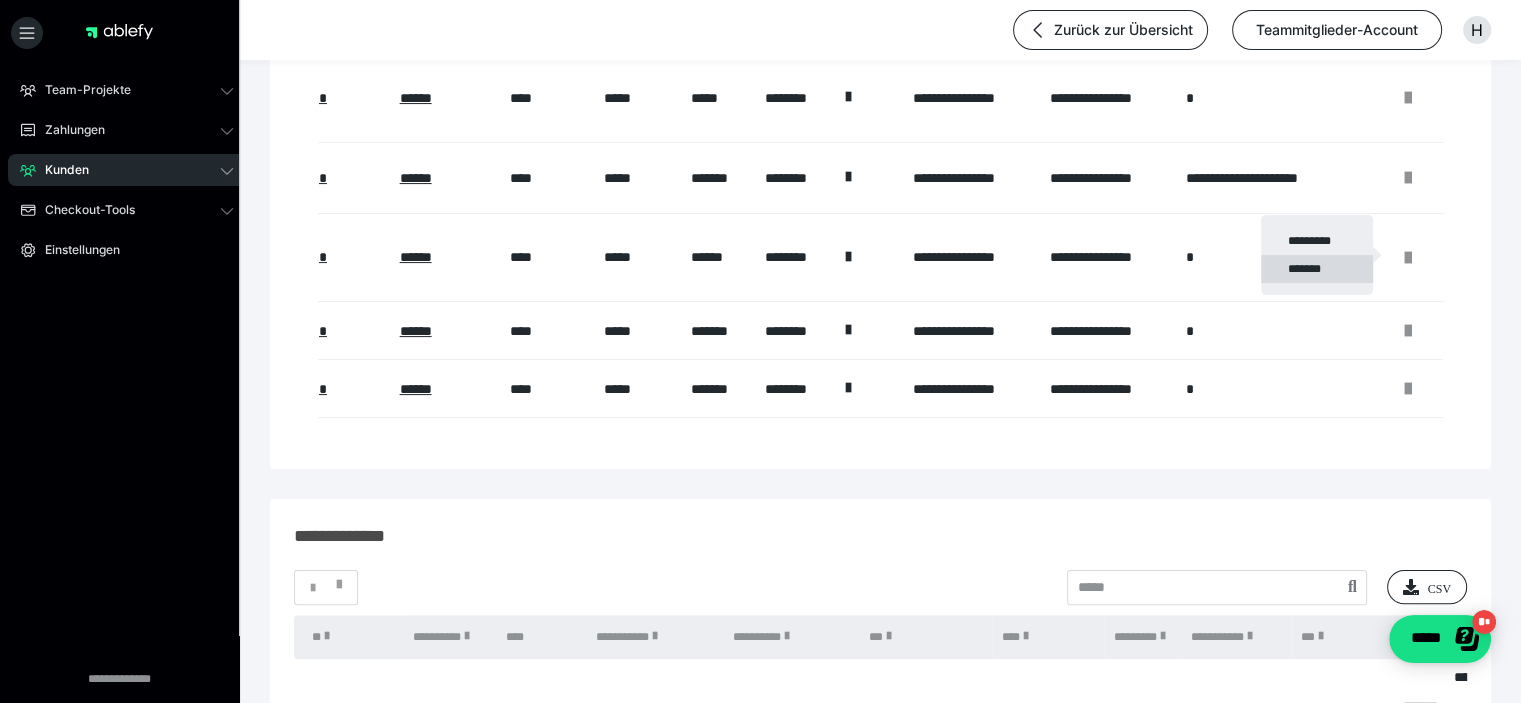 click on "*******" at bounding box center [1317, 269] 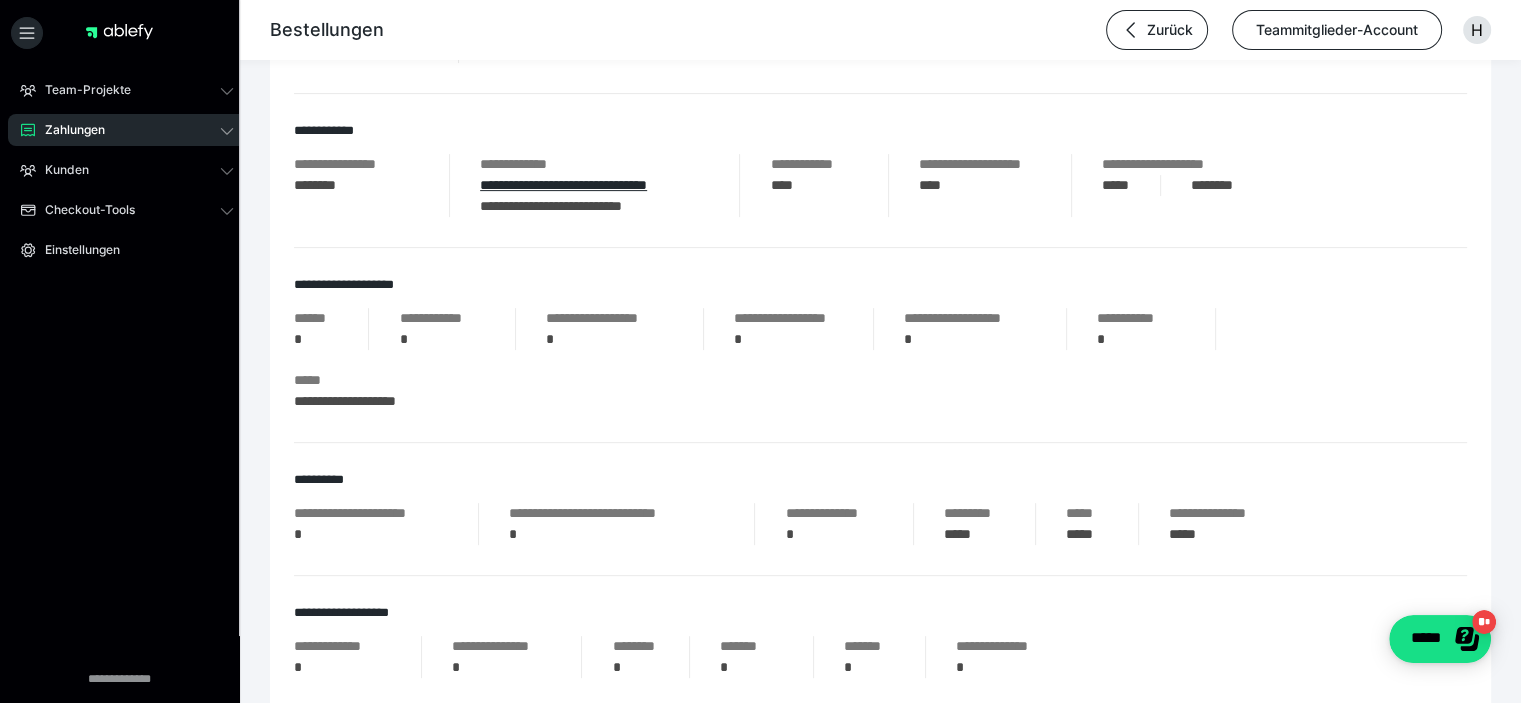 scroll, scrollTop: 1230, scrollLeft: 0, axis: vertical 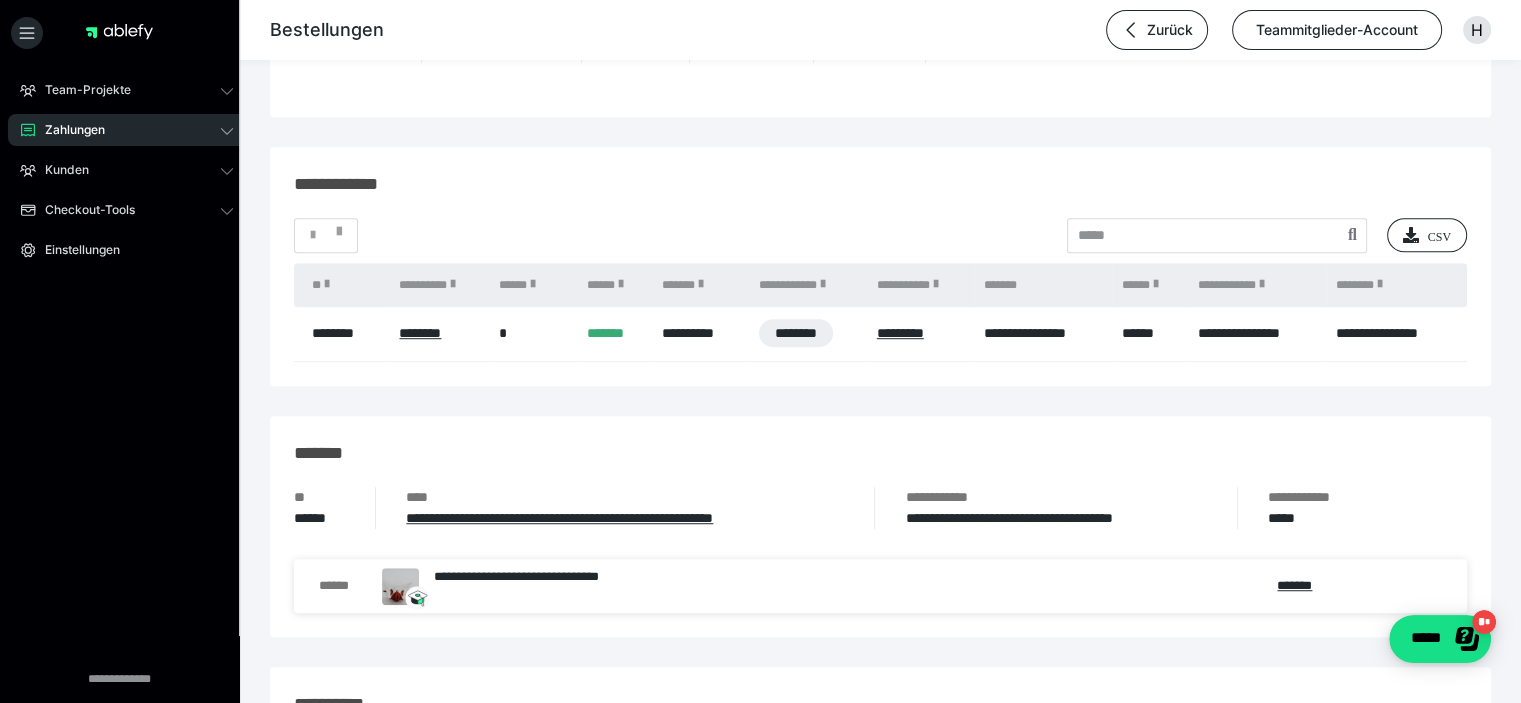 click on "*******" at bounding box center [991, 586] 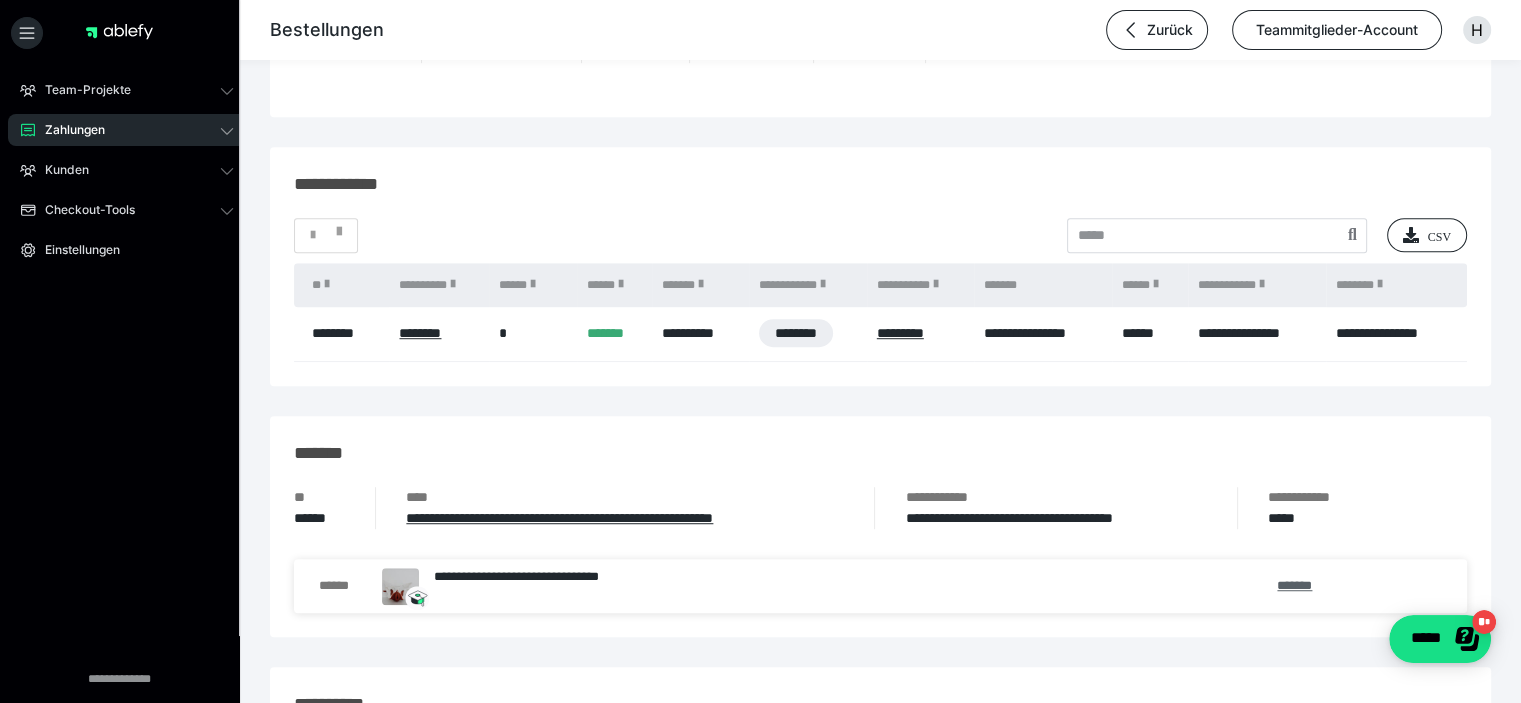 click on "*******" at bounding box center (1294, 585) 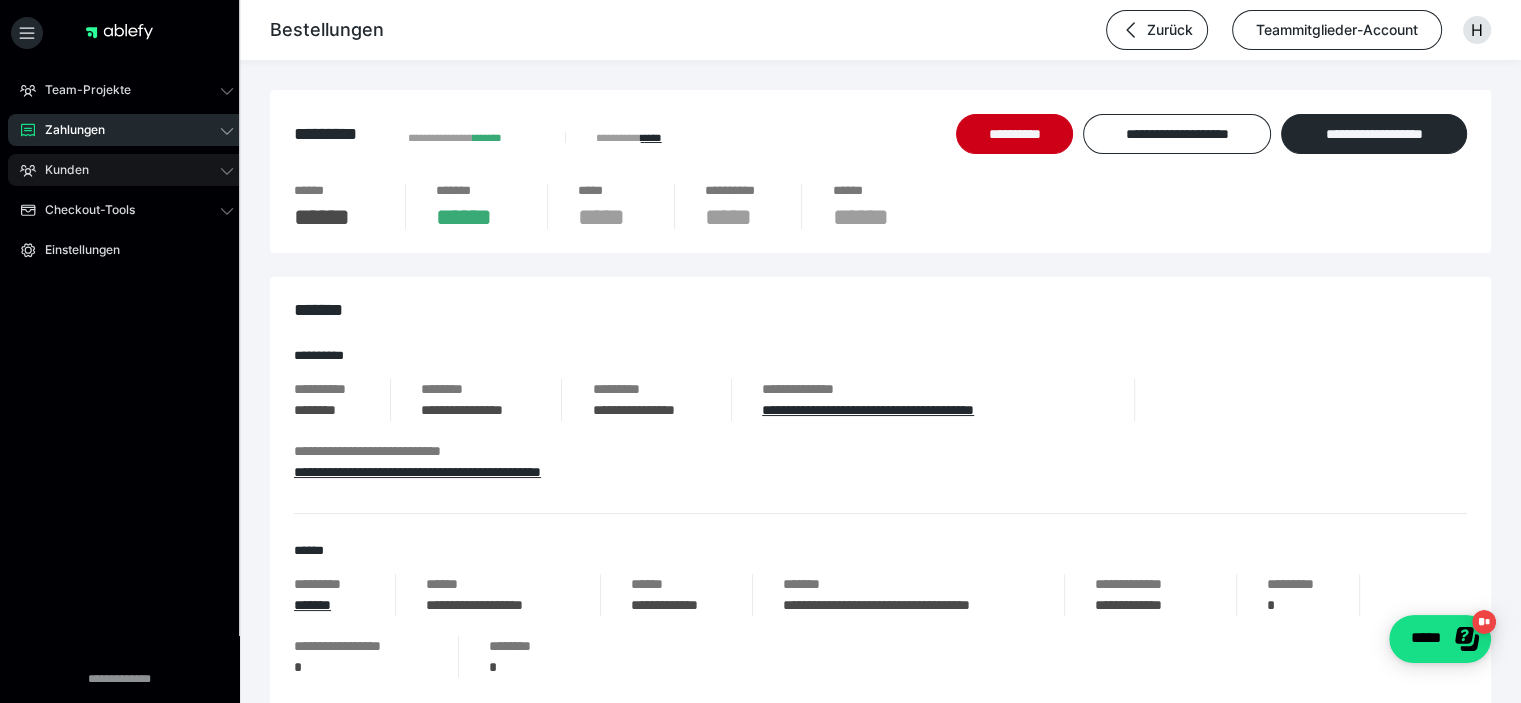 click on "Kunden" at bounding box center [60, 170] 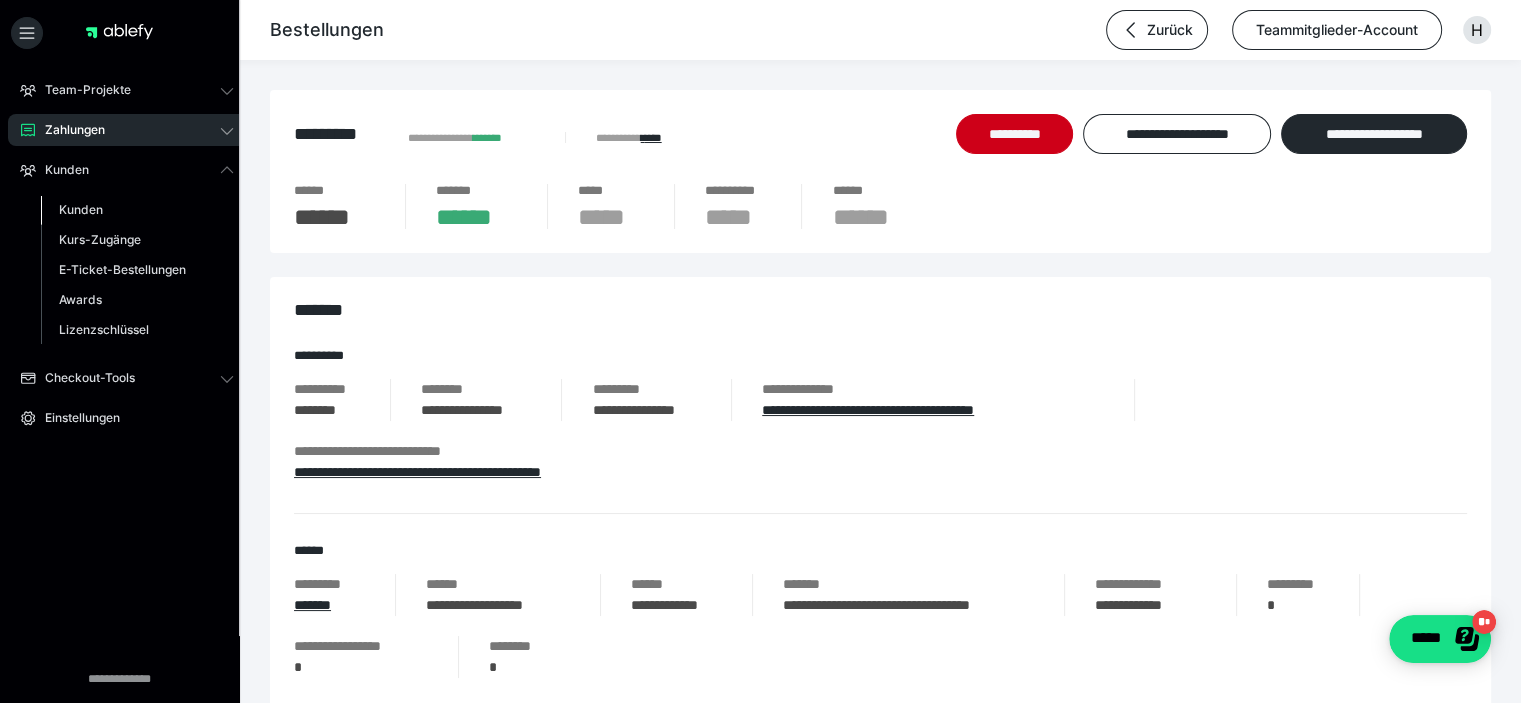 click on "Kunden" at bounding box center [137, 210] 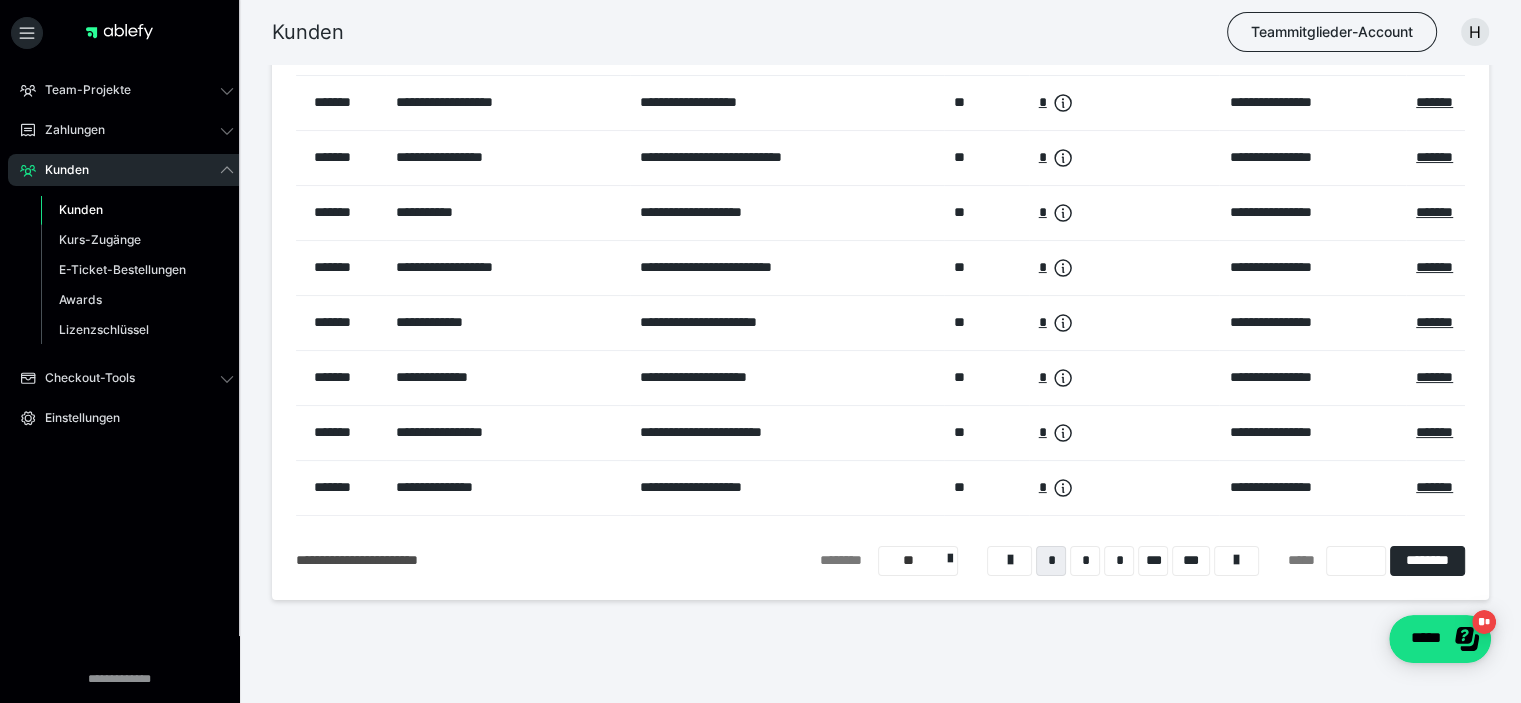 scroll, scrollTop: 299, scrollLeft: 0, axis: vertical 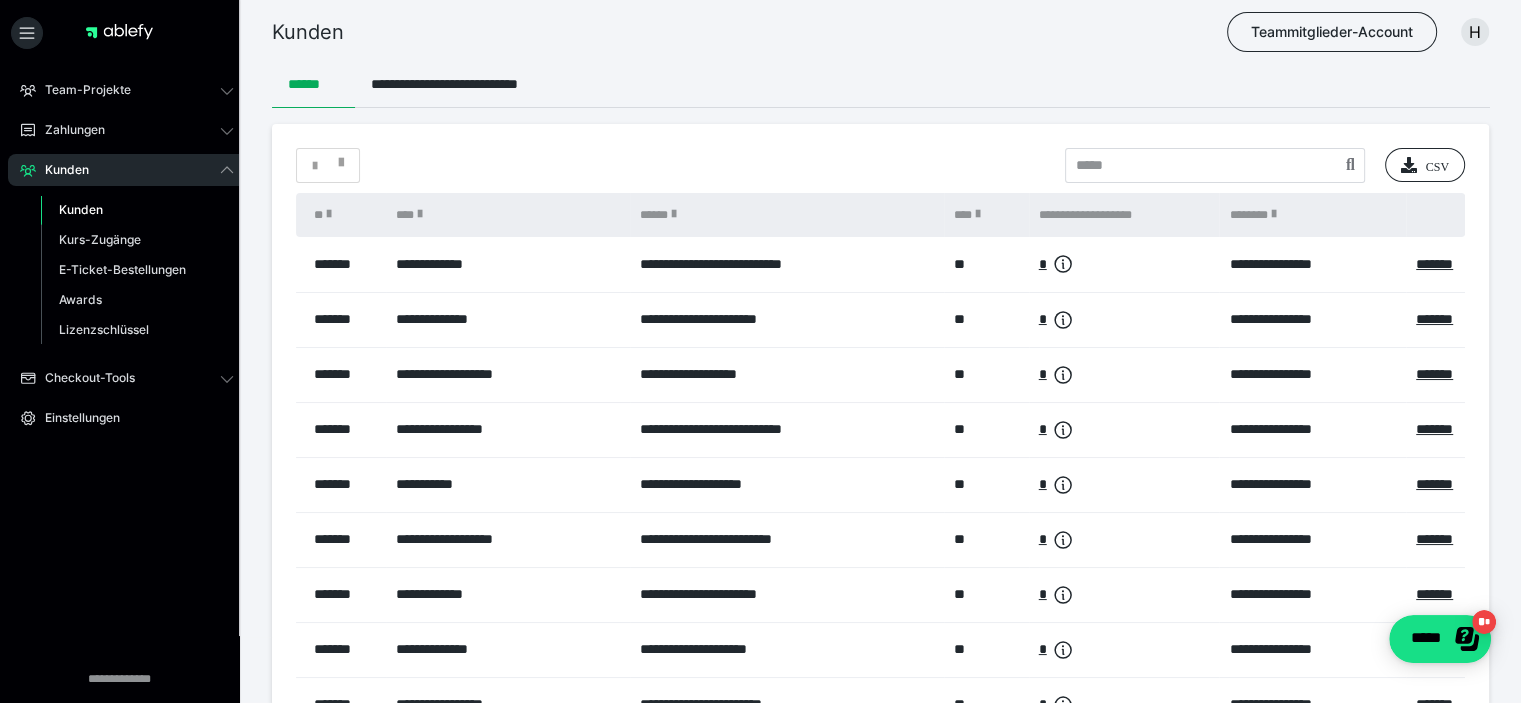 click on "Kunden" at bounding box center (81, 209) 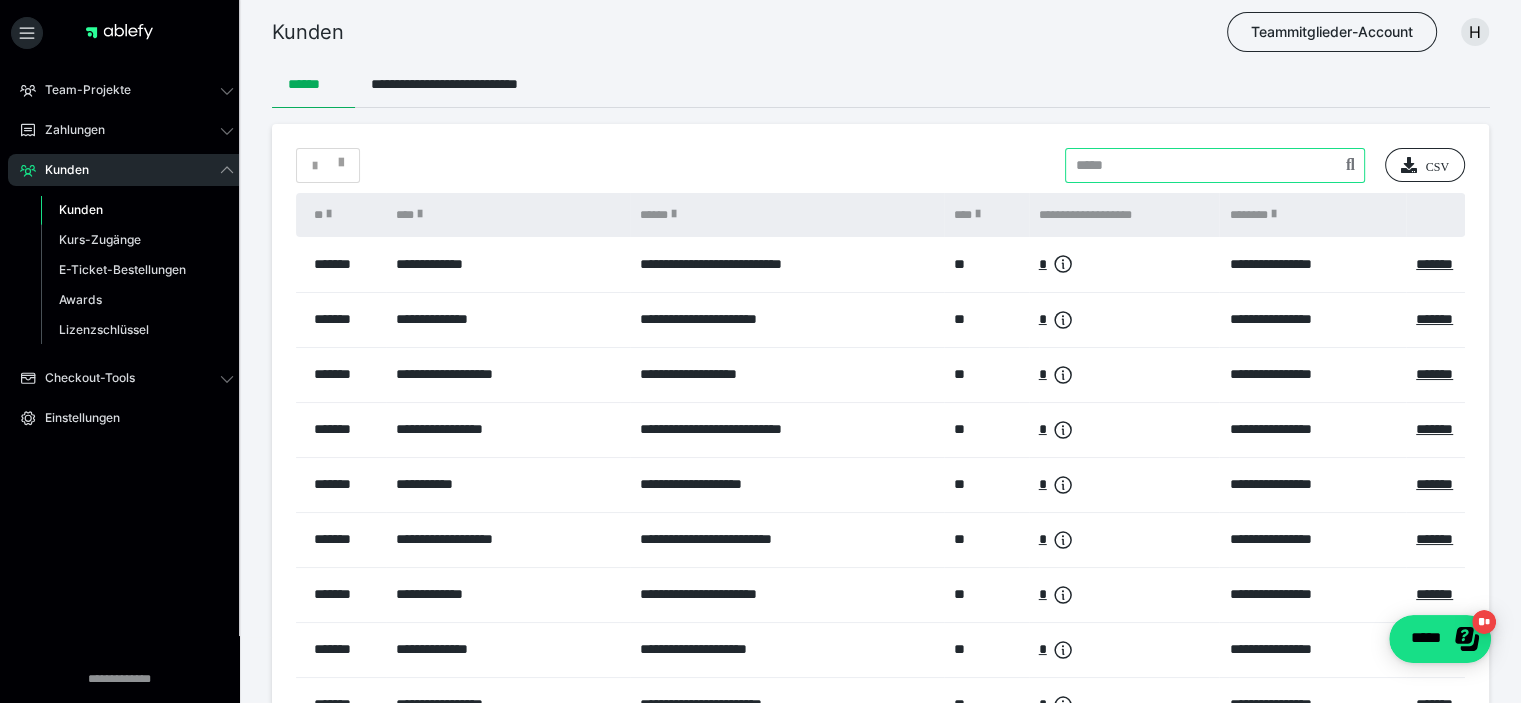 click at bounding box center (1215, 165) 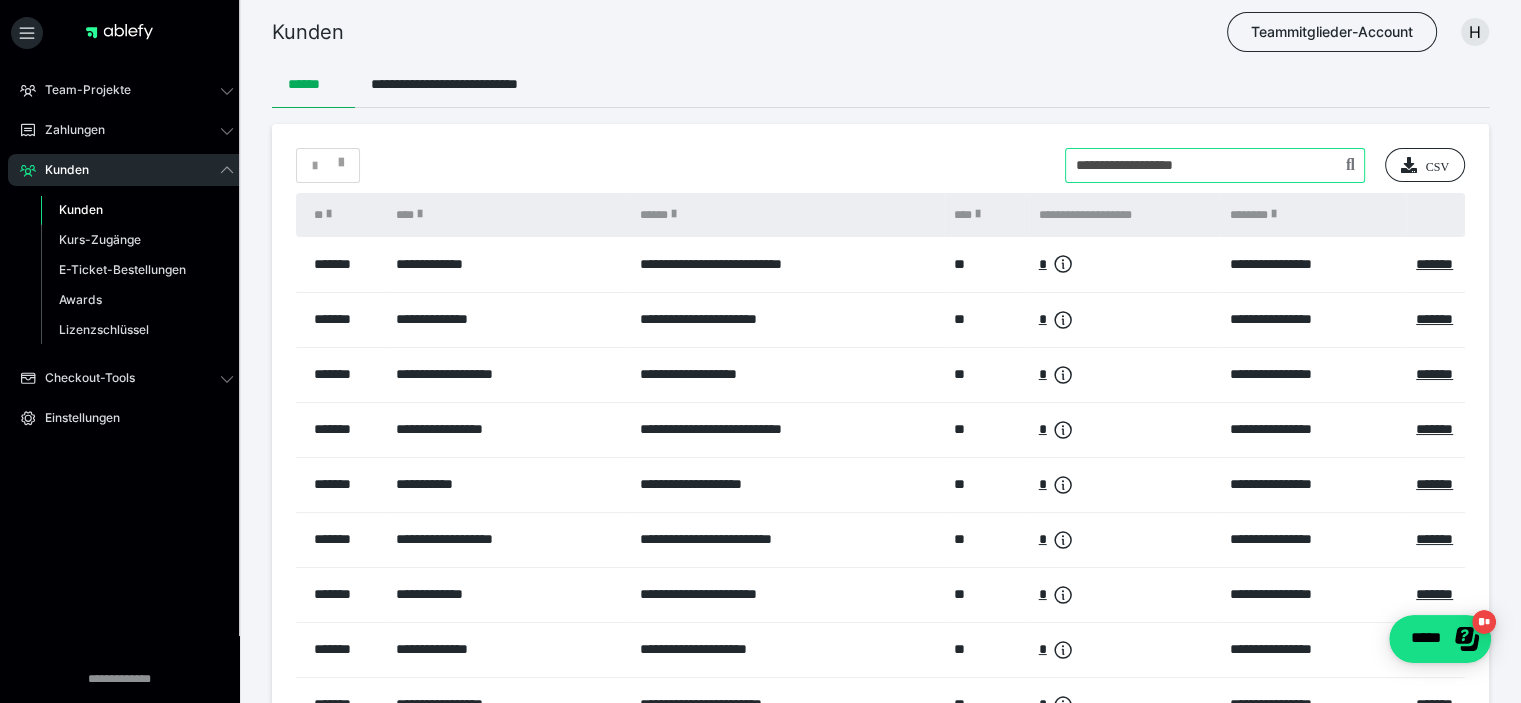 type on "**********" 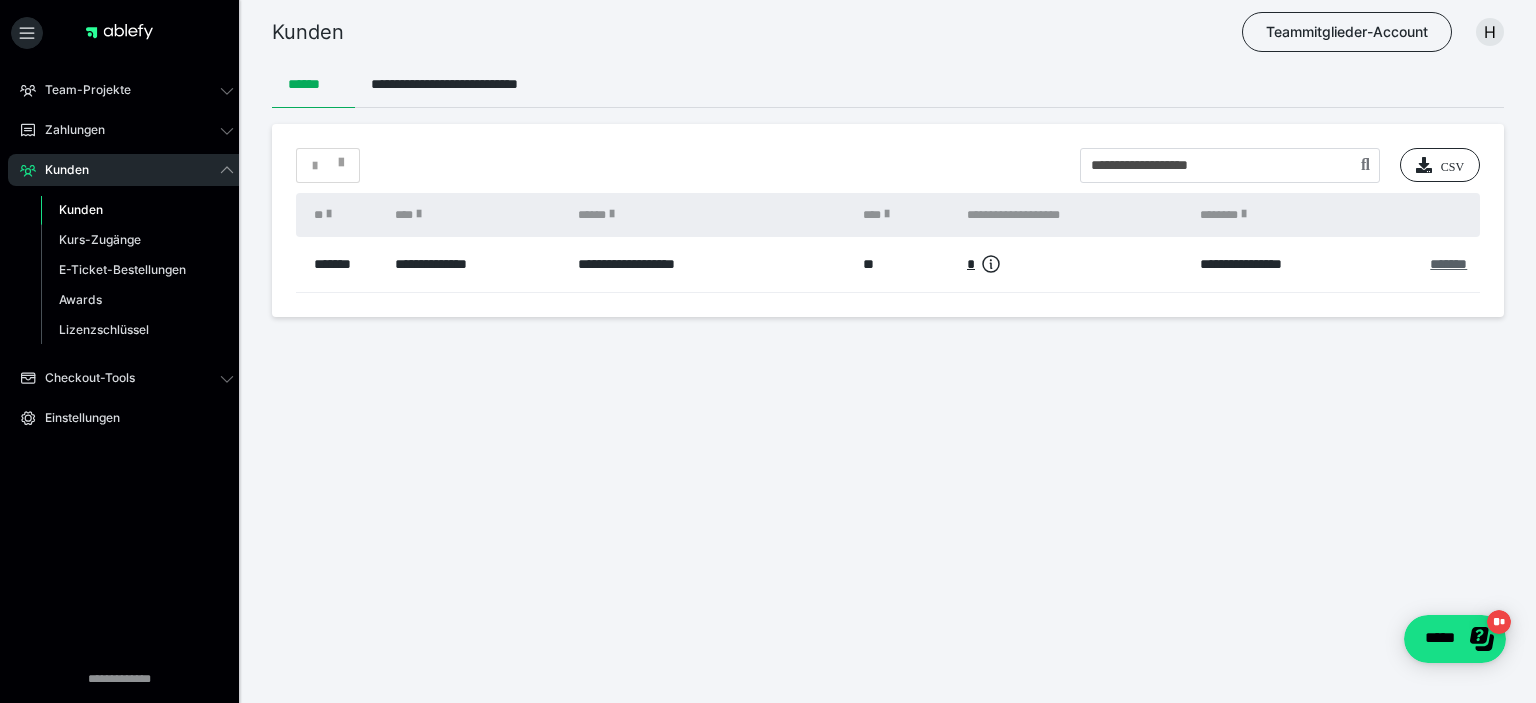 click on "*******" at bounding box center [1448, 264] 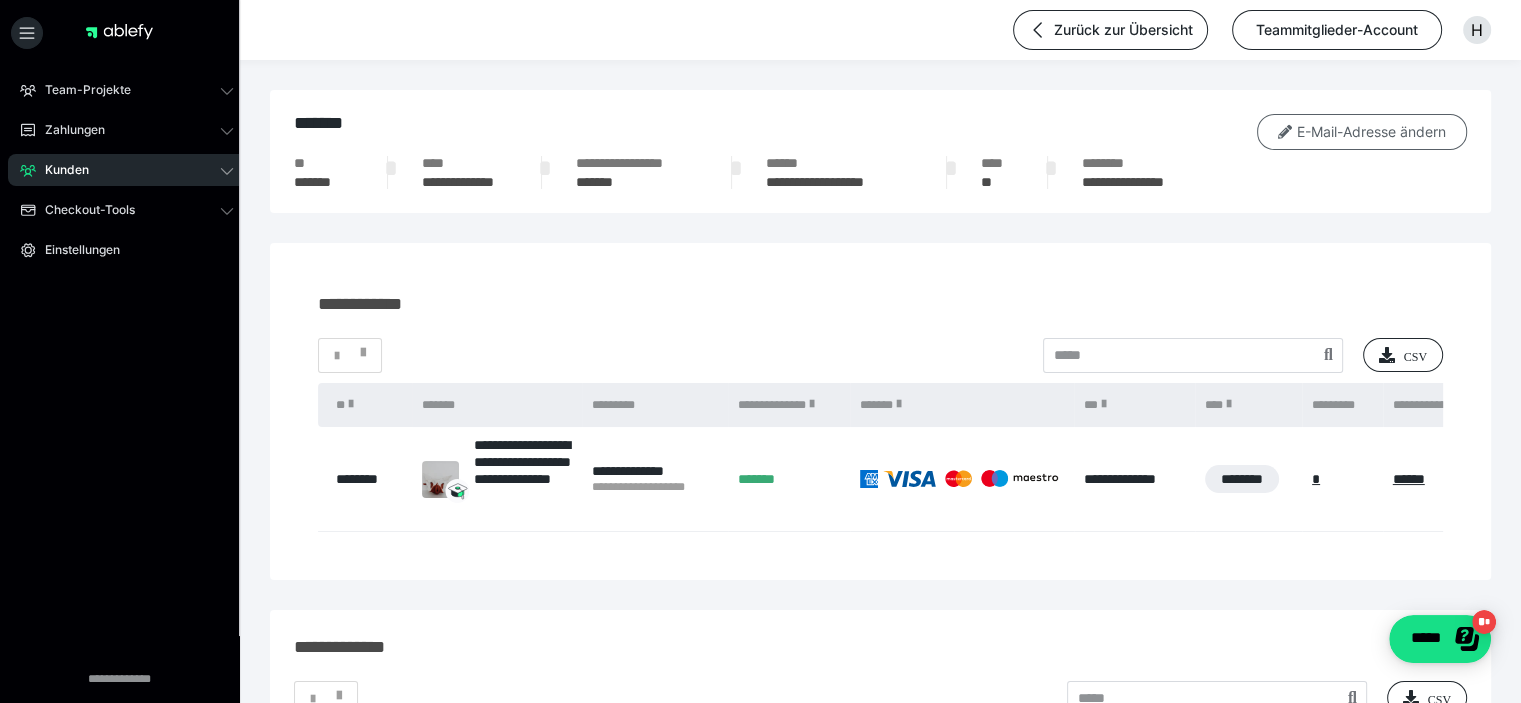 click on "E-Mail-Adresse ändern" at bounding box center (1362, 132) 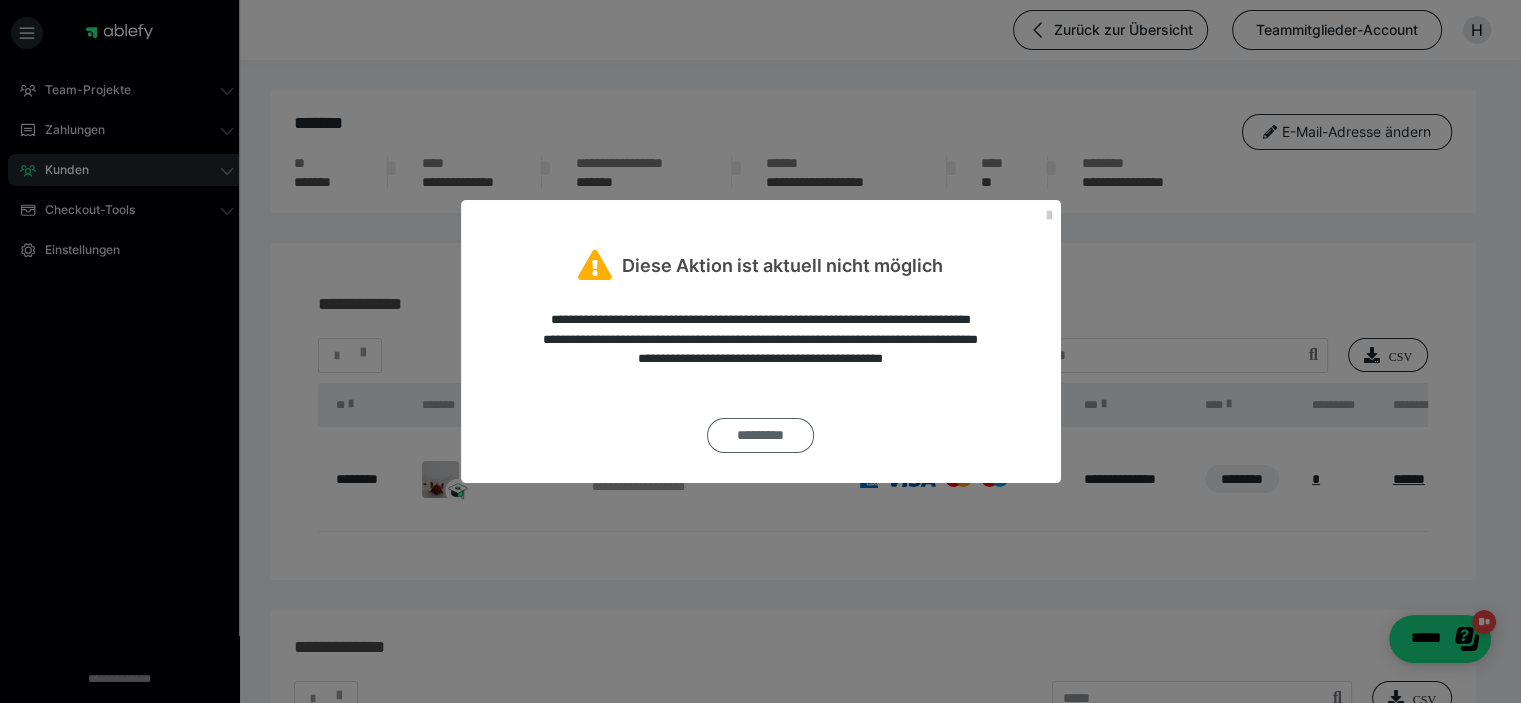 click on "*********" at bounding box center (760, 435) 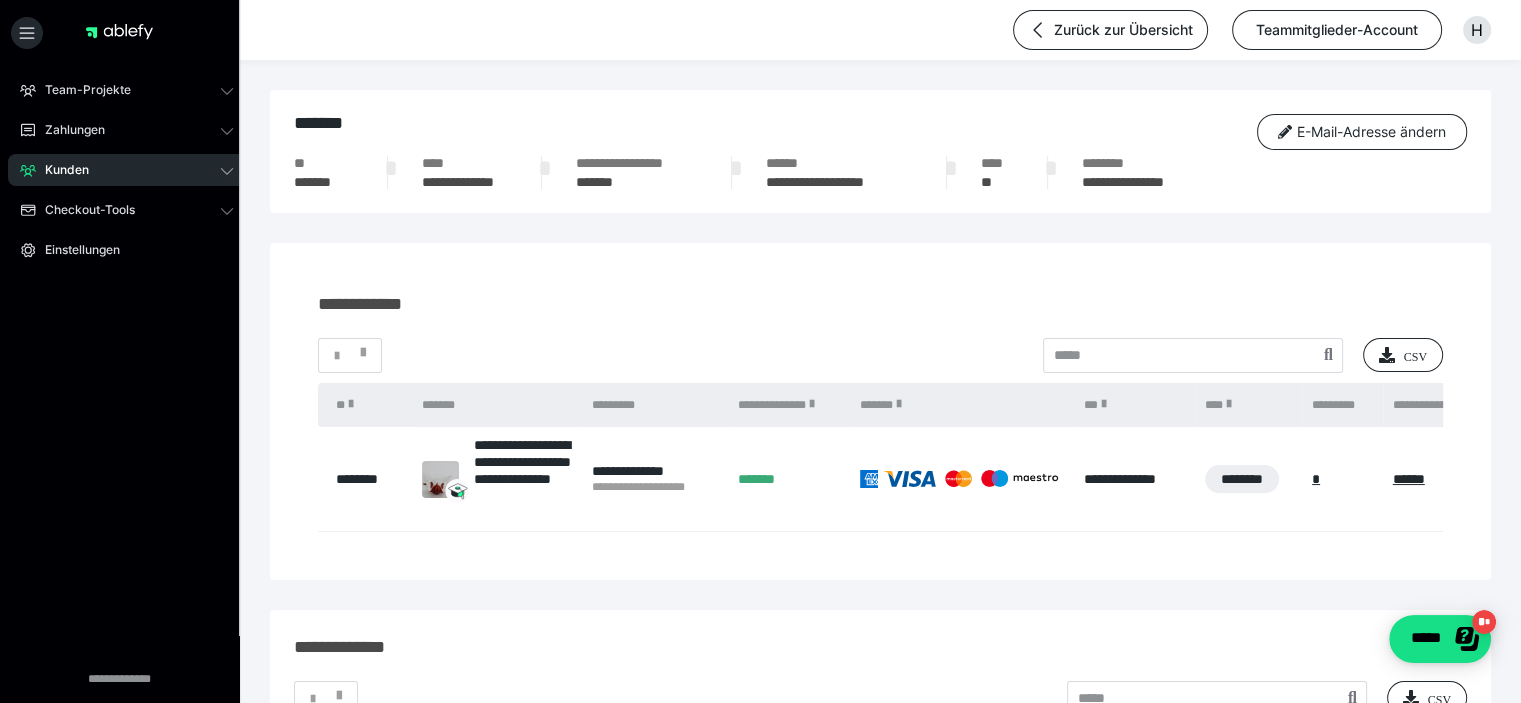 click on "*******" at bounding box center [324, 182] 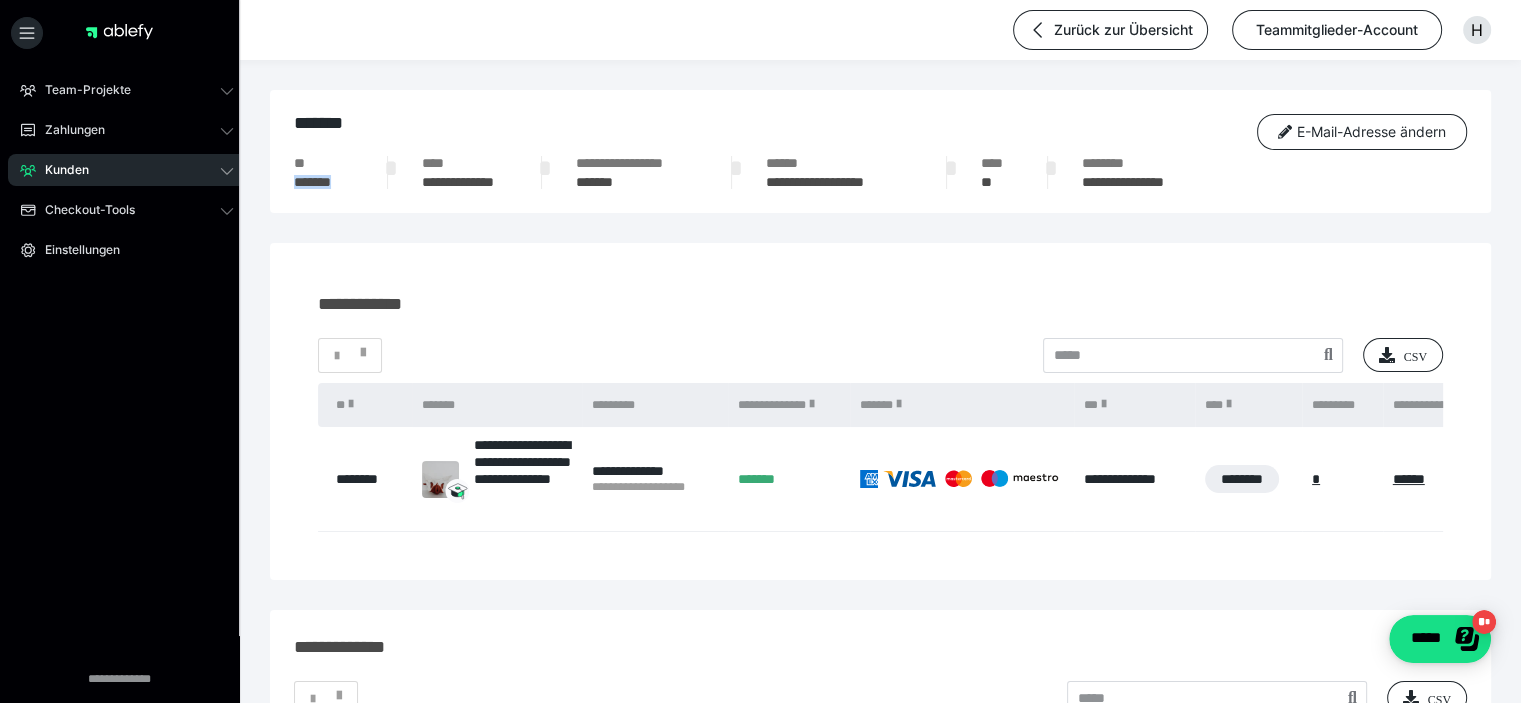 click on "*******" at bounding box center (324, 182) 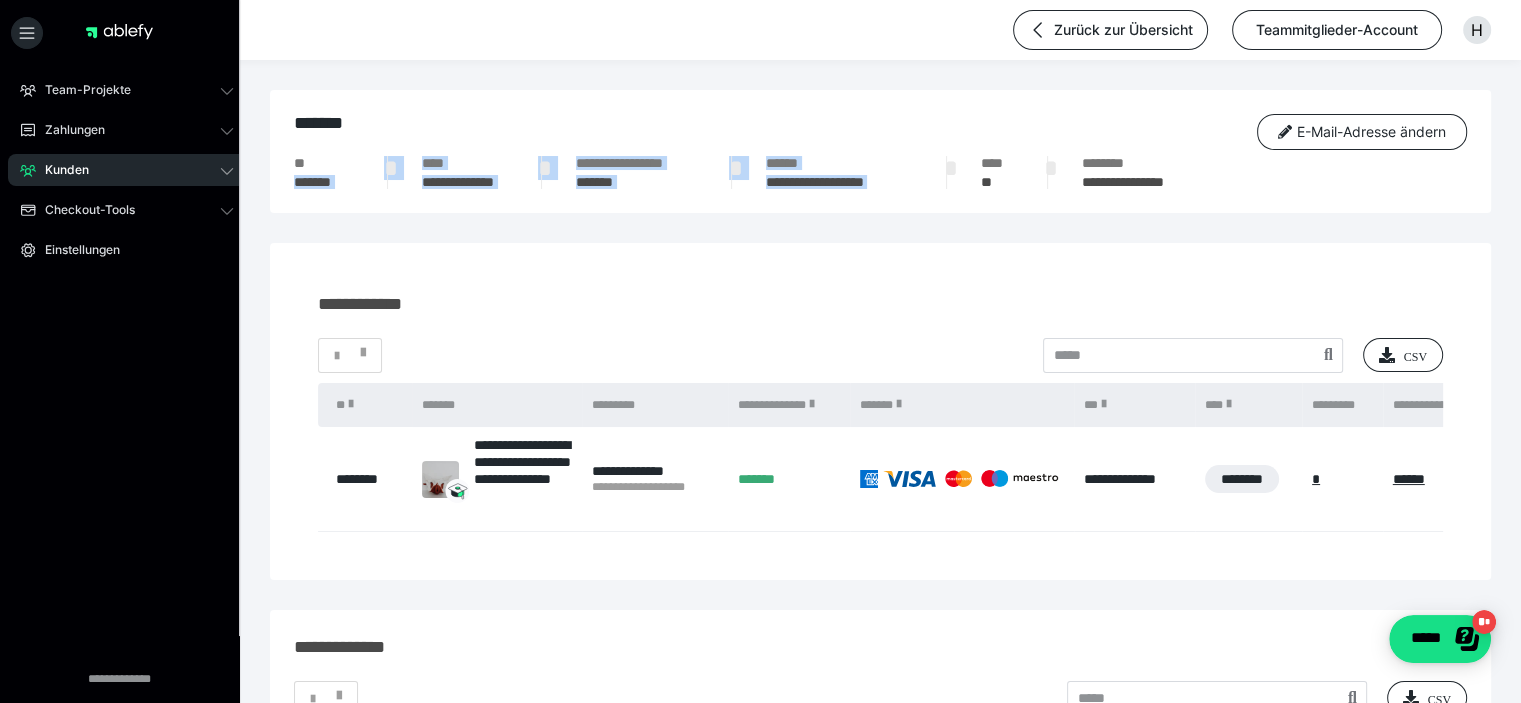 click on "**********" at bounding box center (880, 172) 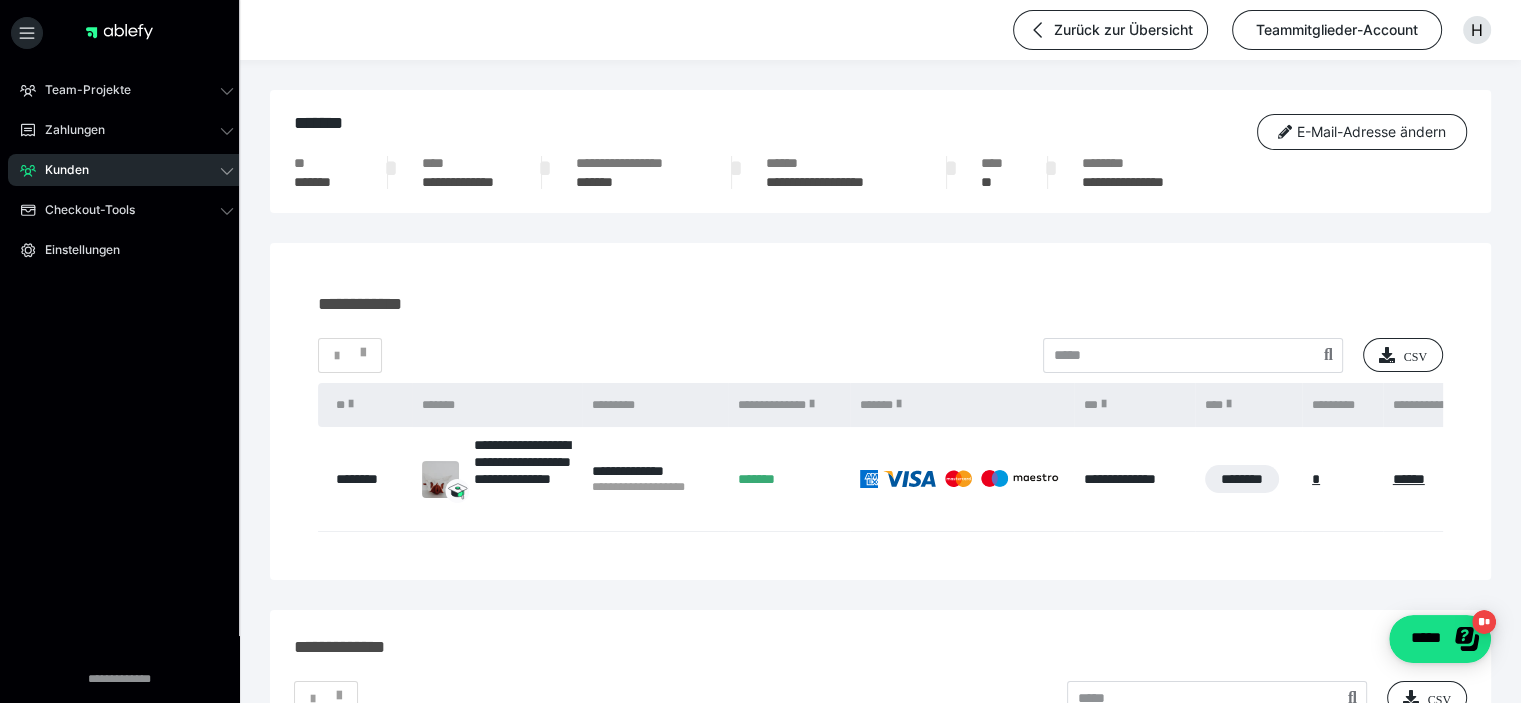 click on "**********" at bounding box center [880, 567] 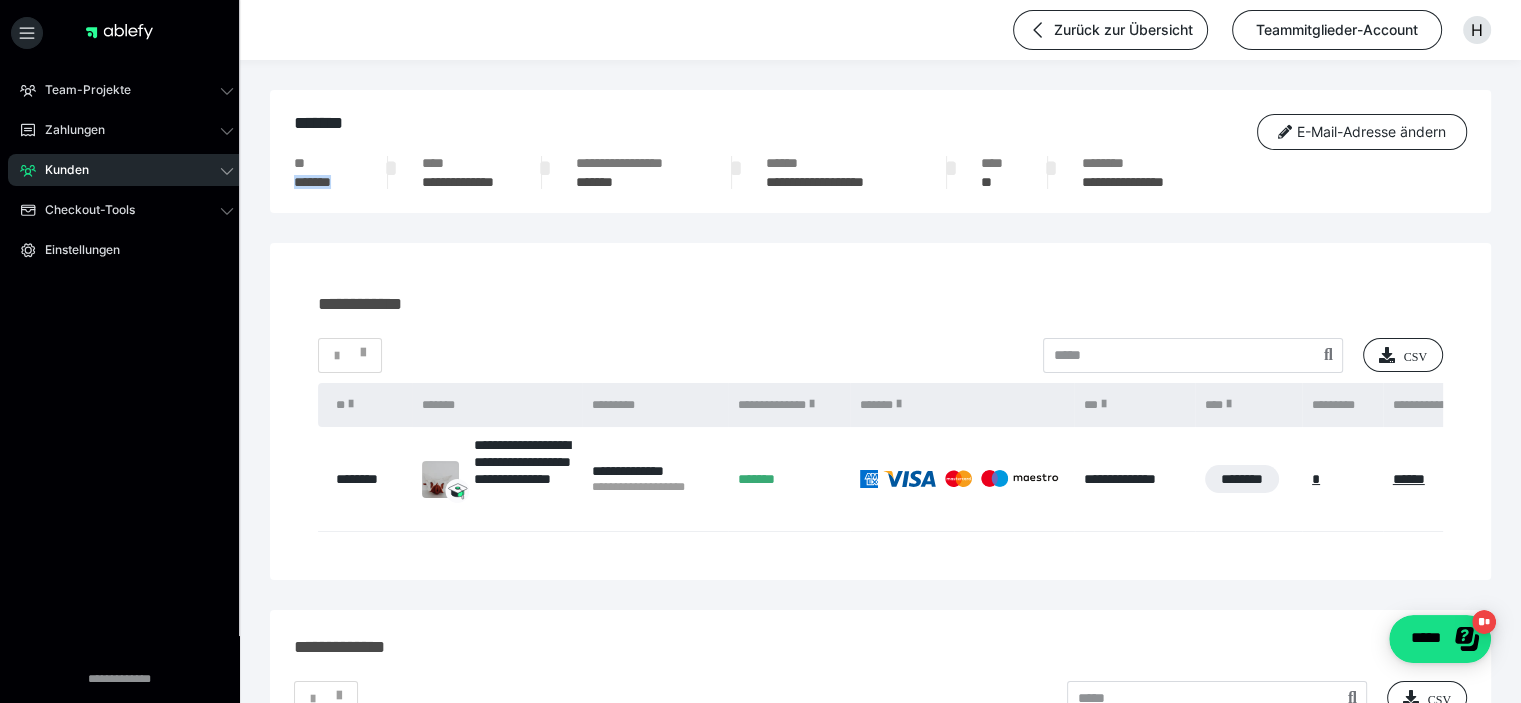 click on "*******" at bounding box center (324, 182) 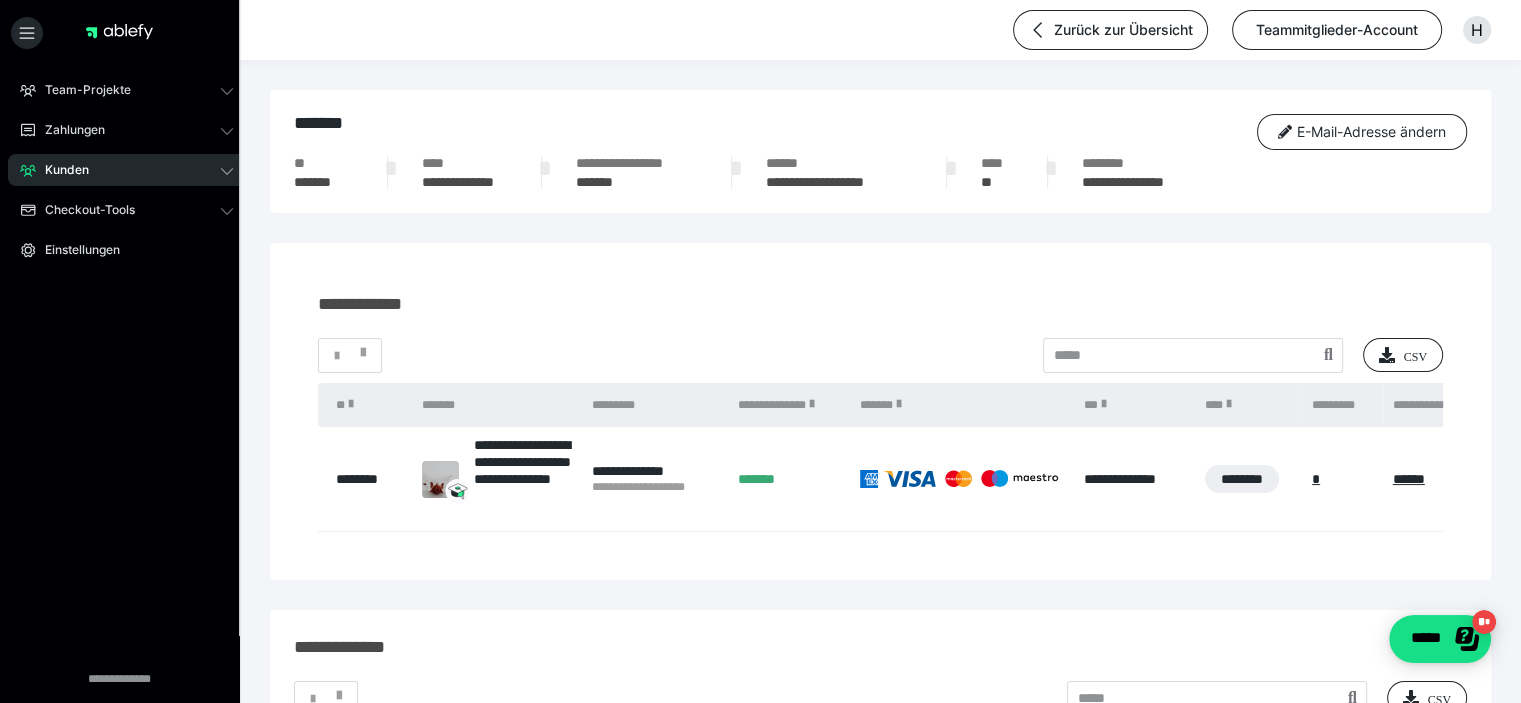 click on "**********" at bounding box center [465, 182] 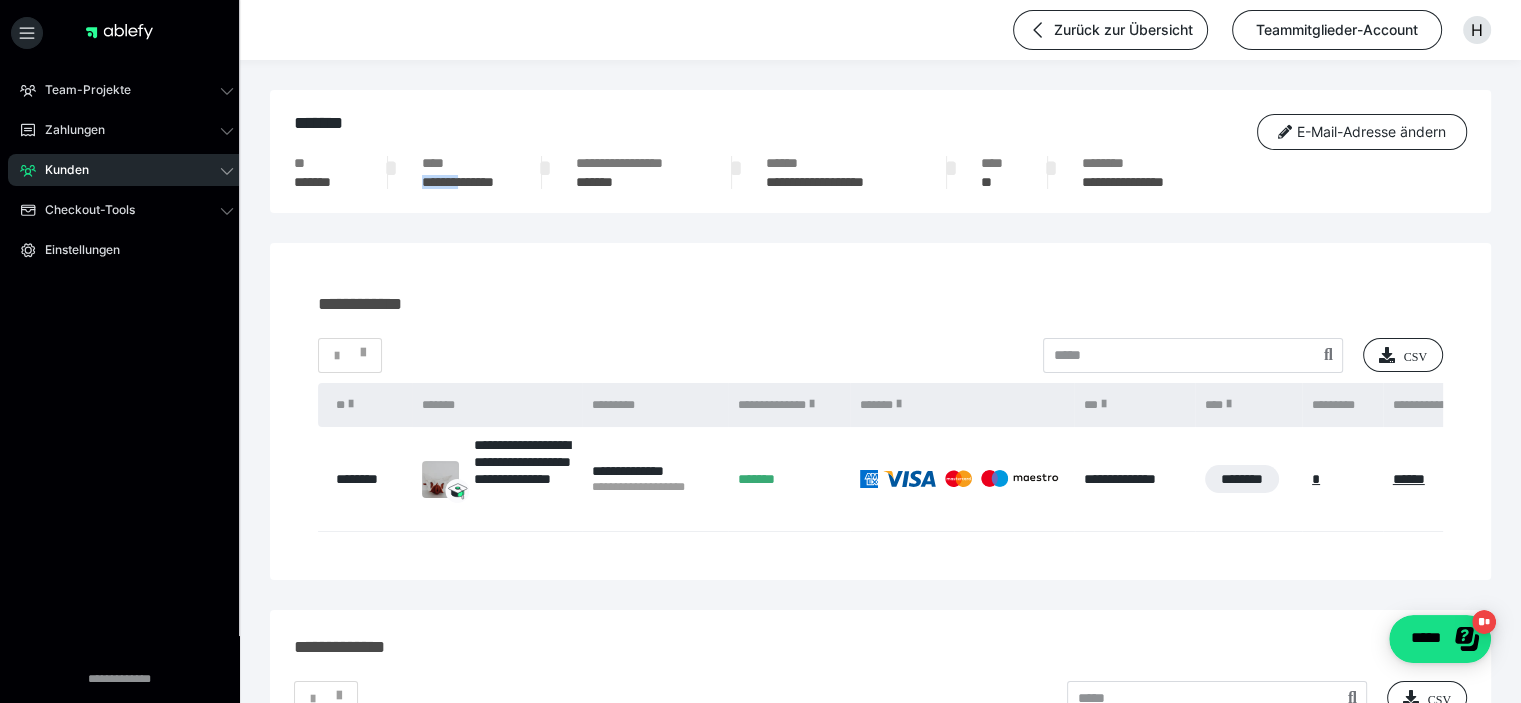 click on "**********" at bounding box center (465, 182) 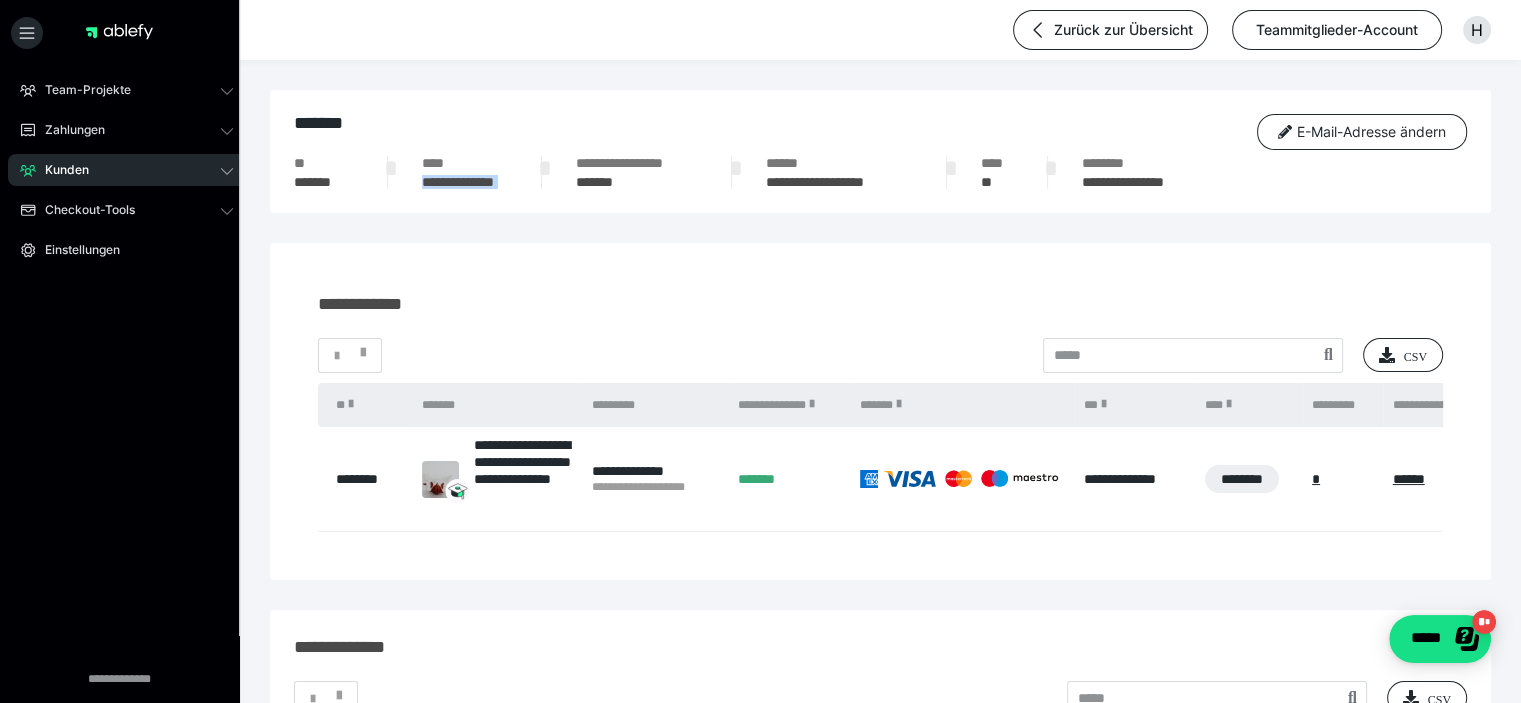 click on "**********" at bounding box center (465, 182) 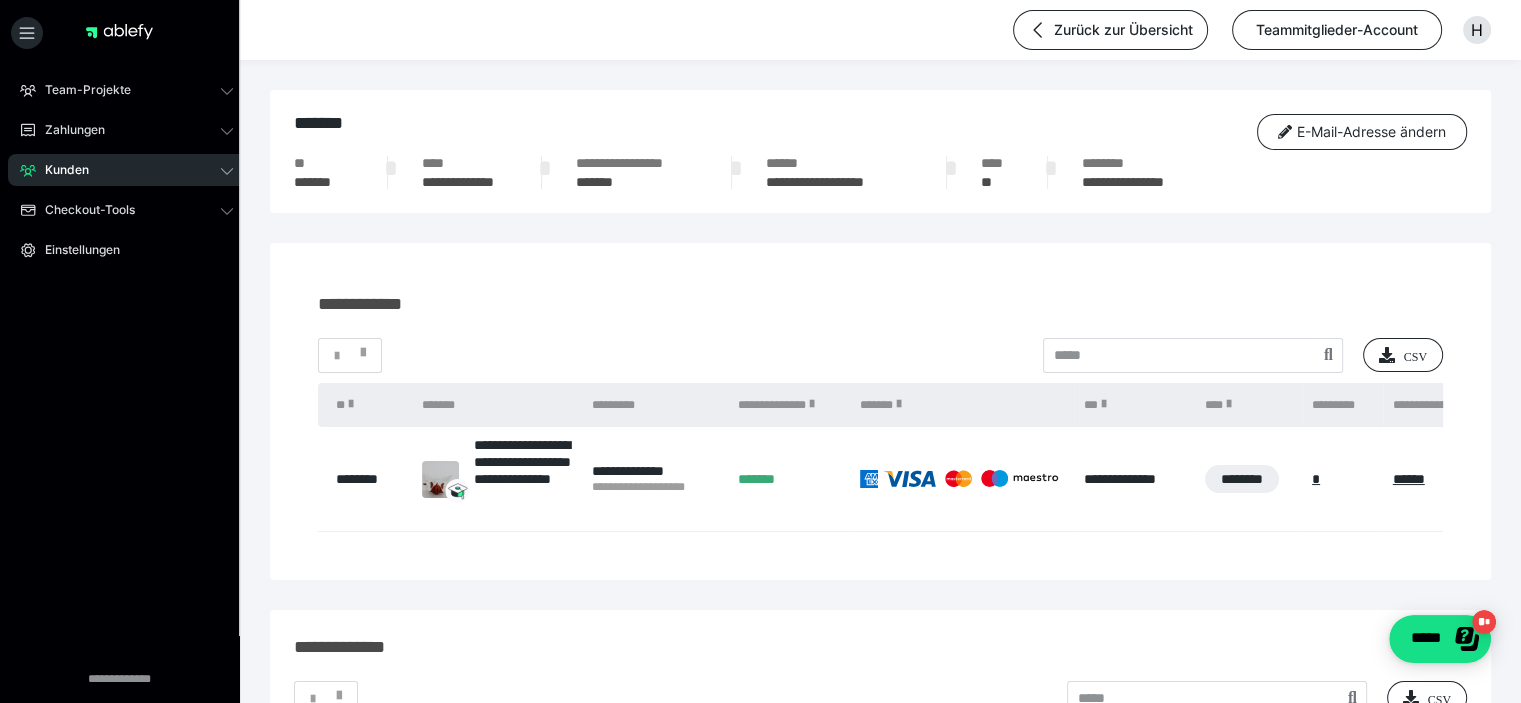 click on "**********" at bounding box center (880, 172) 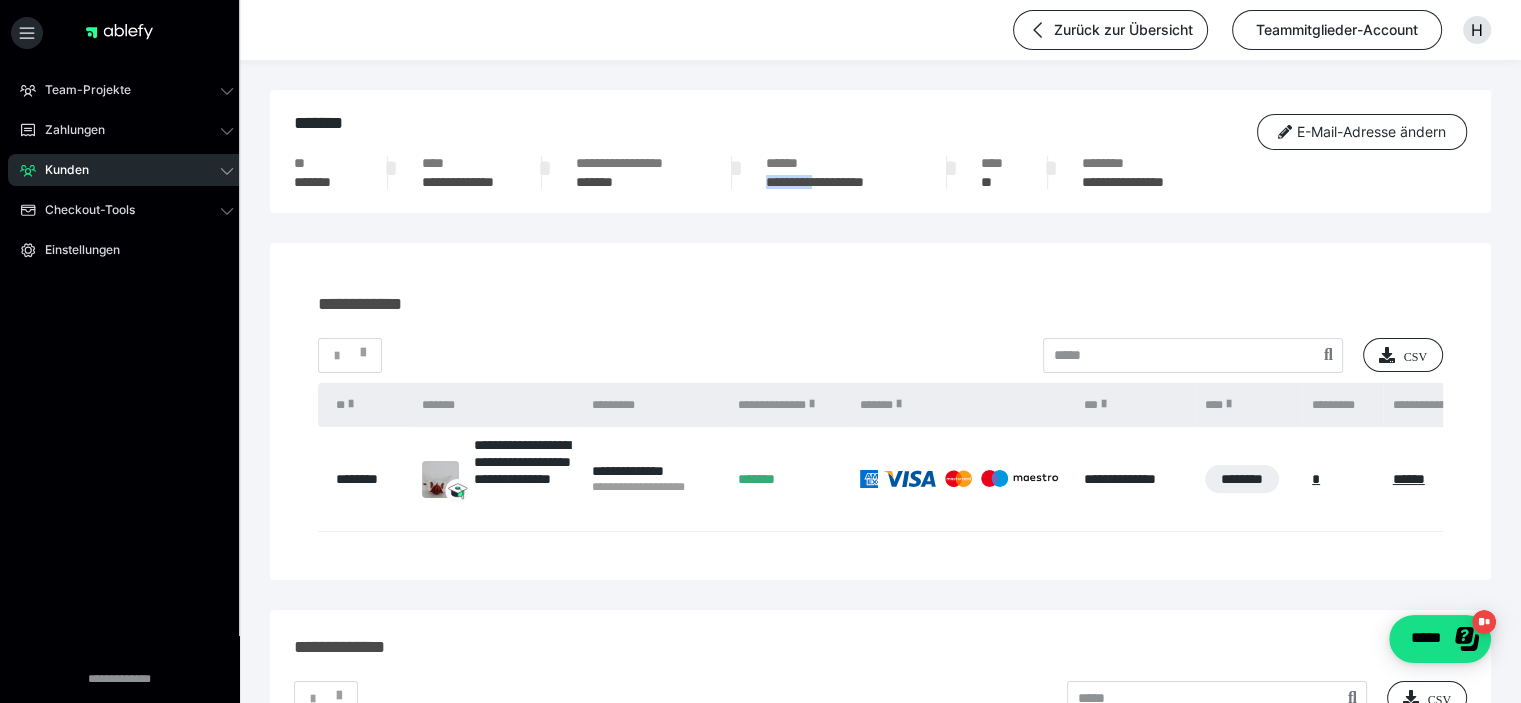 click on "**********" at bounding box center [880, 172] 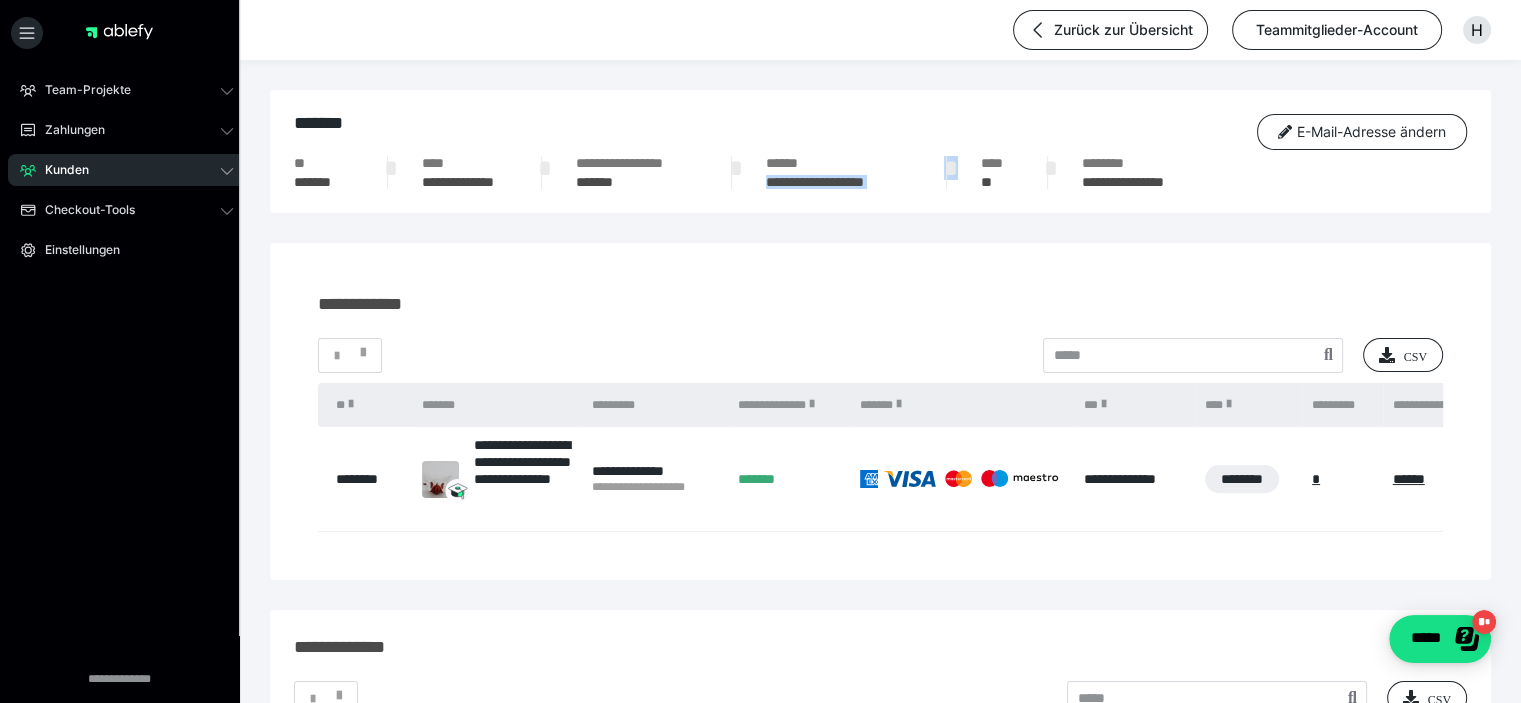 click on "**********" at bounding box center (880, 172) 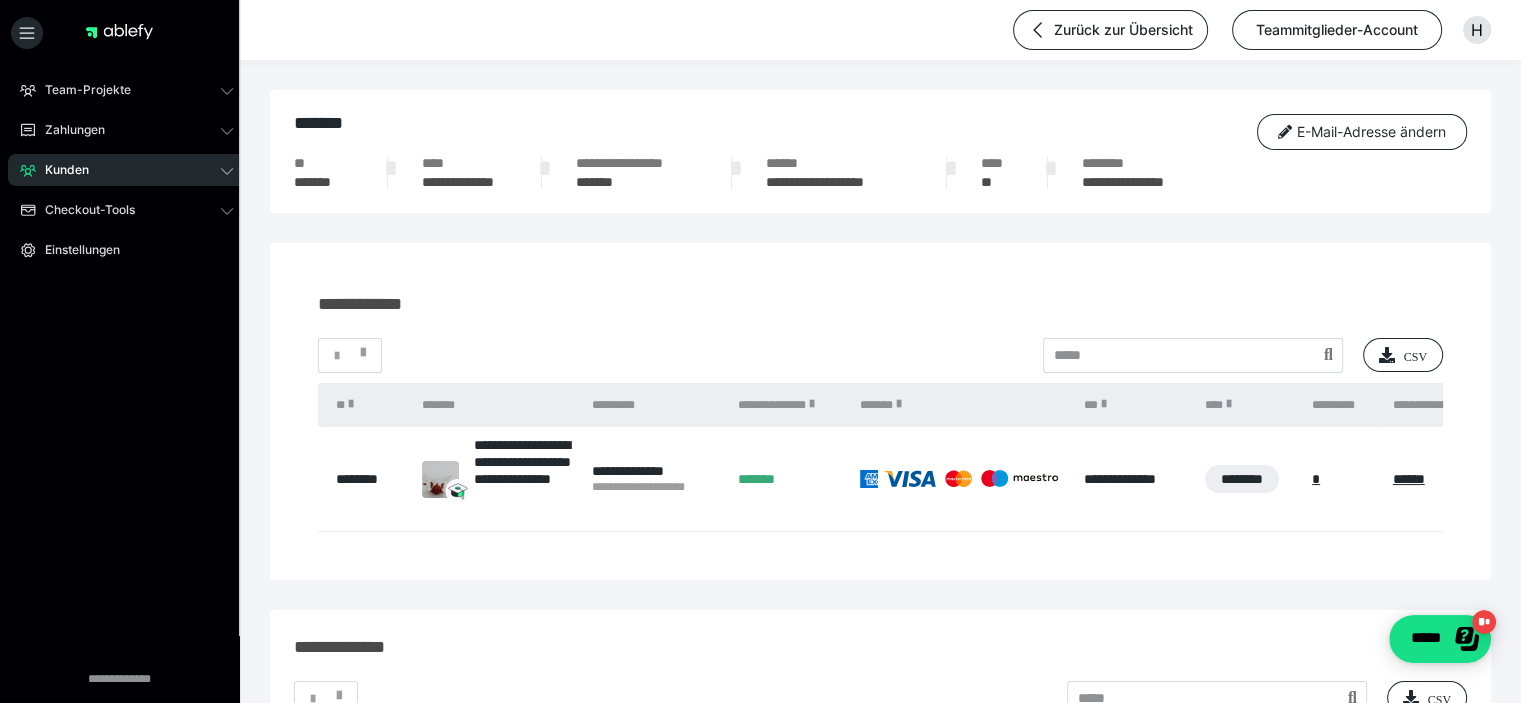 click on "**********" at bounding box center (880, 411) 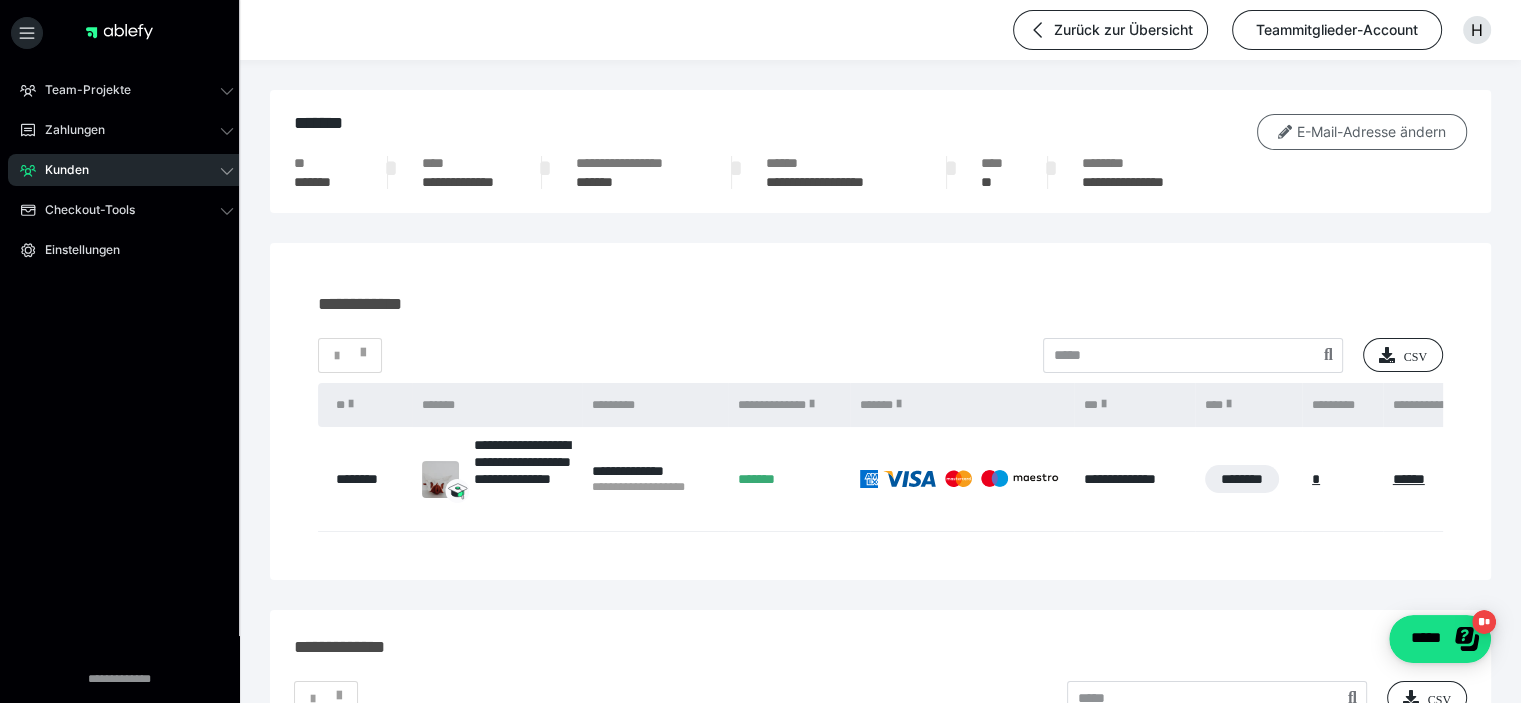 click on "E-Mail-Adresse ändern" at bounding box center [1362, 132] 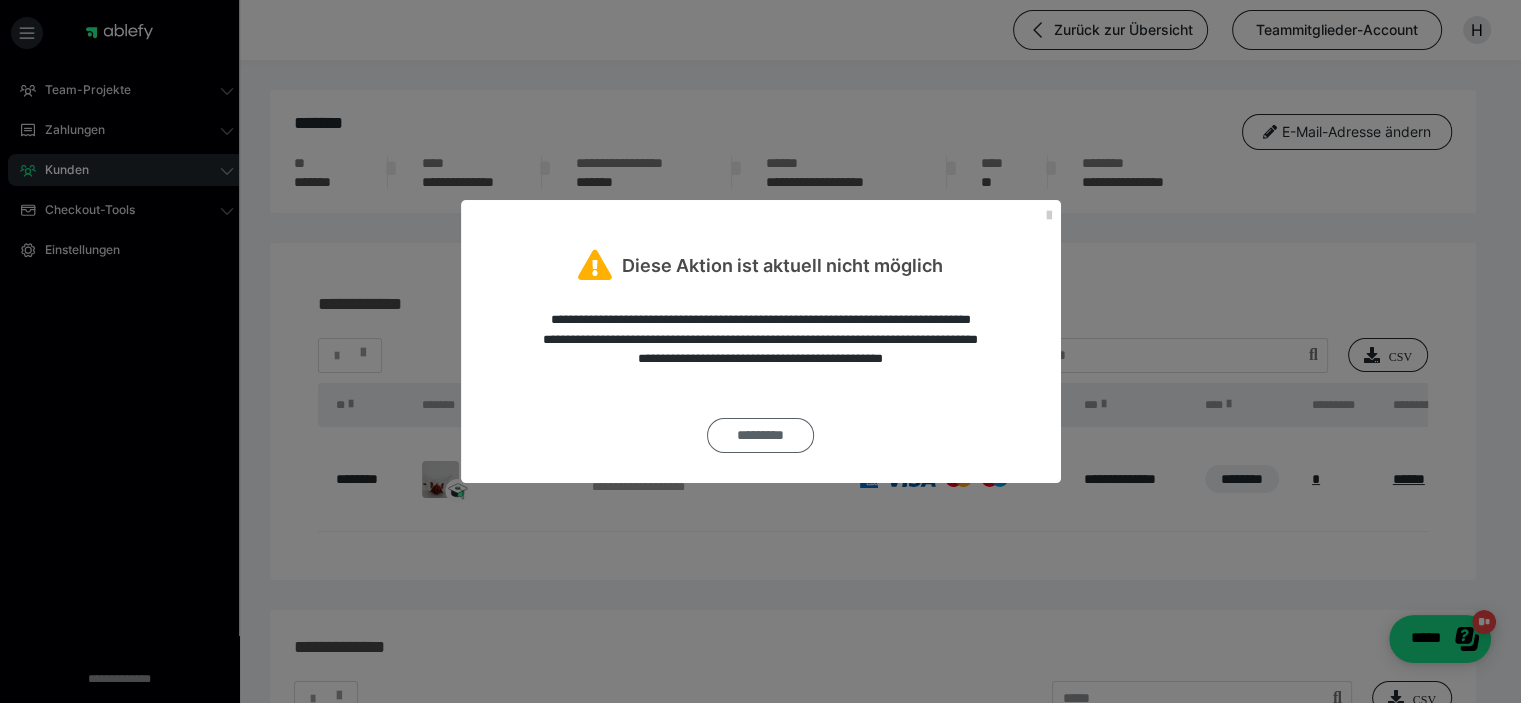 click on "*********" at bounding box center (760, 435) 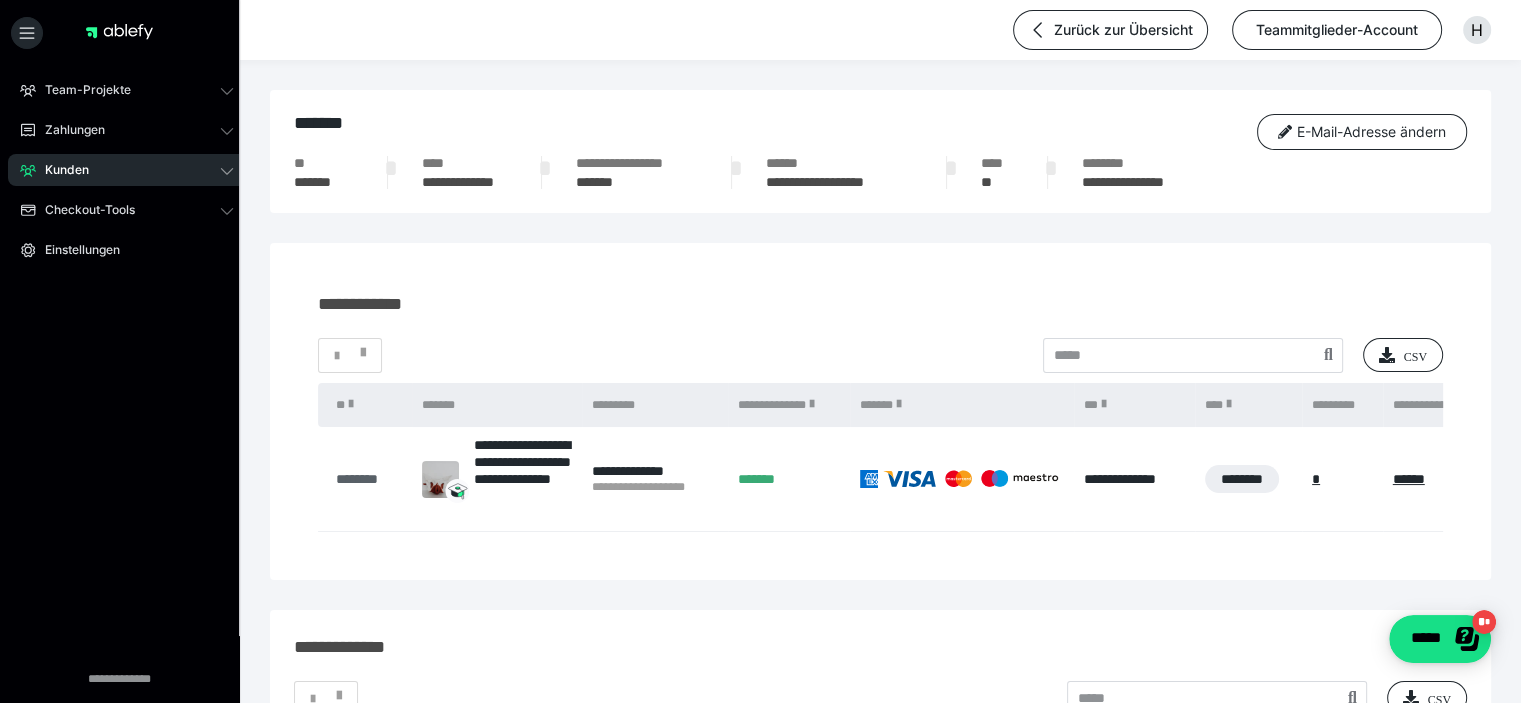 click on "********" at bounding box center (369, 479) 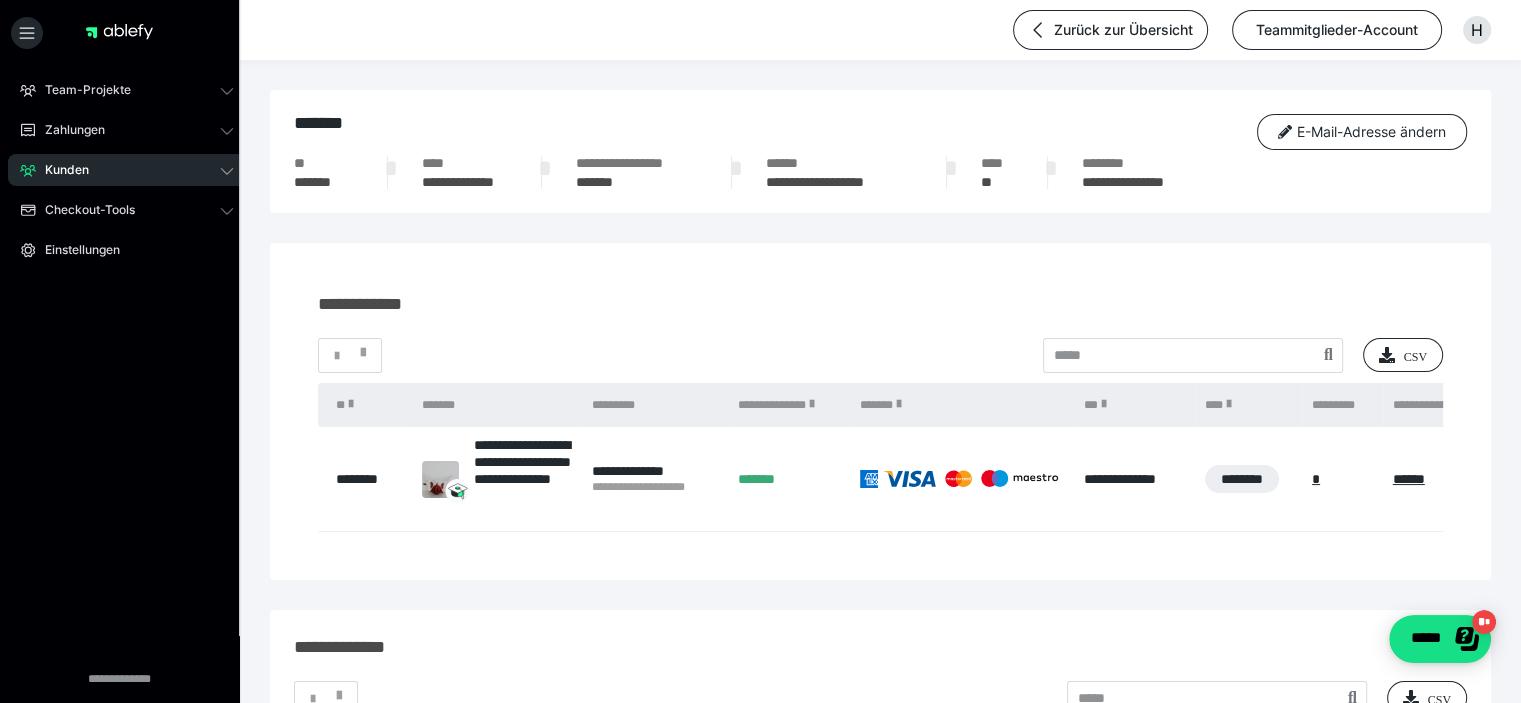 click on "**********" at bounding box center (760, 543) 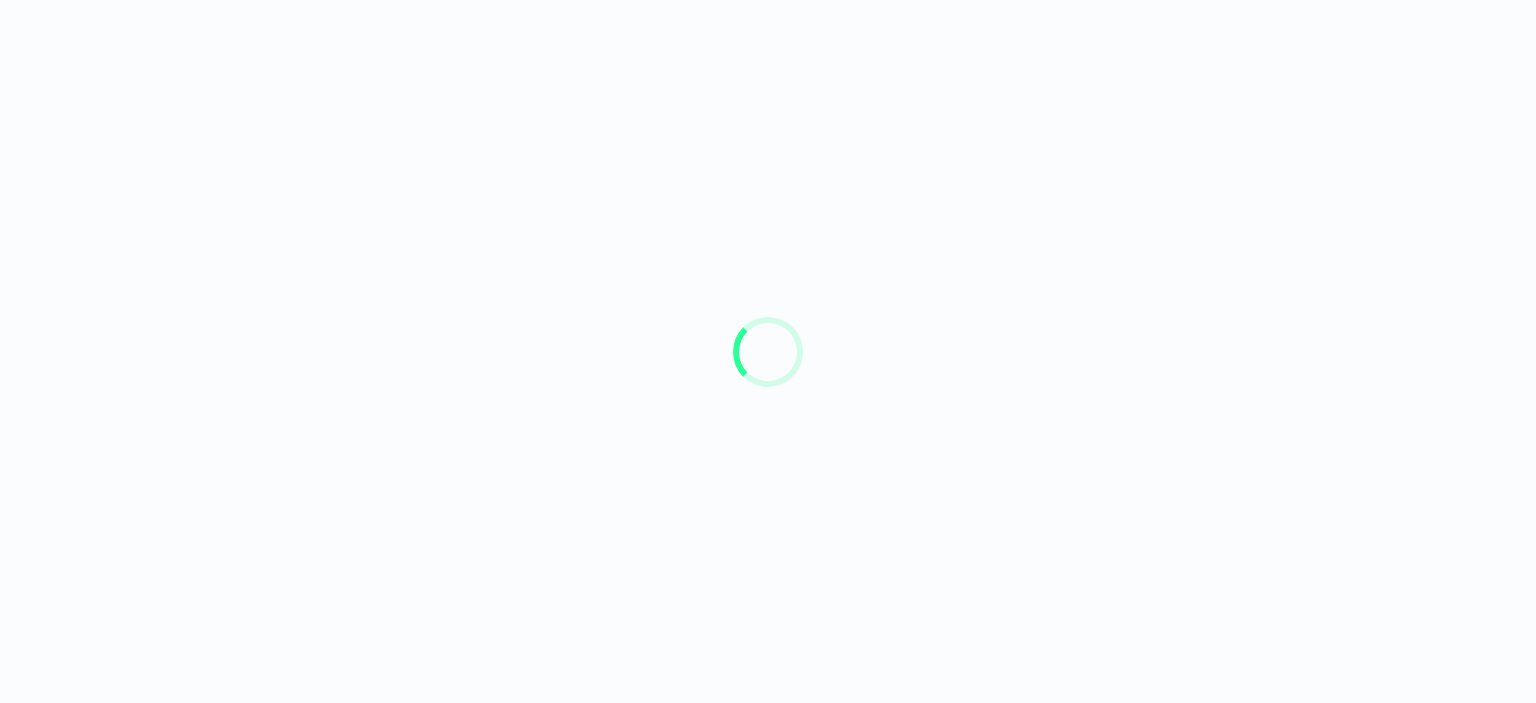 scroll, scrollTop: 0, scrollLeft: 0, axis: both 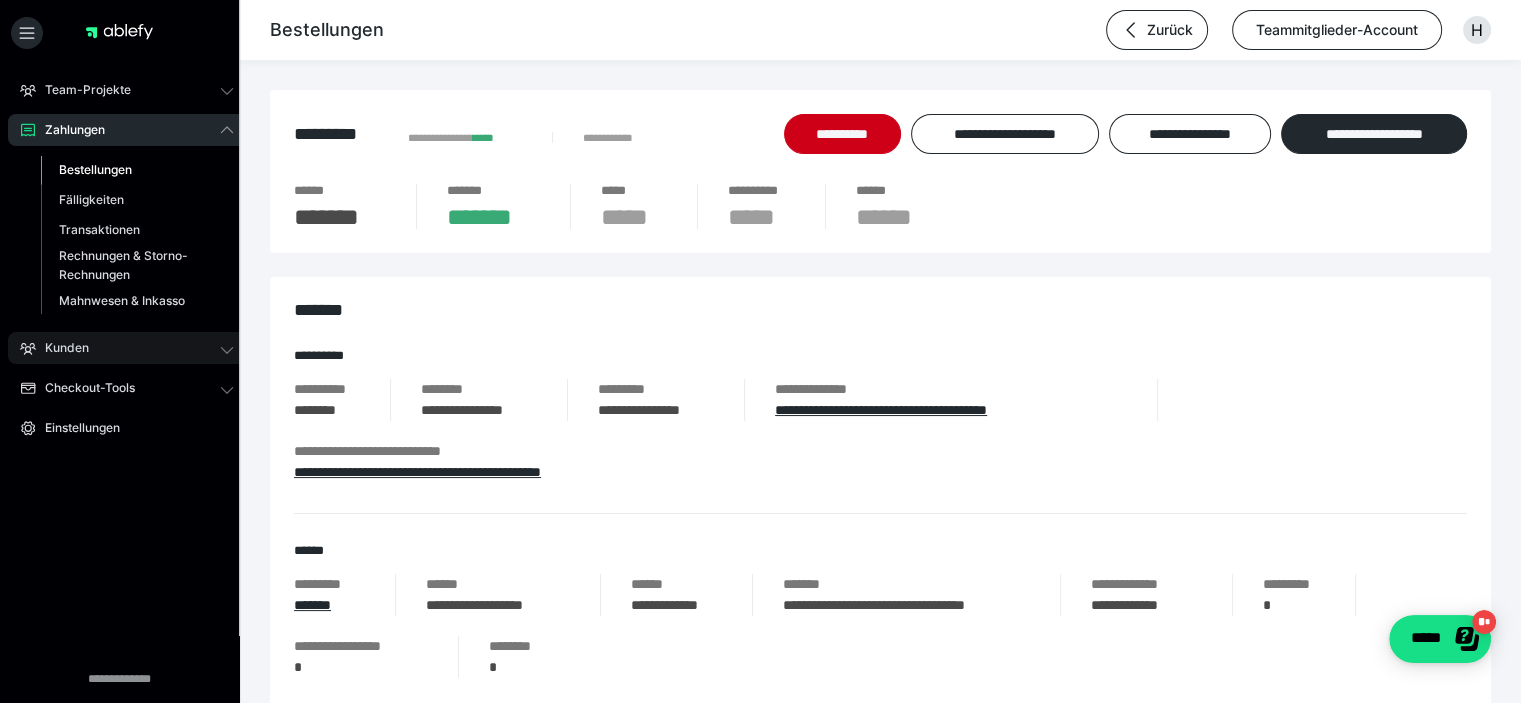 click on "Kunden" at bounding box center (60, 348) 